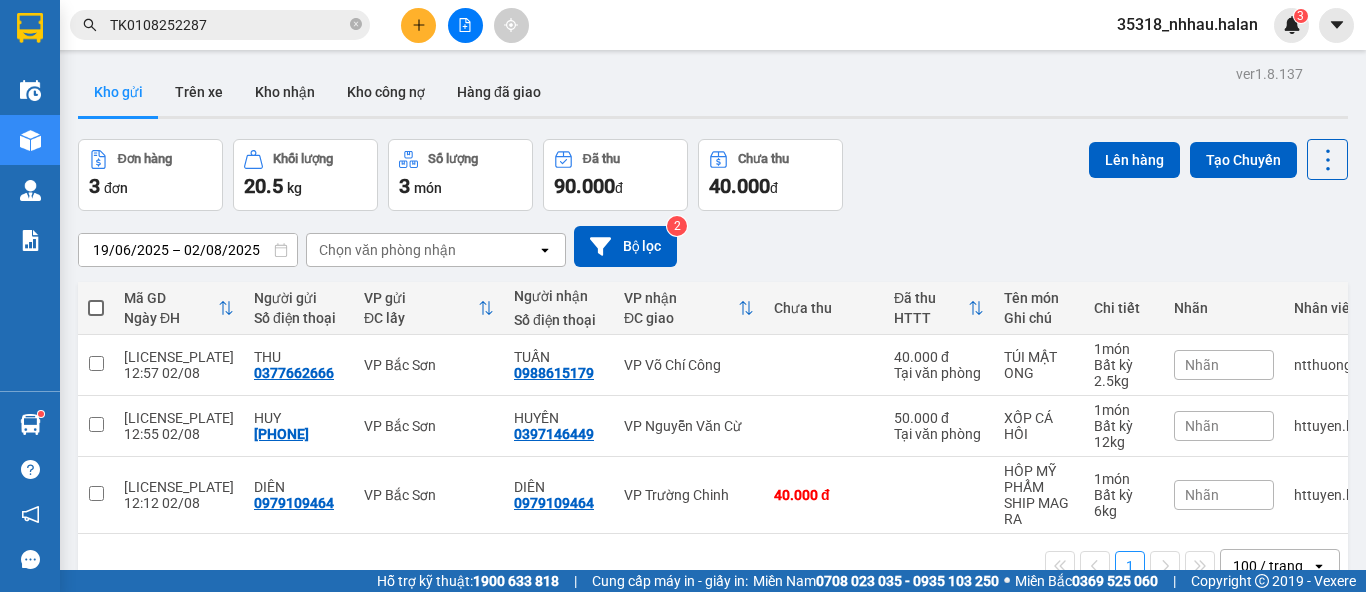 scroll, scrollTop: 0, scrollLeft: 0, axis: both 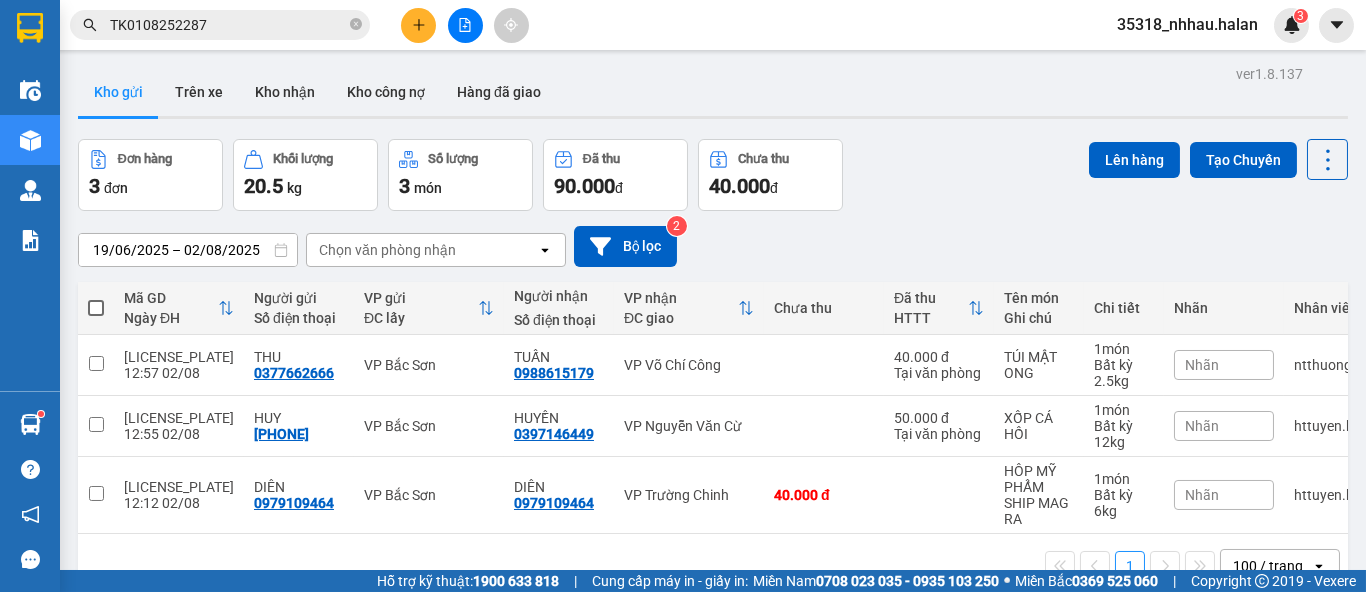 click on "Chọn văn phòng nhận" at bounding box center [387, 250] 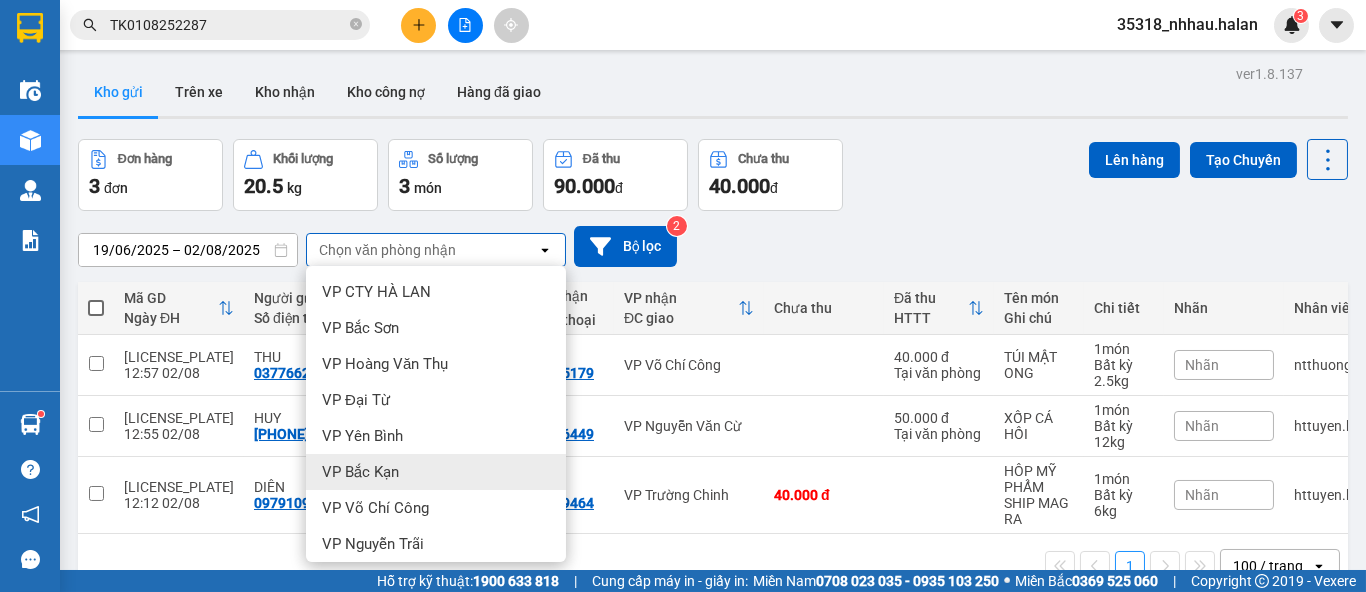 click on "VP Bắc Kạn" at bounding box center [360, 472] 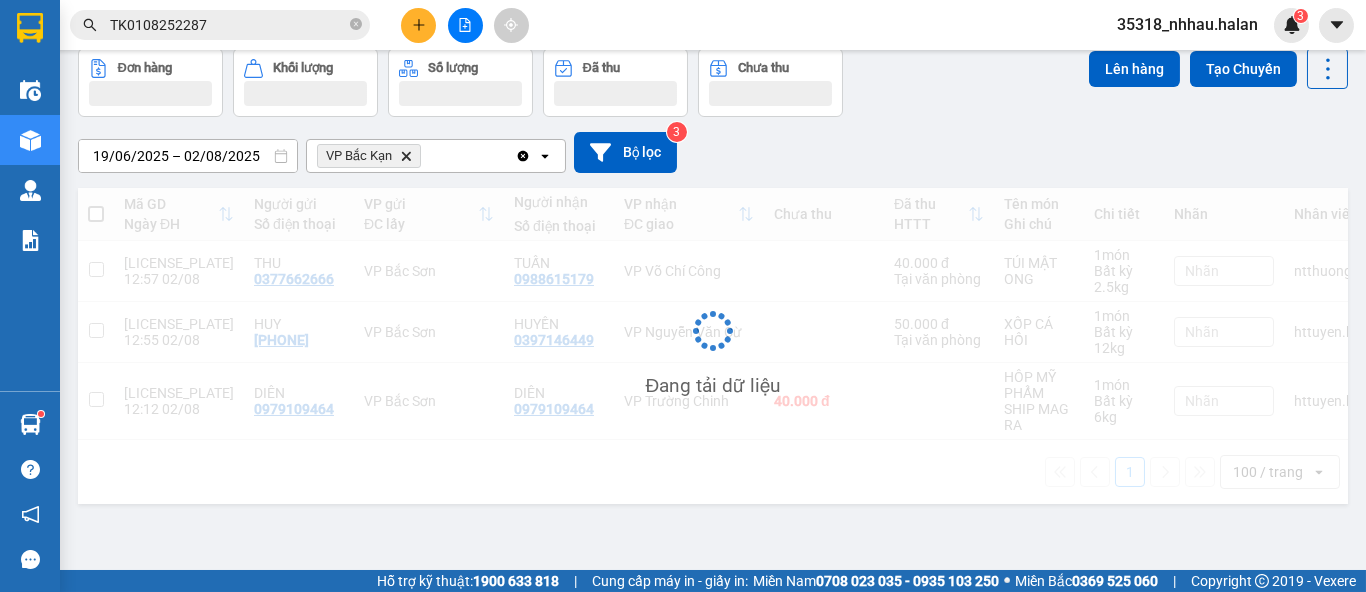 scroll, scrollTop: 91, scrollLeft: 0, axis: vertical 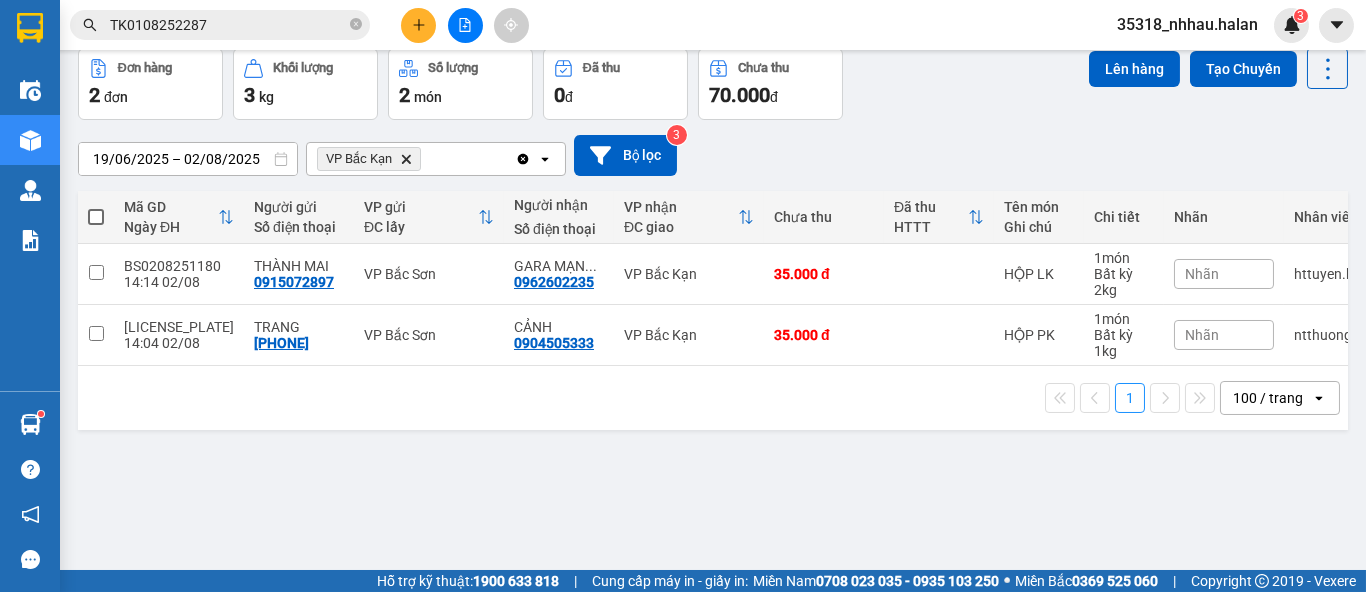click at bounding box center [96, 217] 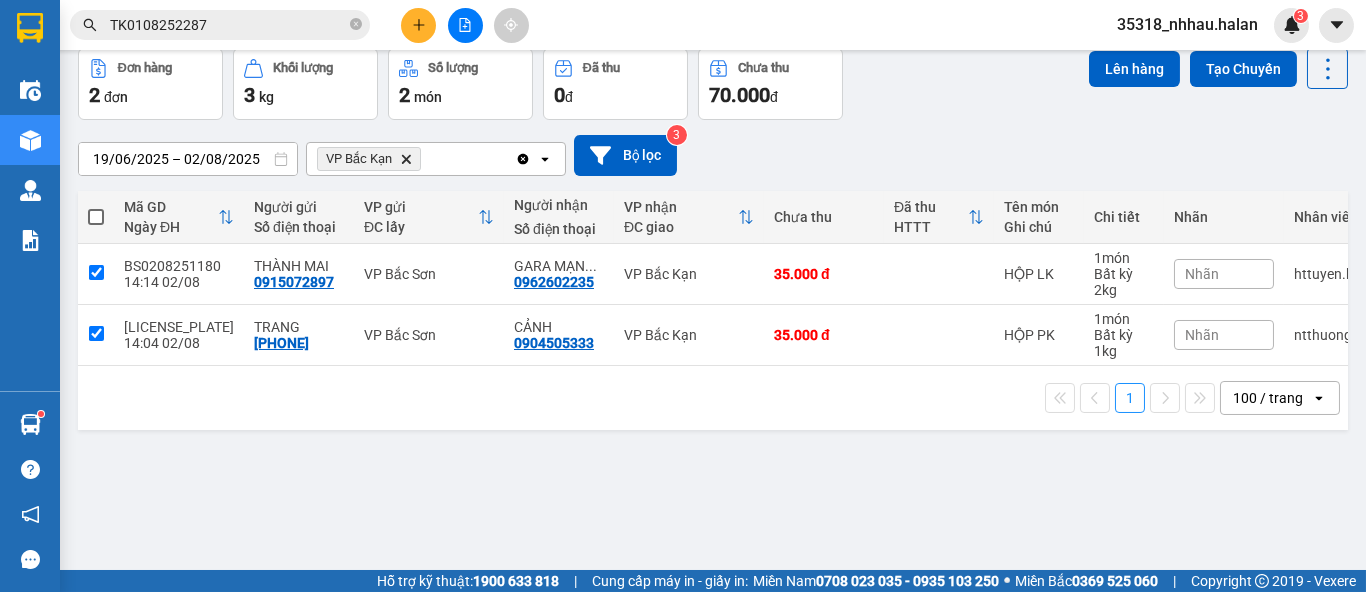 checkbox on "true" 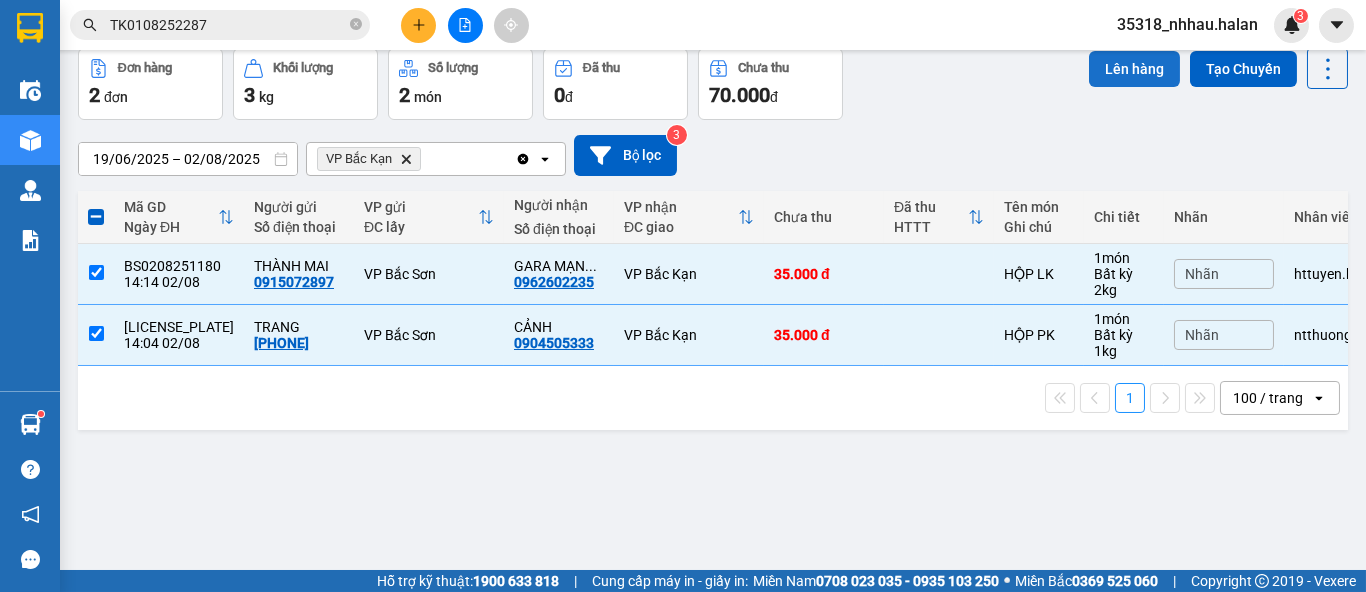 click on "Lên hàng" at bounding box center [1134, 69] 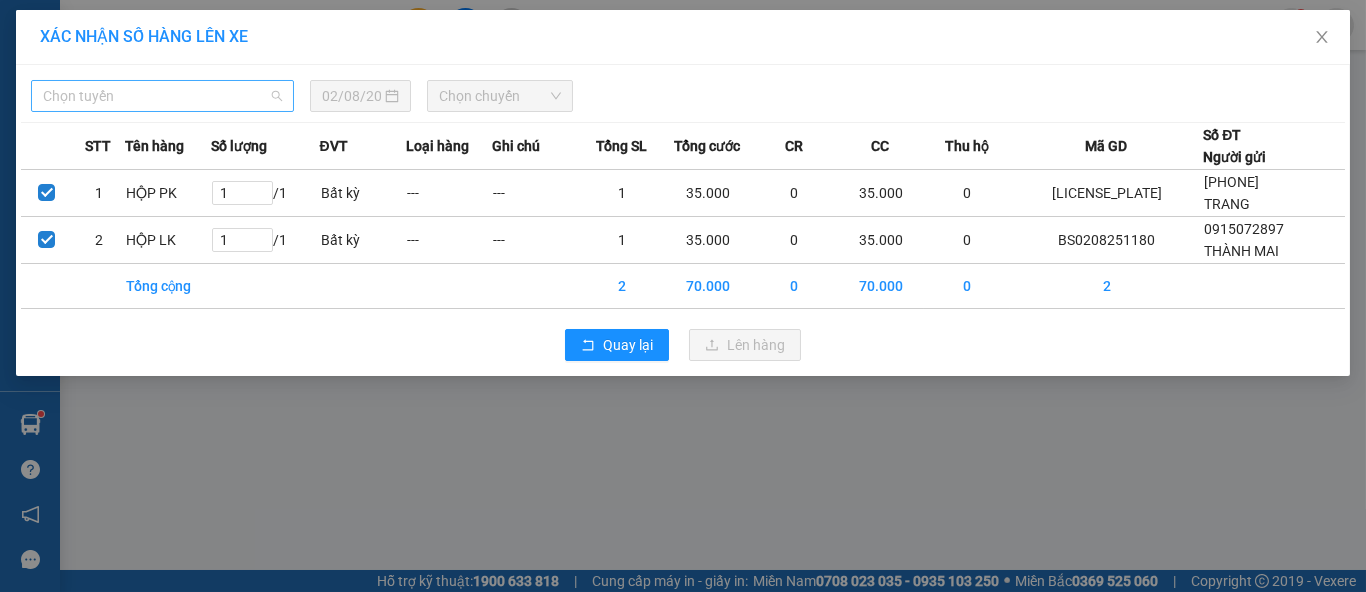 click on "Chọn tuyến" at bounding box center (162, 96) 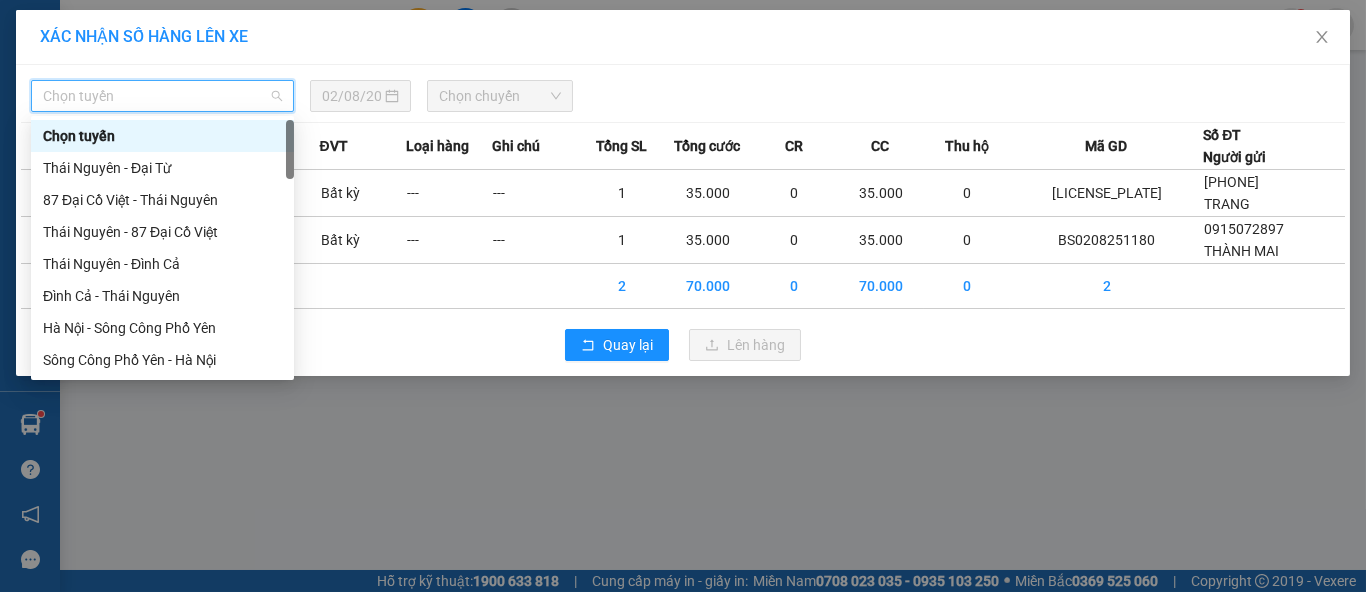 type on "B" 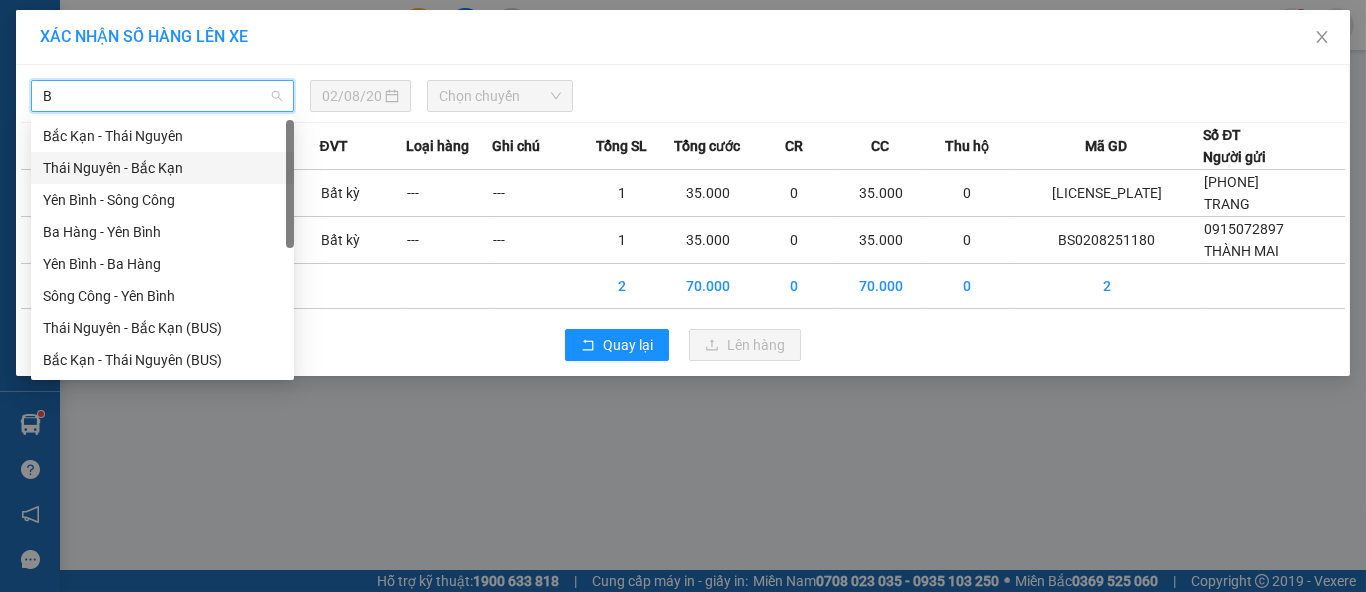 click on "Thái Nguyên - Bắc Kạn" at bounding box center (162, 168) 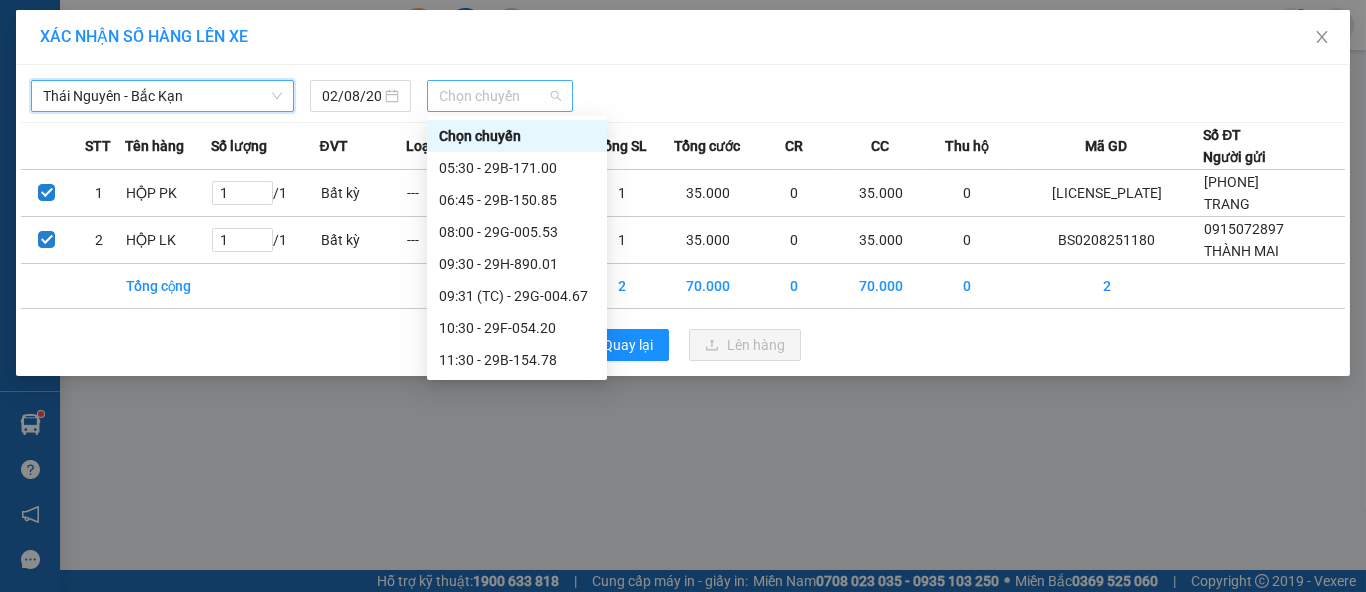 click on "Chọn chuyến" at bounding box center [500, 96] 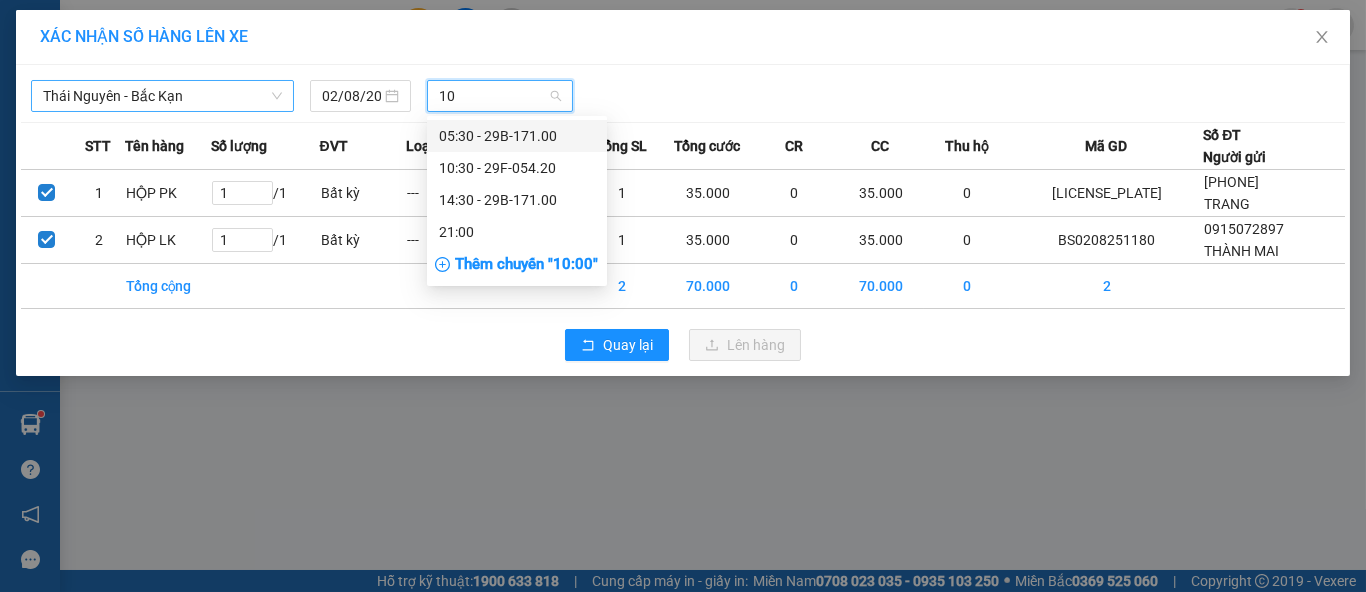 type on "100" 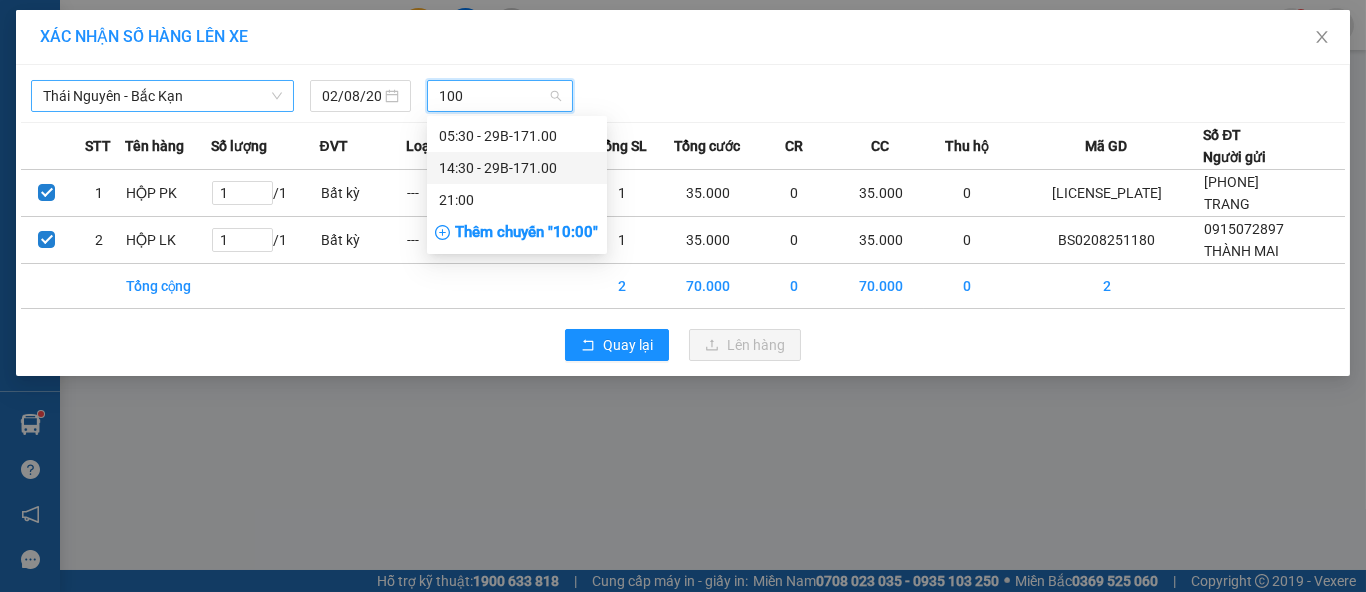 click on "14:30     - 29B-171.00" at bounding box center (517, 168) 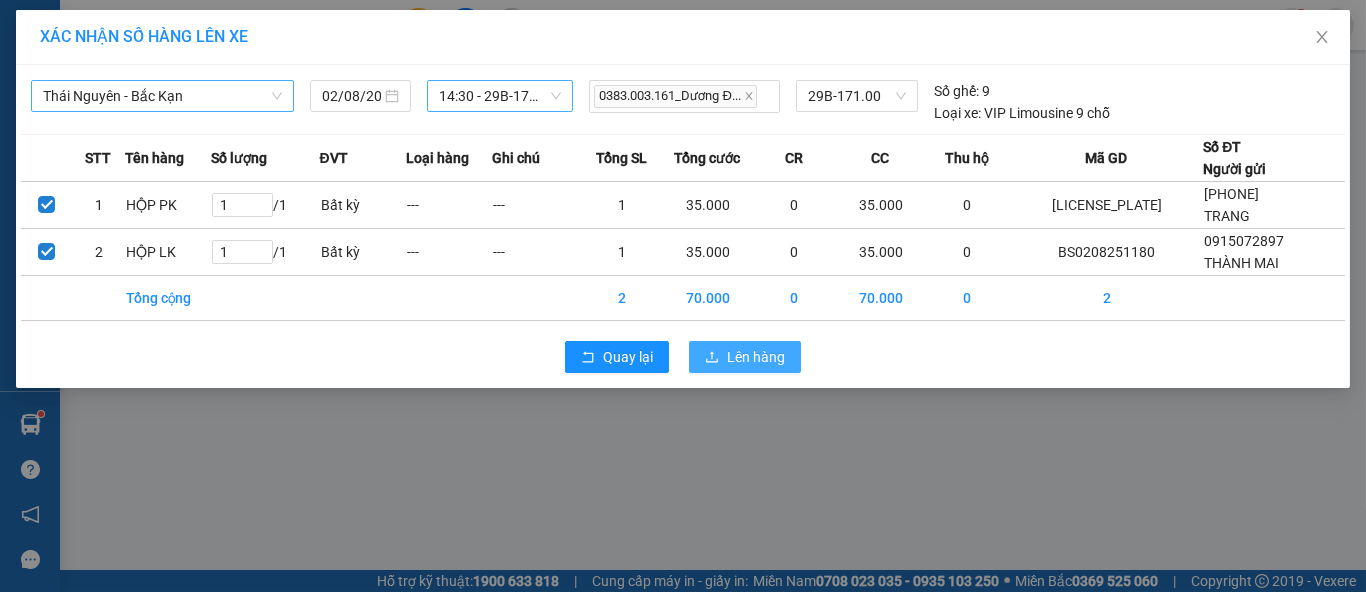click on "Lên hàng" at bounding box center (756, 357) 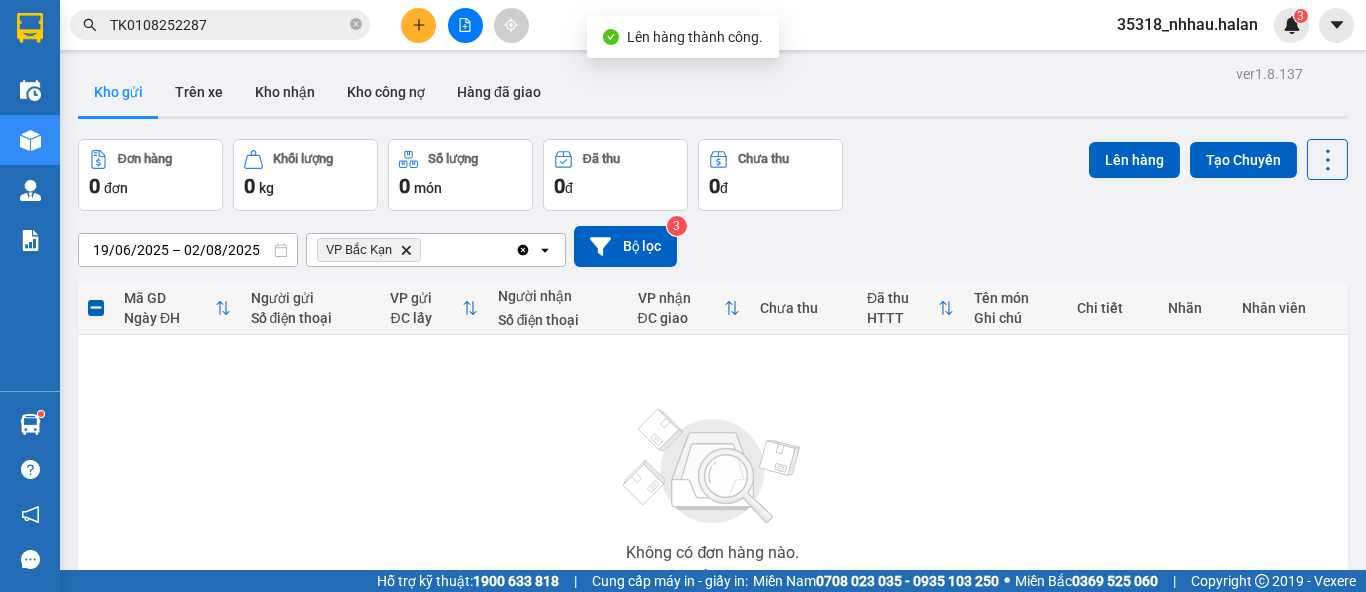 click on "Delete" 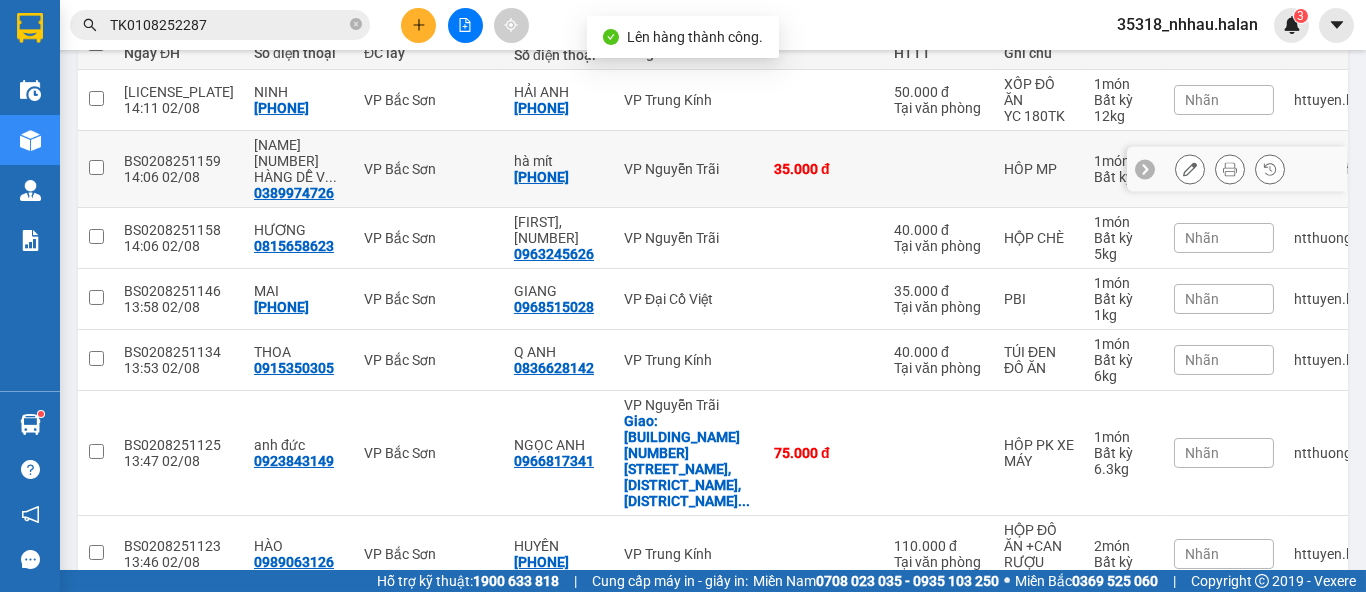 scroll, scrollTop: 300, scrollLeft: 0, axis: vertical 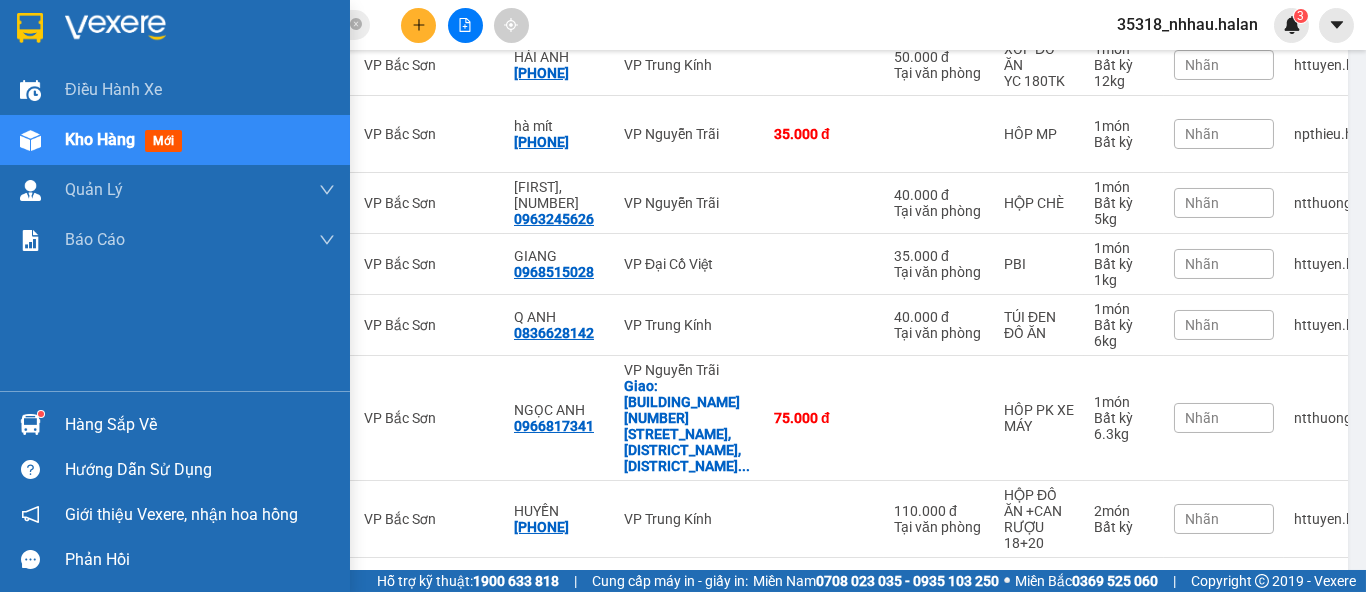 click on "Hướng dẫn sử dụng" at bounding box center (175, 469) 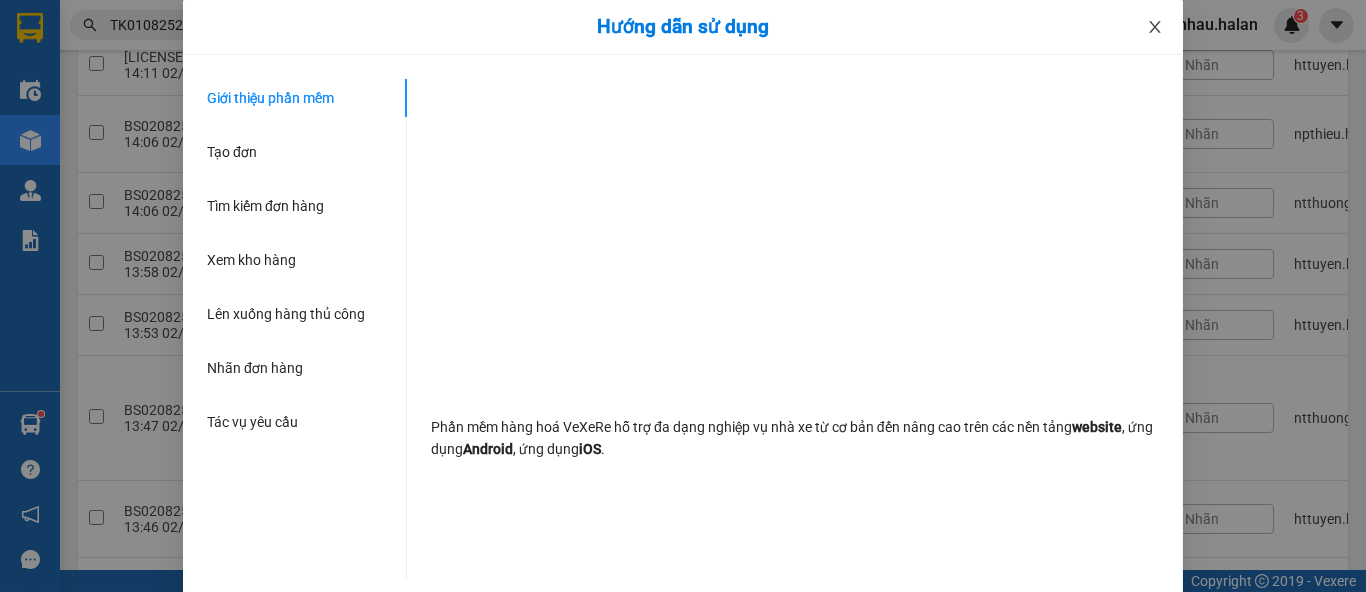 click 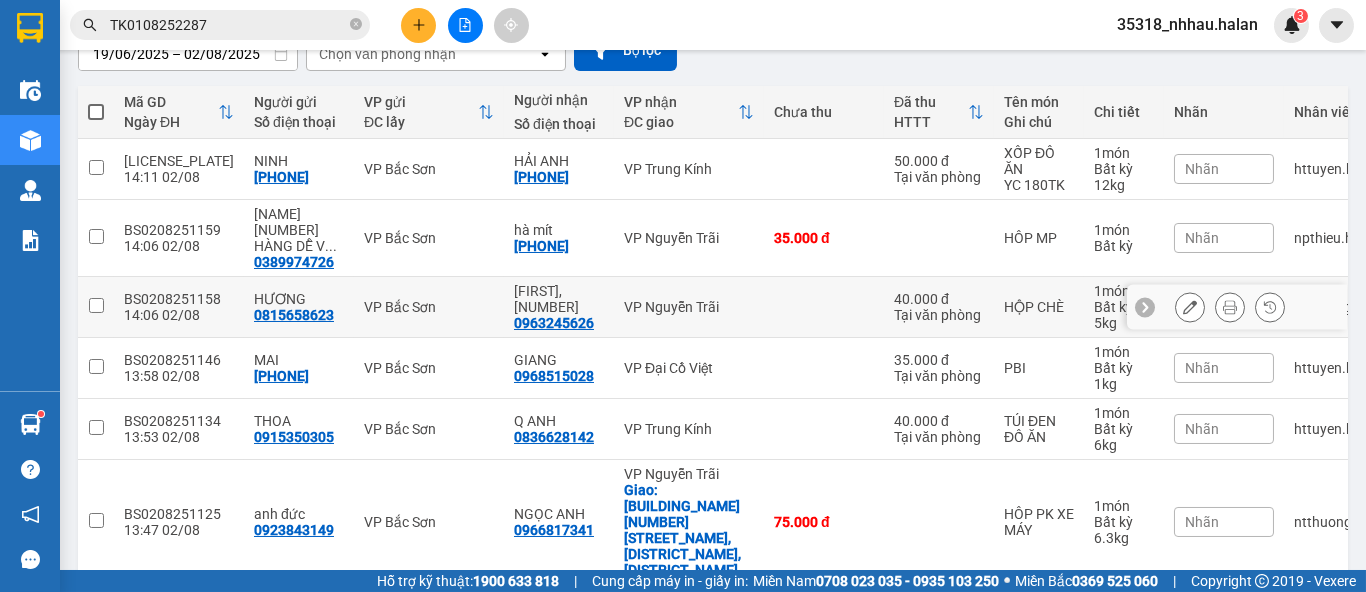 scroll, scrollTop: 78, scrollLeft: 0, axis: vertical 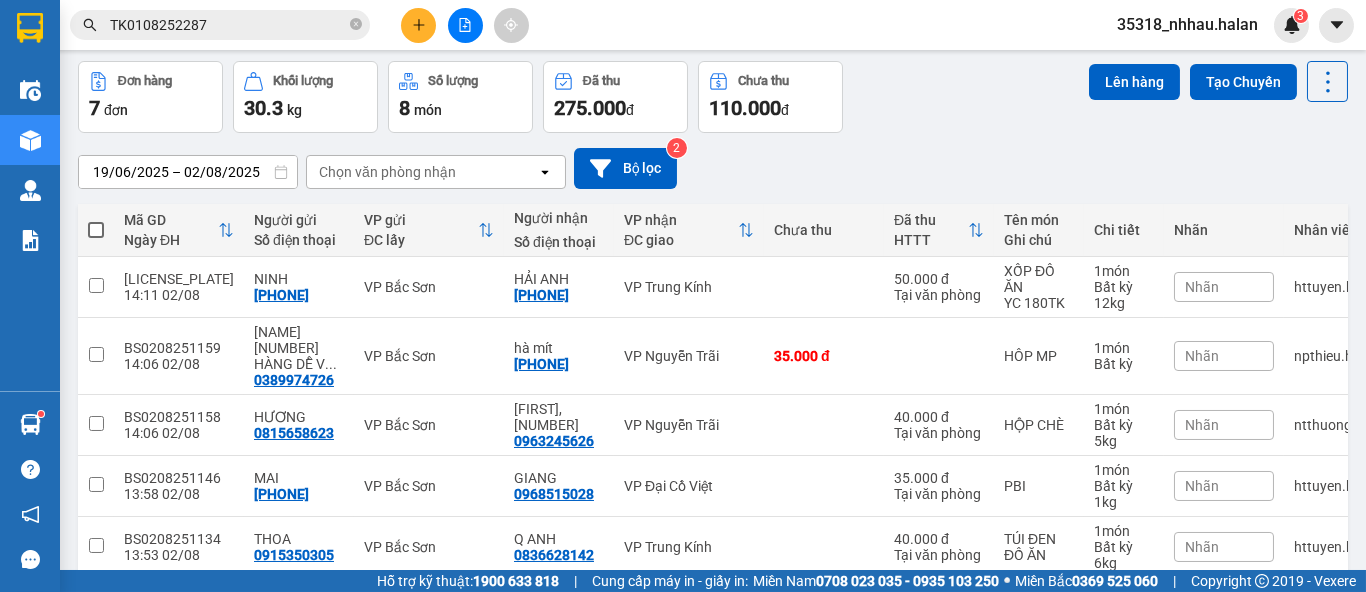 click on "Chọn văn phòng nhận" at bounding box center [387, 172] 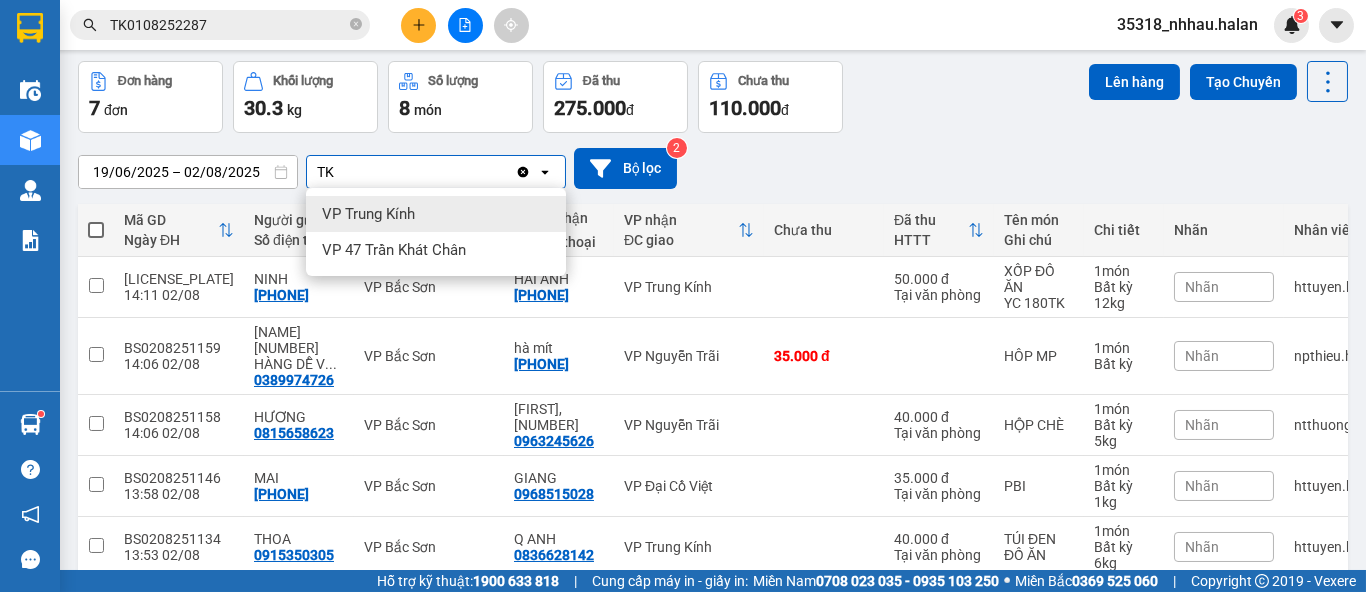 type on "TK" 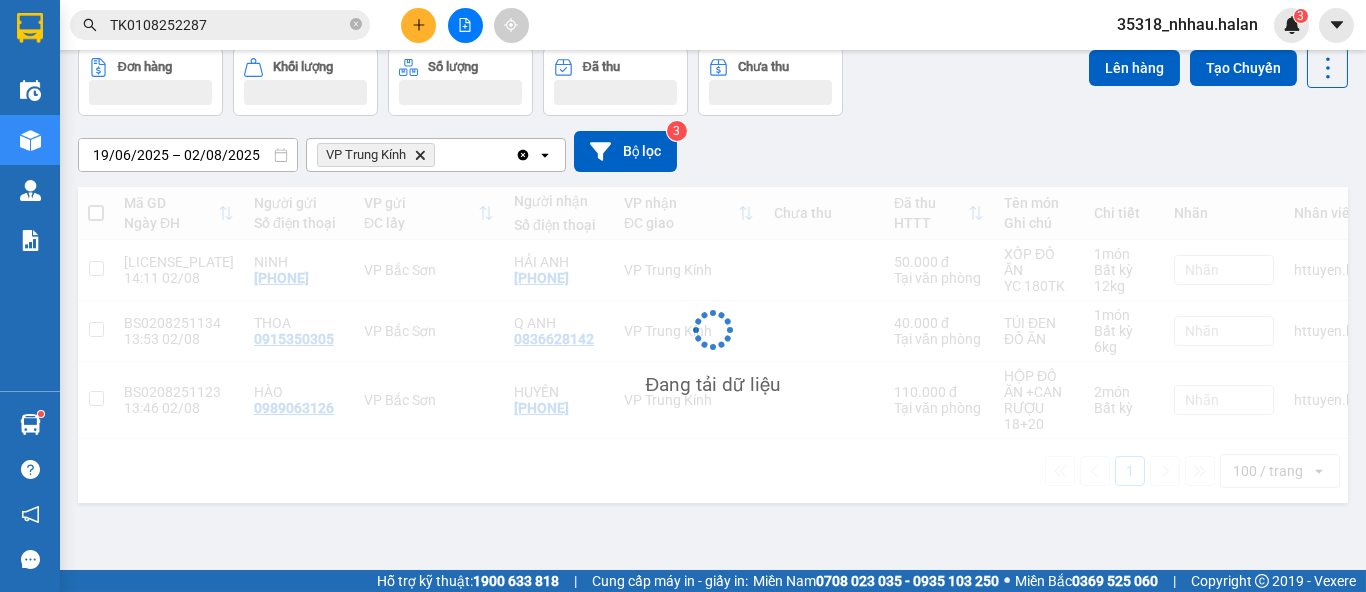 scroll, scrollTop: 91, scrollLeft: 0, axis: vertical 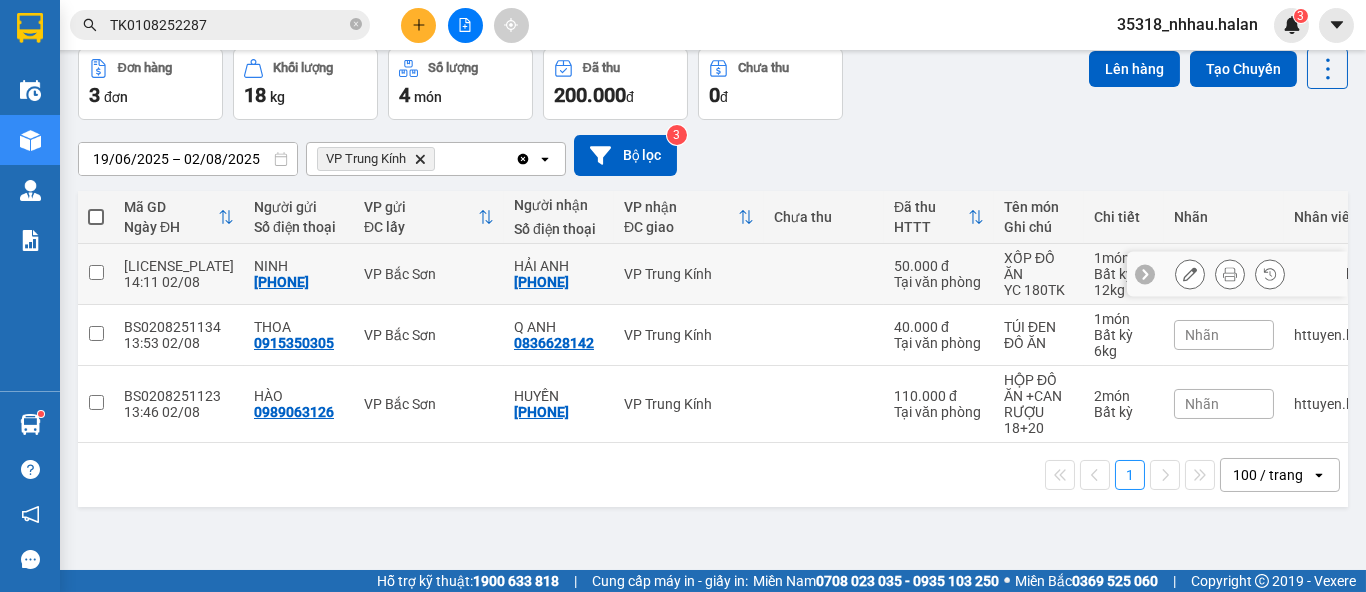 click on "VP Trung Kính" at bounding box center (689, 274) 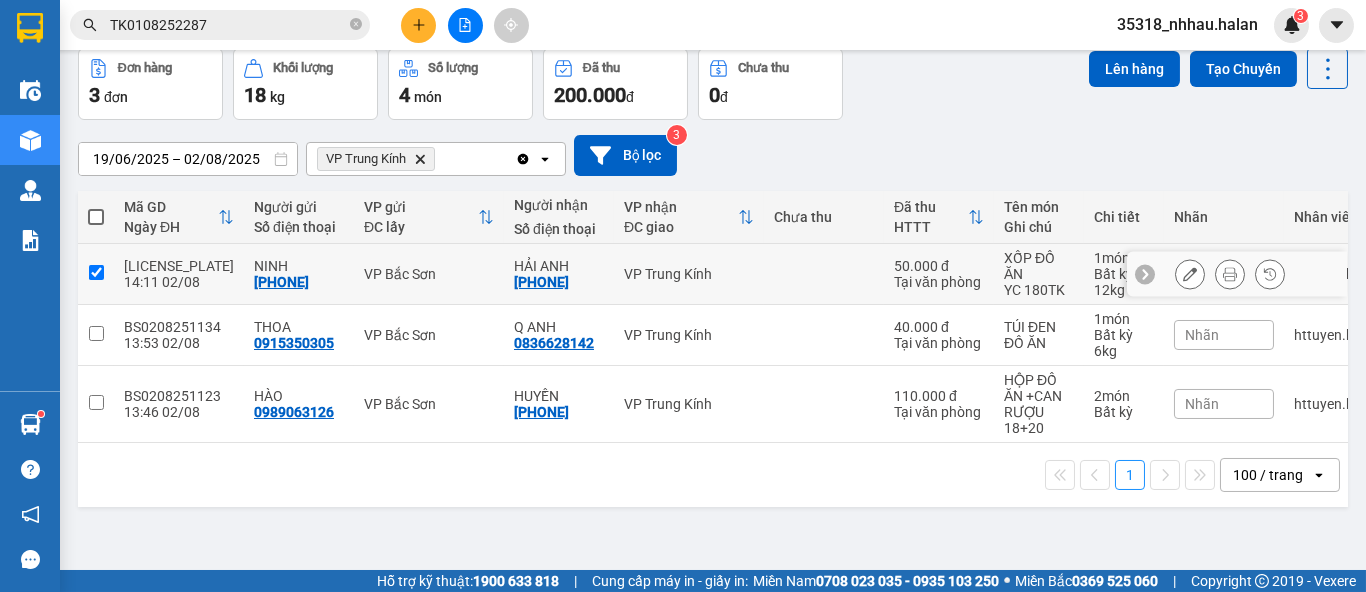 checkbox on "true" 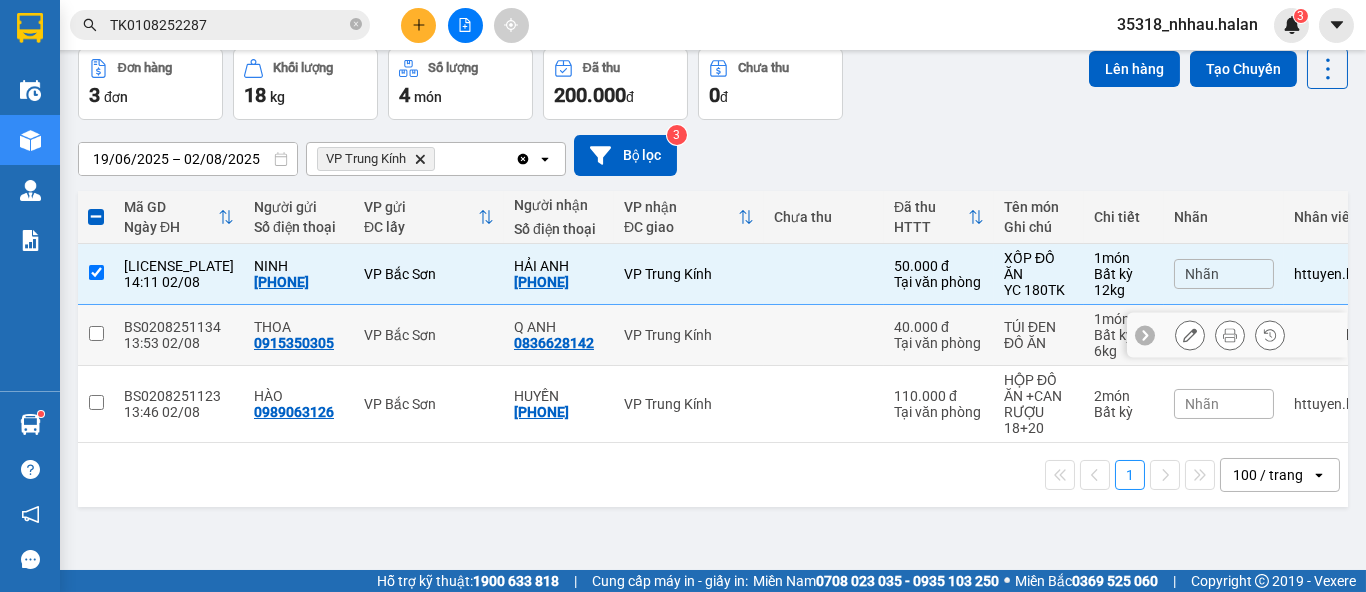 click on "VP Trung Kính" at bounding box center [689, 335] 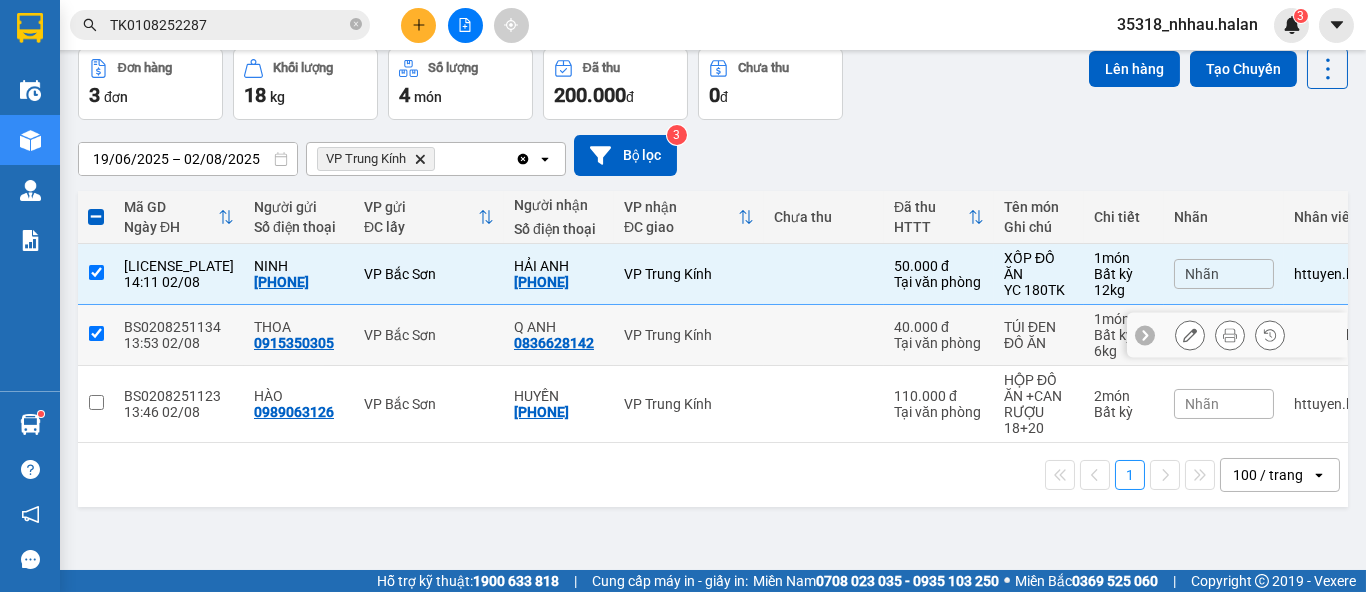 checkbox on "true" 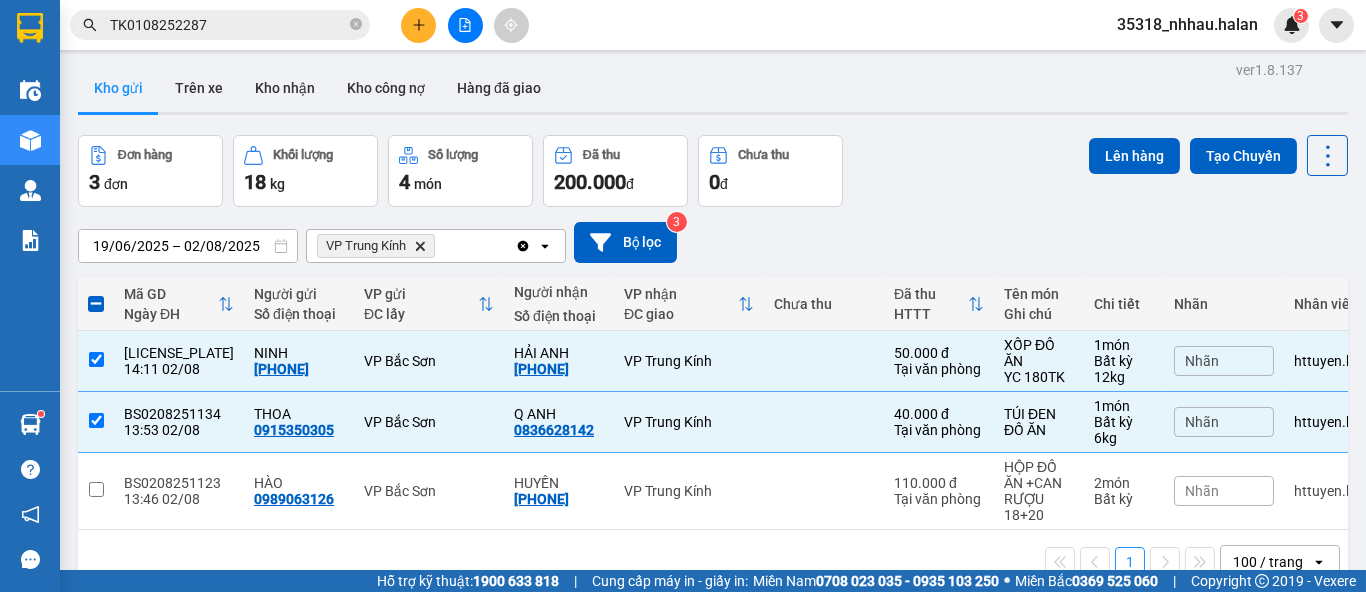 scroll, scrollTop: 0, scrollLeft: 0, axis: both 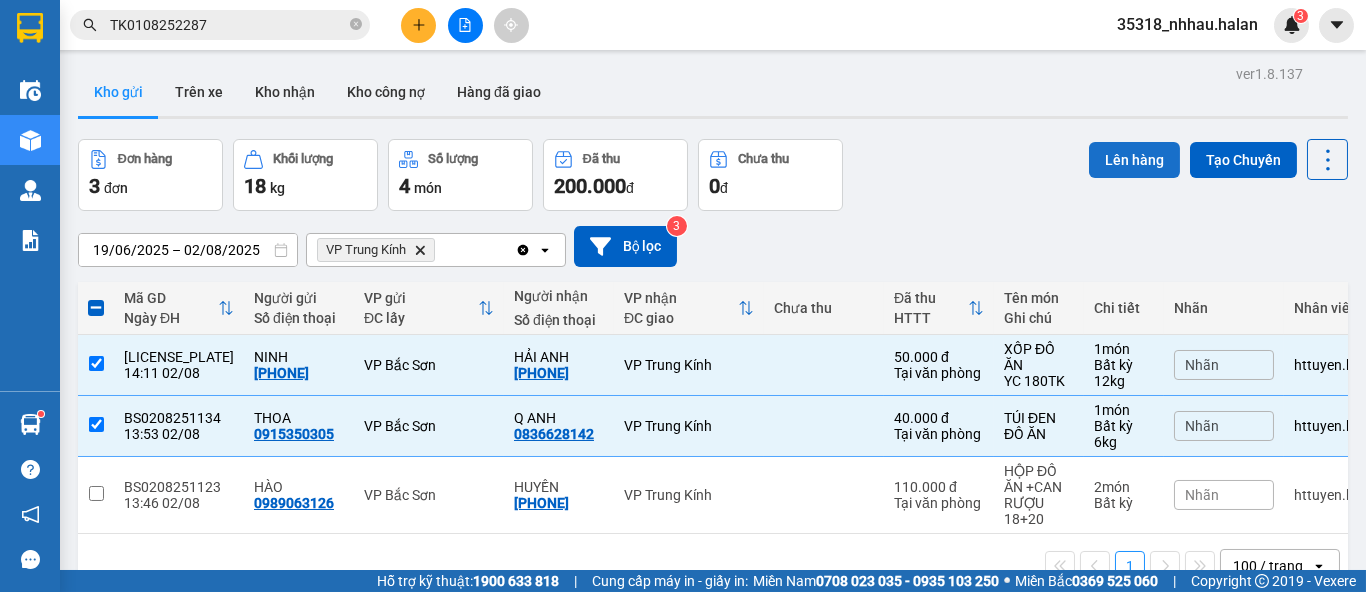 click on "Lên hàng" at bounding box center (1134, 160) 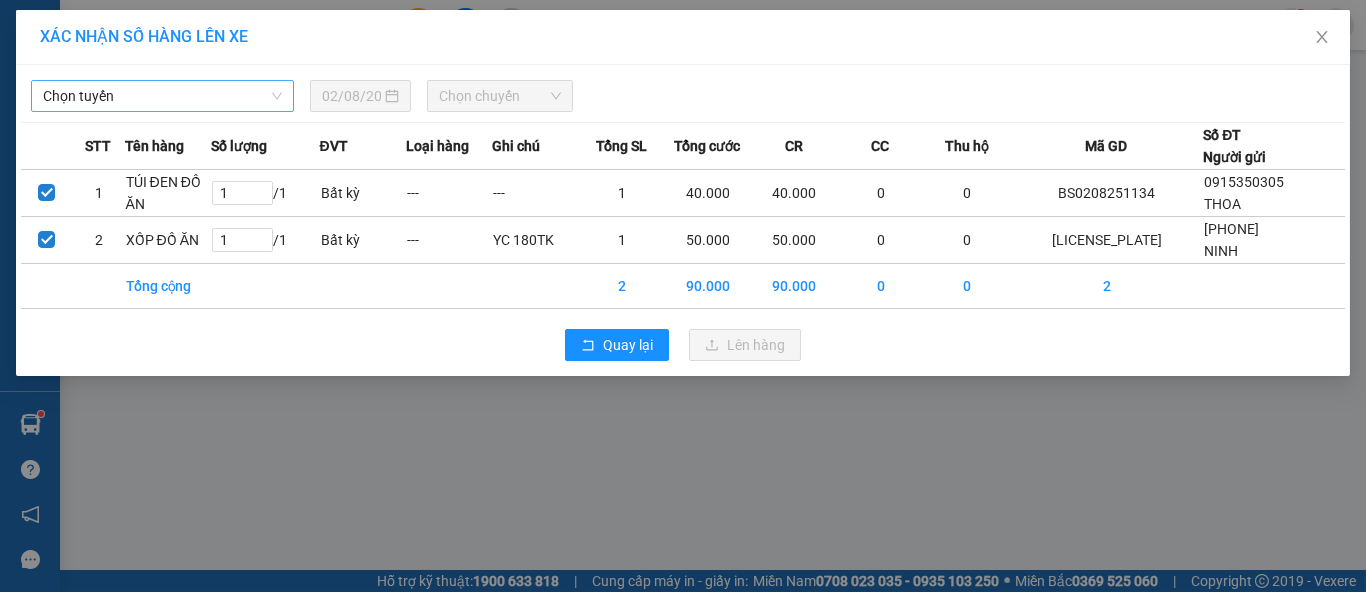 drag, startPoint x: 88, startPoint y: 86, endPoint x: 100, endPoint y: 94, distance: 14.422205 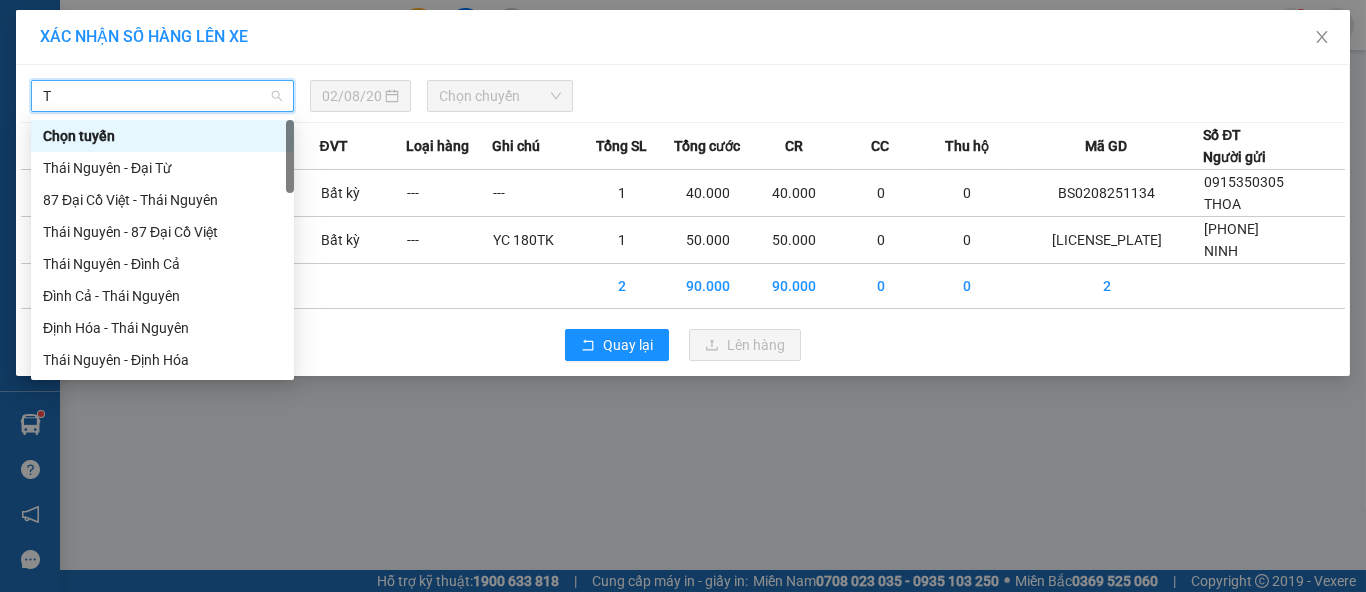 type on "TK" 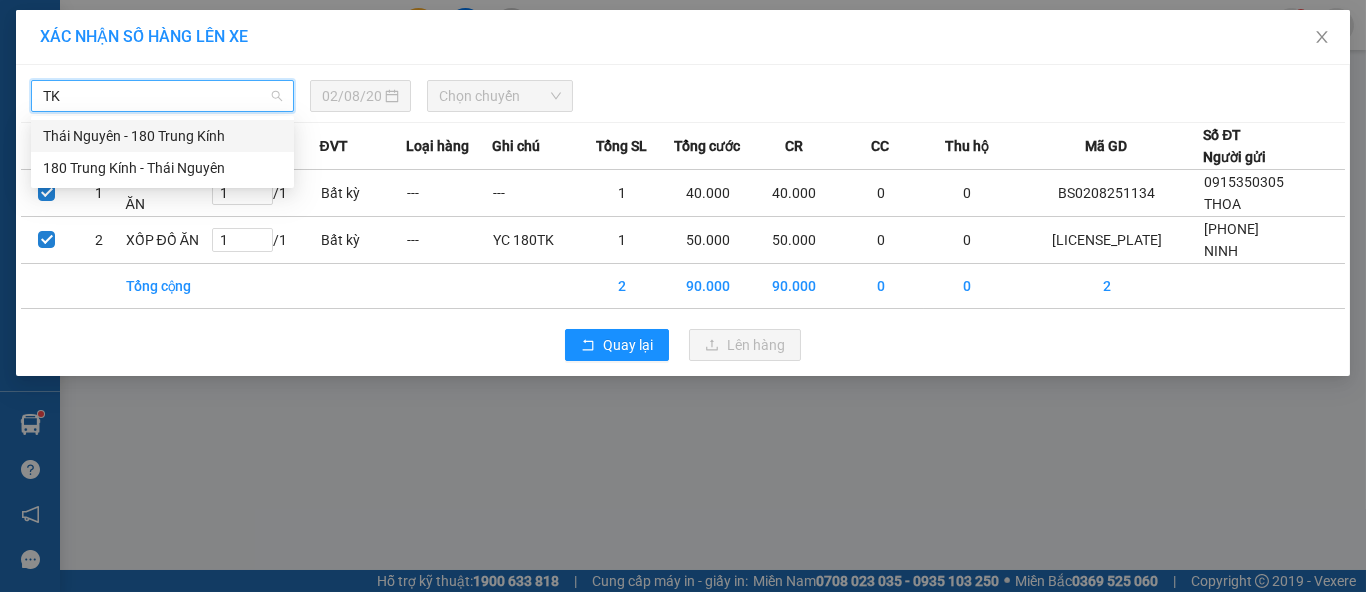 click on "Thái Nguyên - 180 Trung Kính" at bounding box center (162, 136) 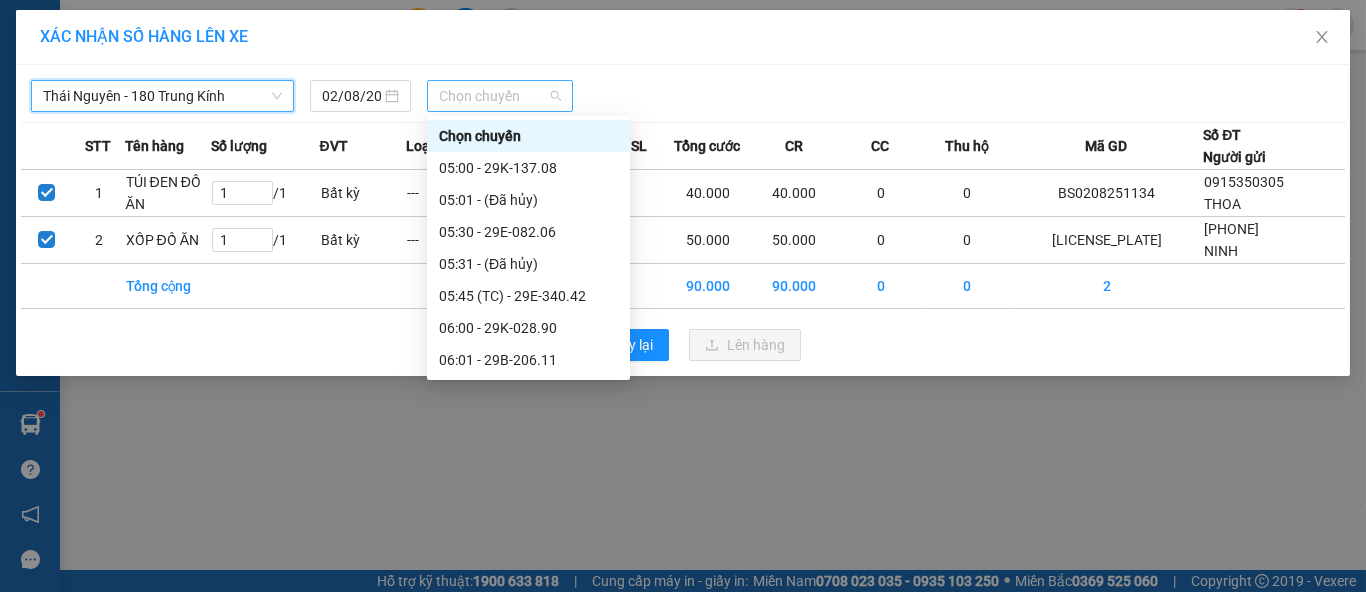 click on "Chọn chuyến" at bounding box center [500, 96] 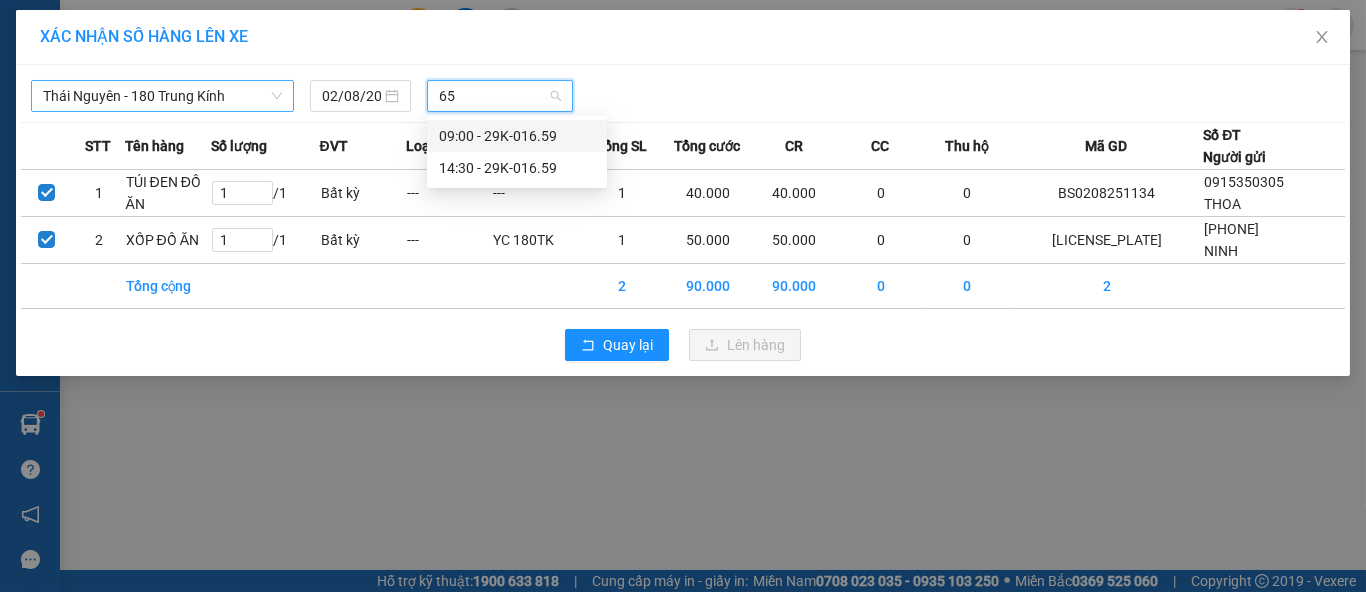 type on "659" 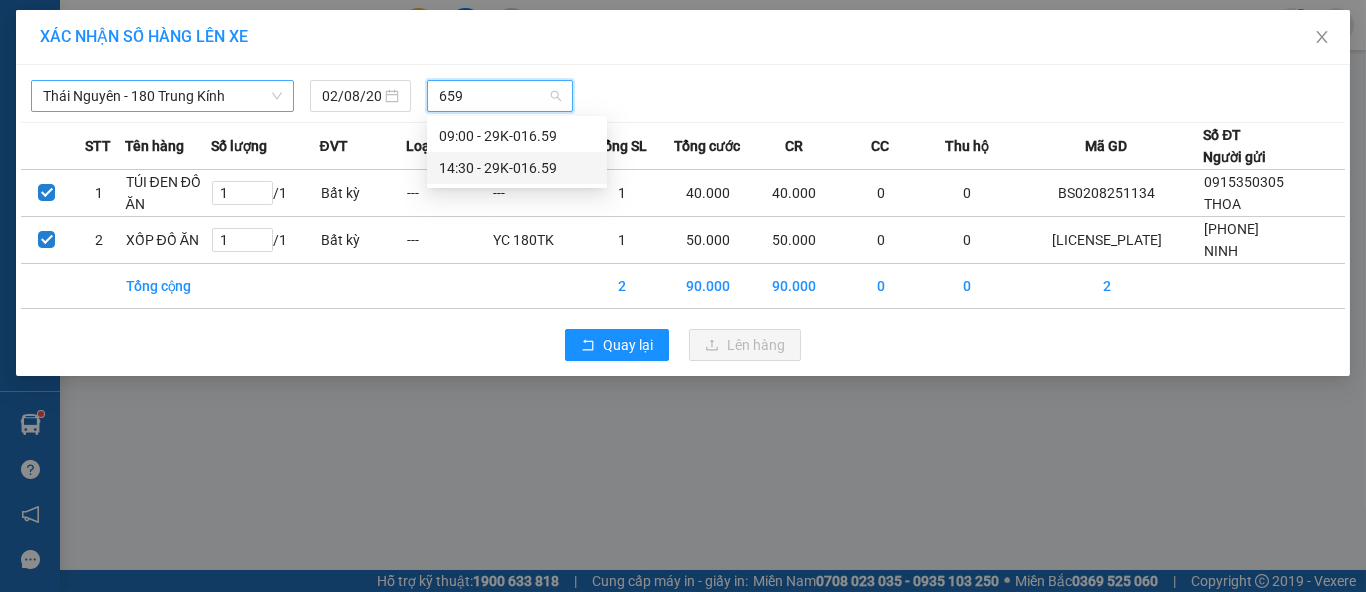 click on "14:30     - 29K-016.59" at bounding box center [517, 168] 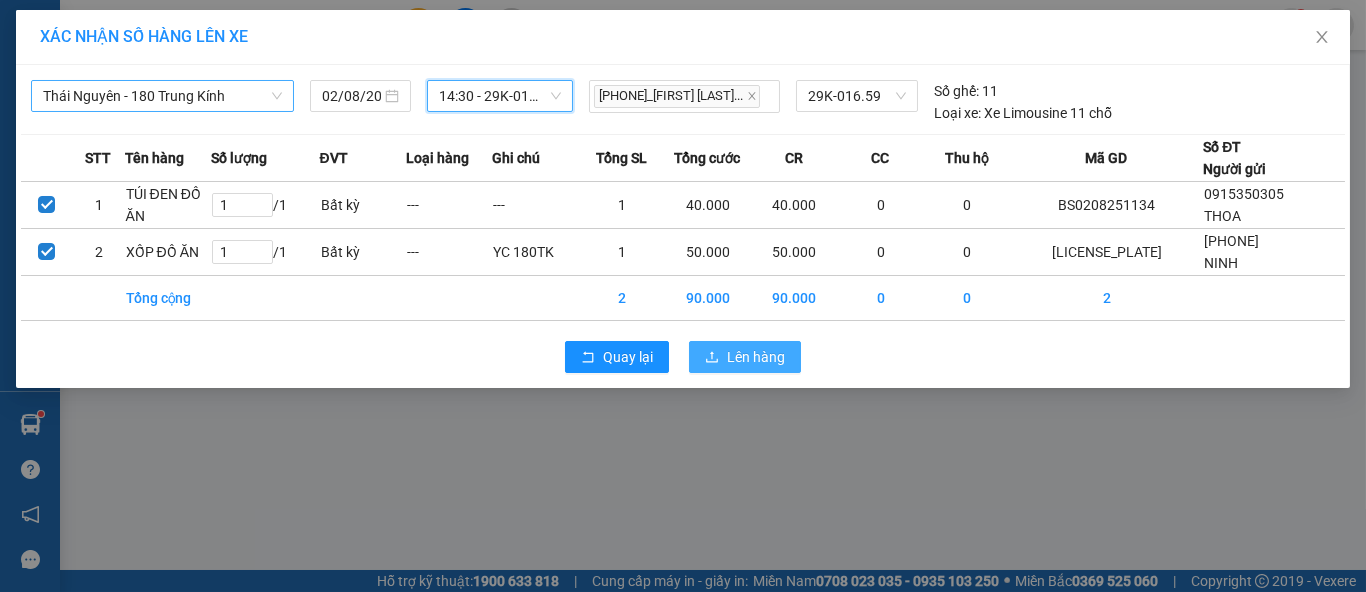 click on "Lên hàng" at bounding box center [756, 357] 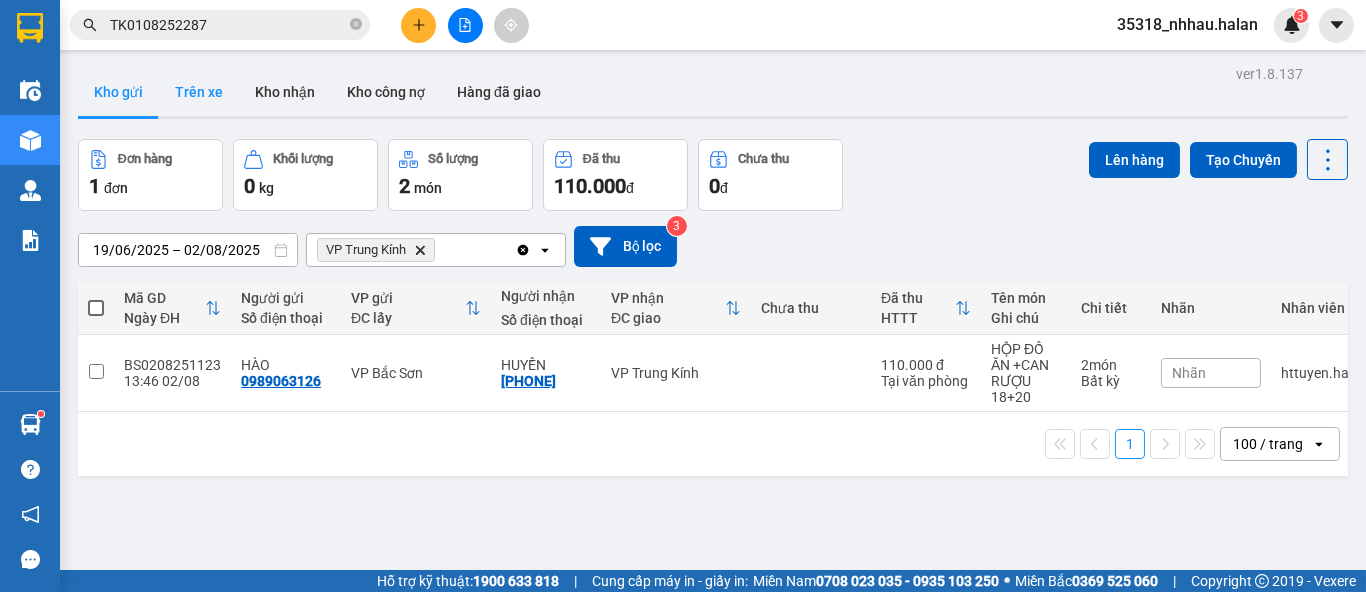 click on "Trên xe" at bounding box center (199, 92) 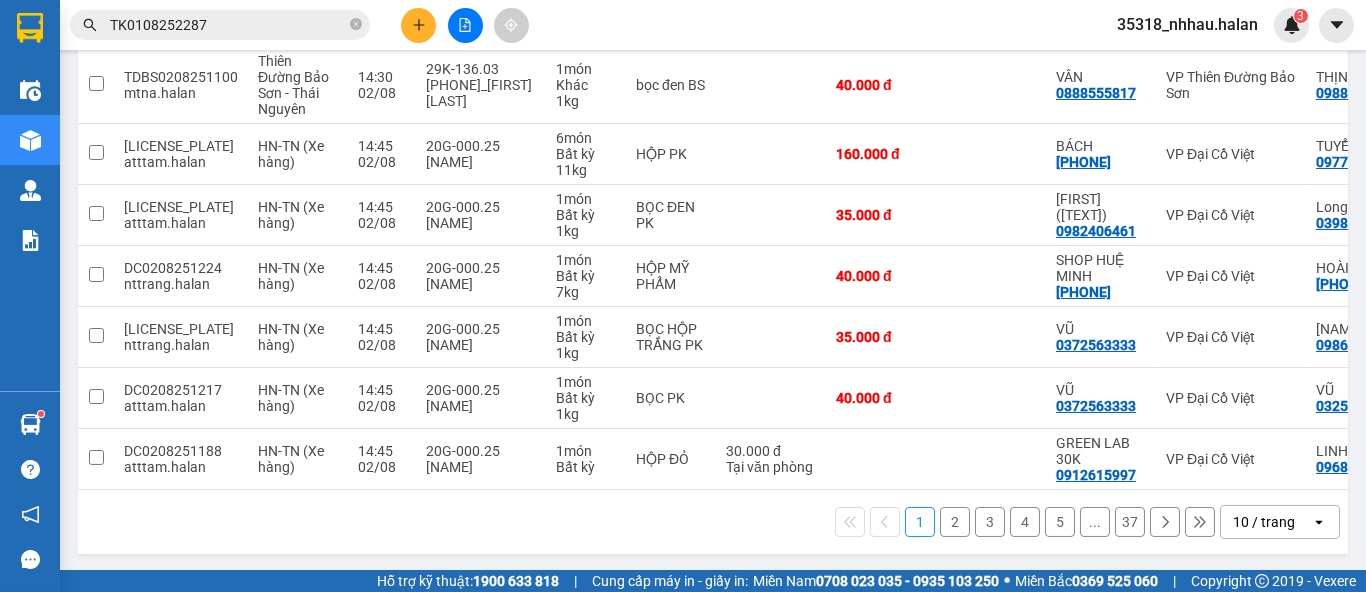 scroll, scrollTop: 532, scrollLeft: 0, axis: vertical 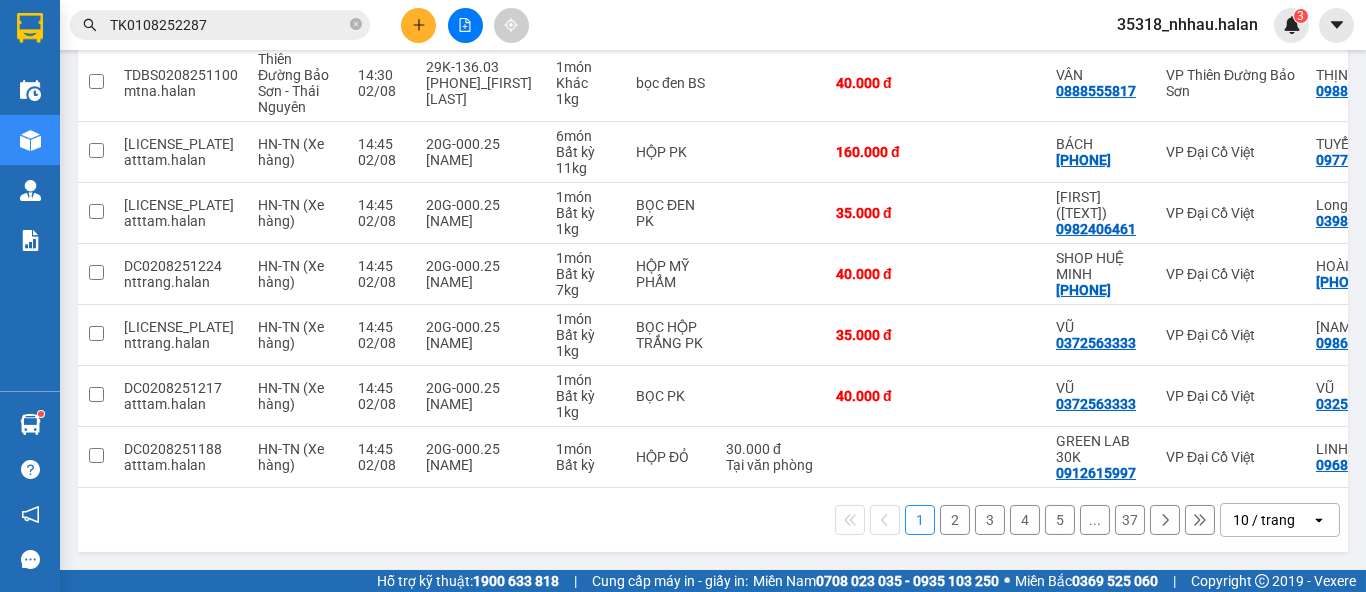 click on "10 / trang" at bounding box center (1264, 520) 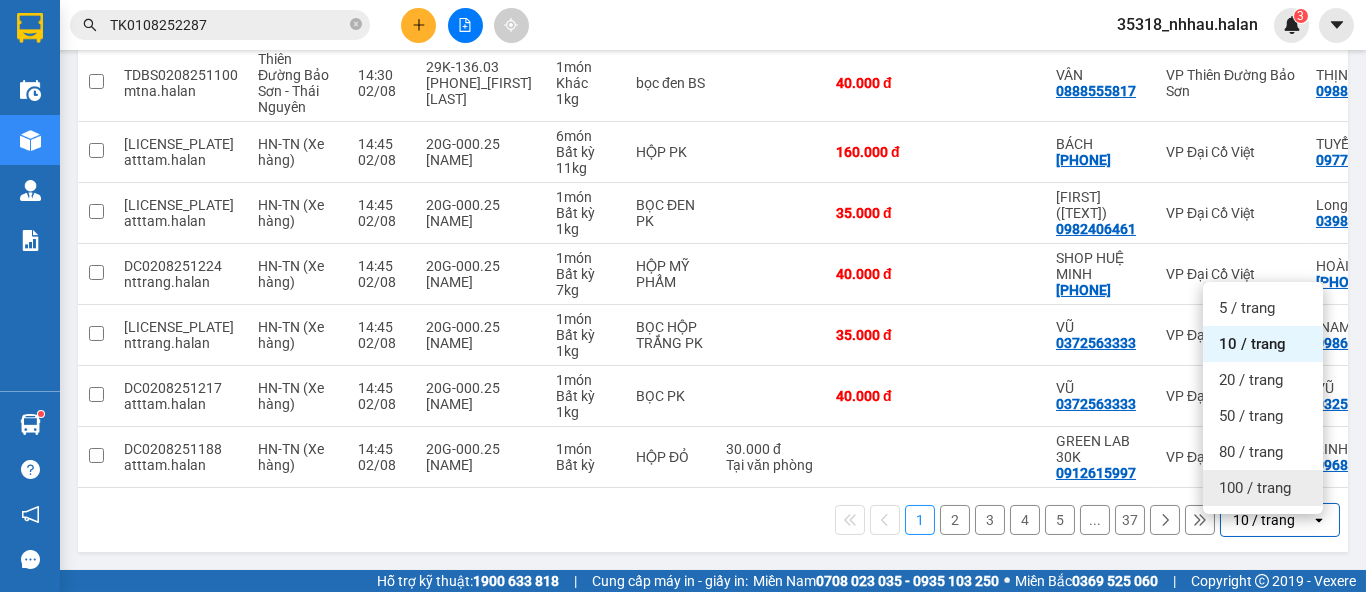 click on "100 / trang" at bounding box center [1255, 488] 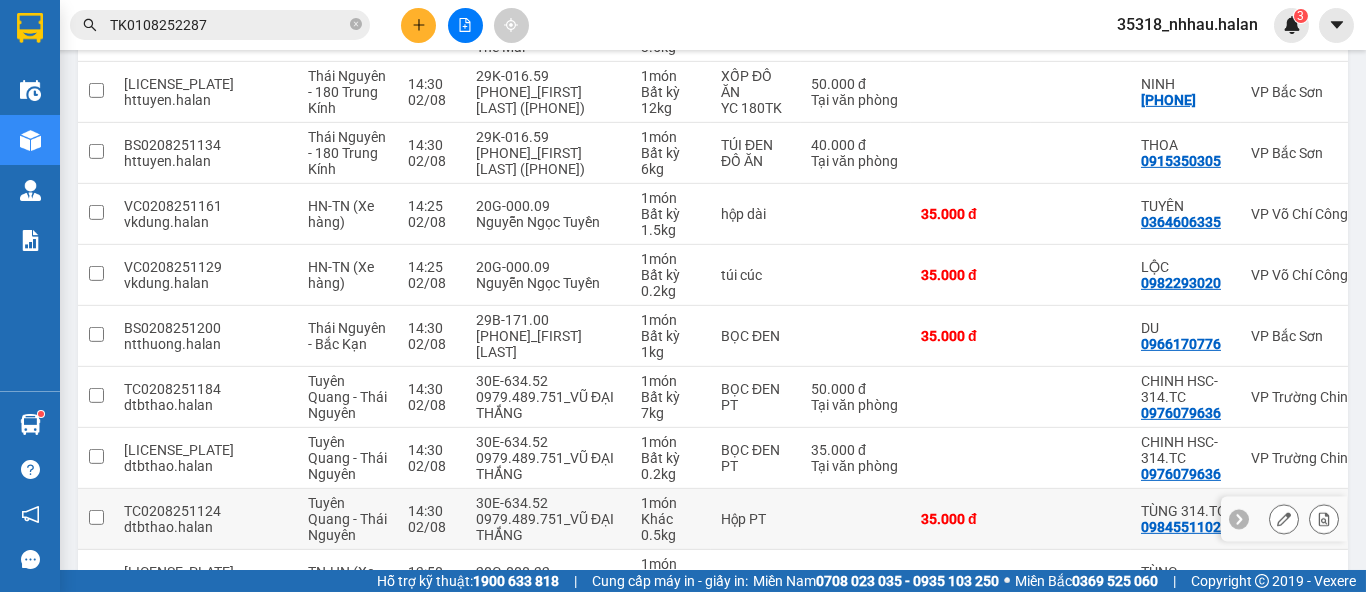 scroll, scrollTop: 3997, scrollLeft: 0, axis: vertical 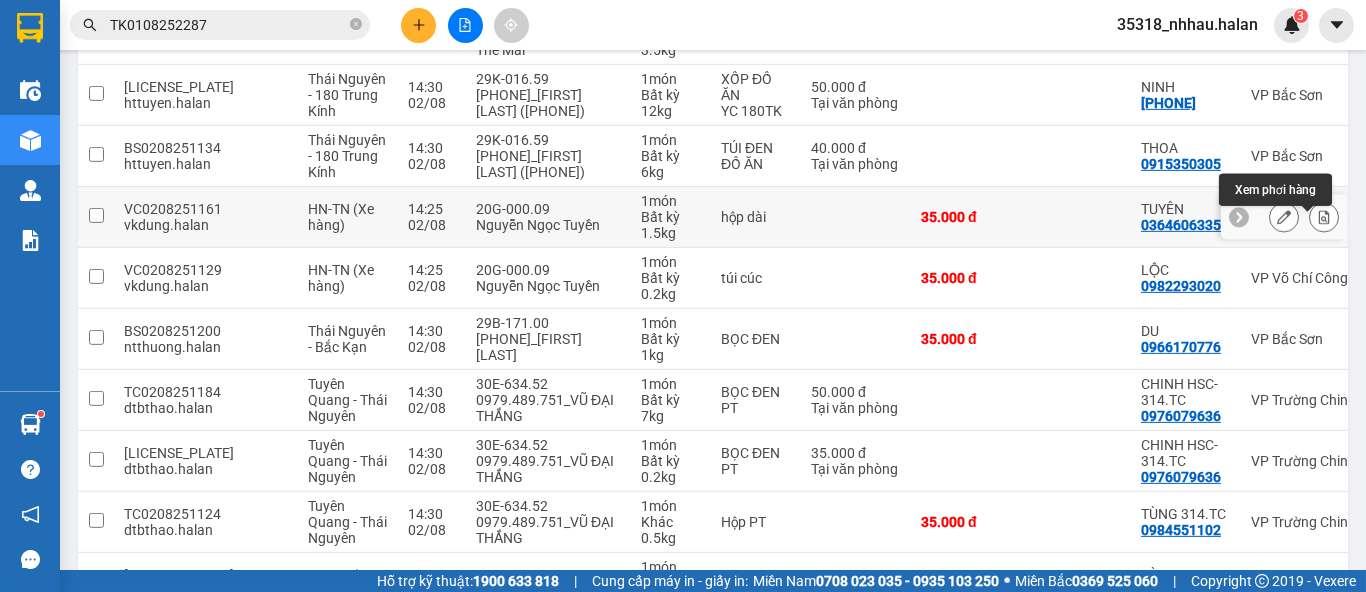 click 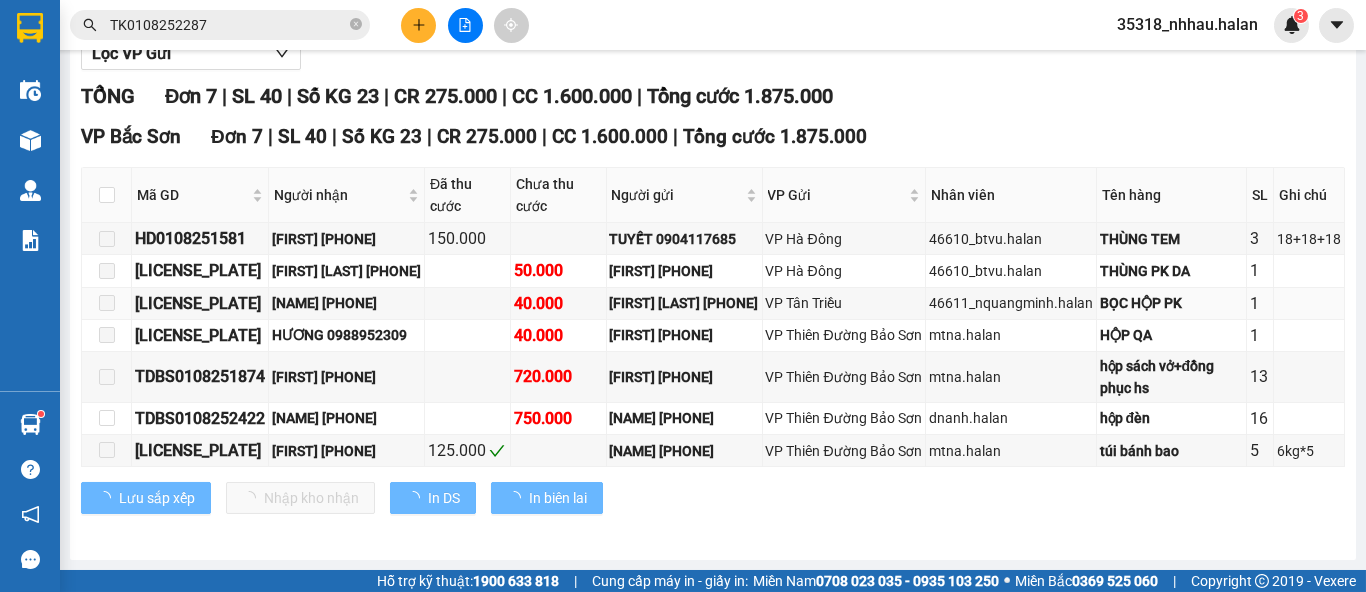 scroll, scrollTop: 0, scrollLeft: 0, axis: both 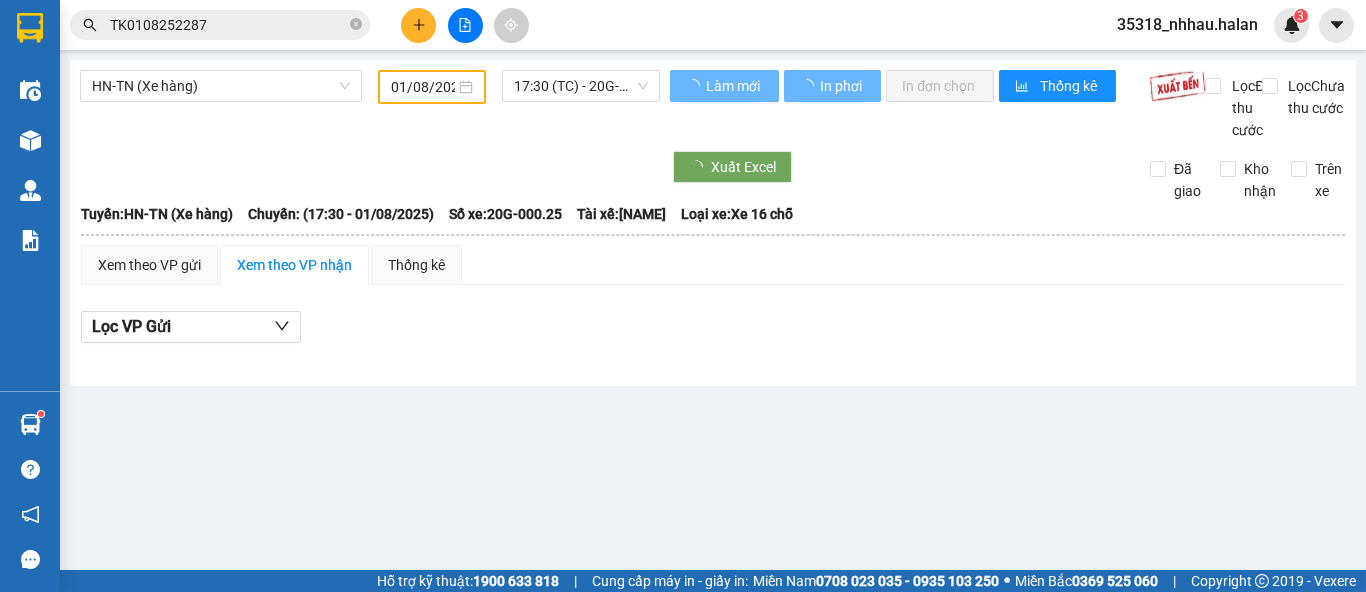 type on "02/08/2025" 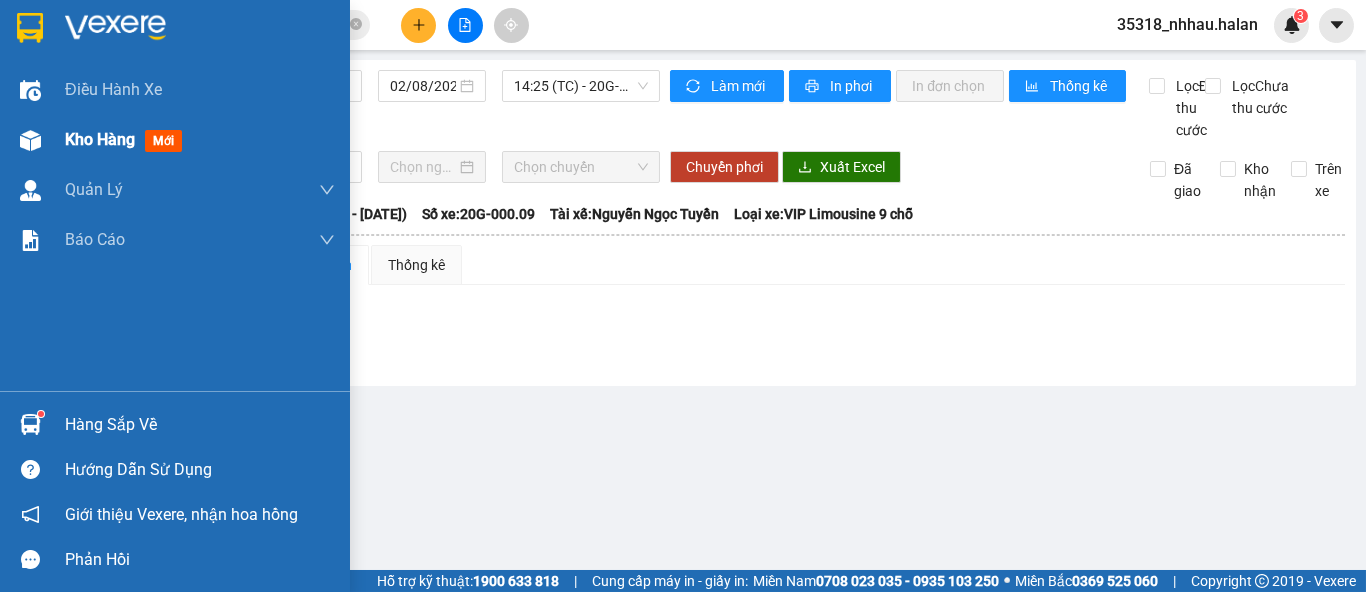 click at bounding box center (30, 140) 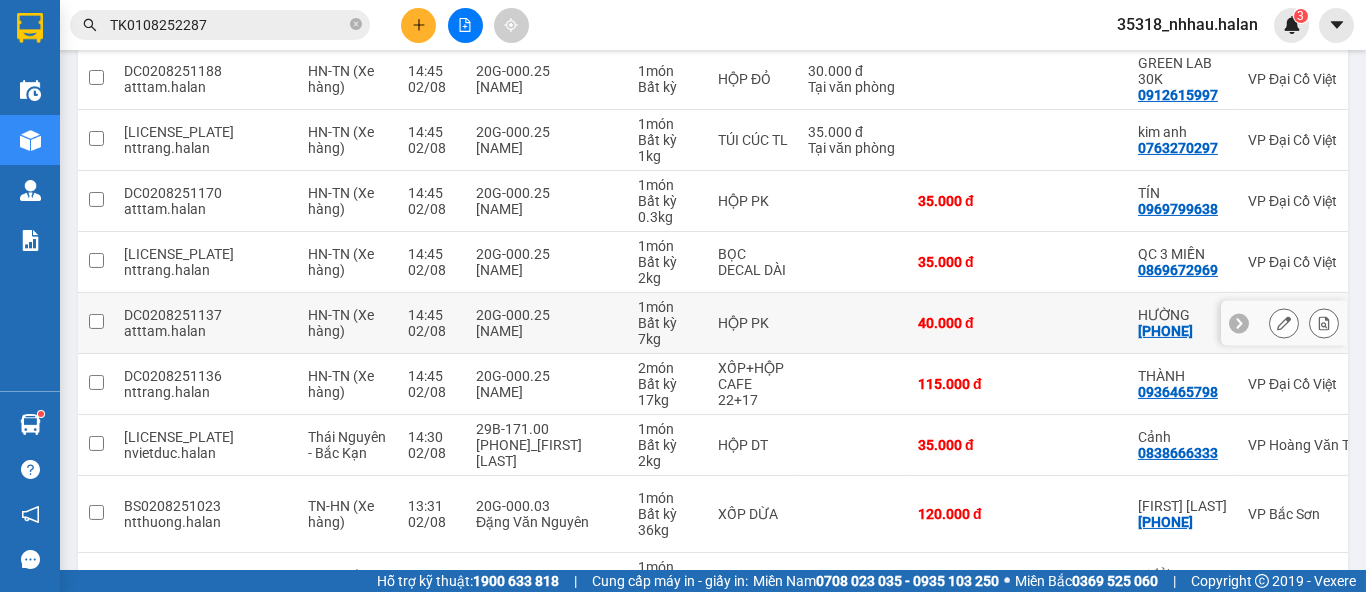 scroll, scrollTop: 2000, scrollLeft: 0, axis: vertical 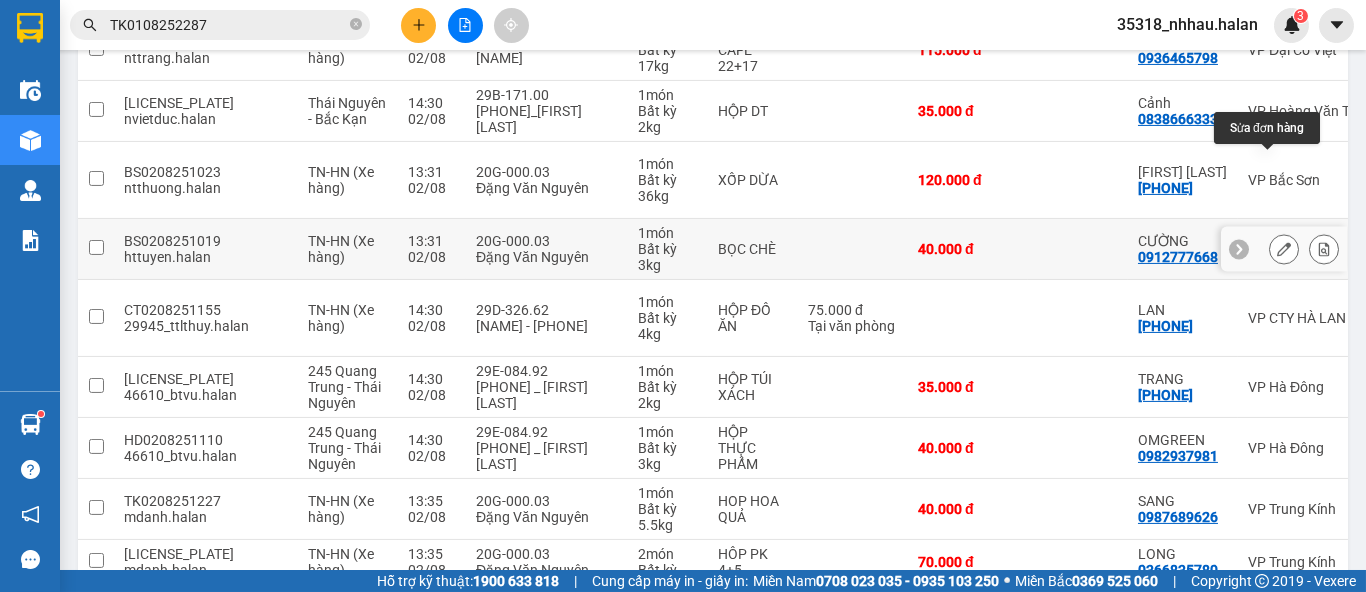 click 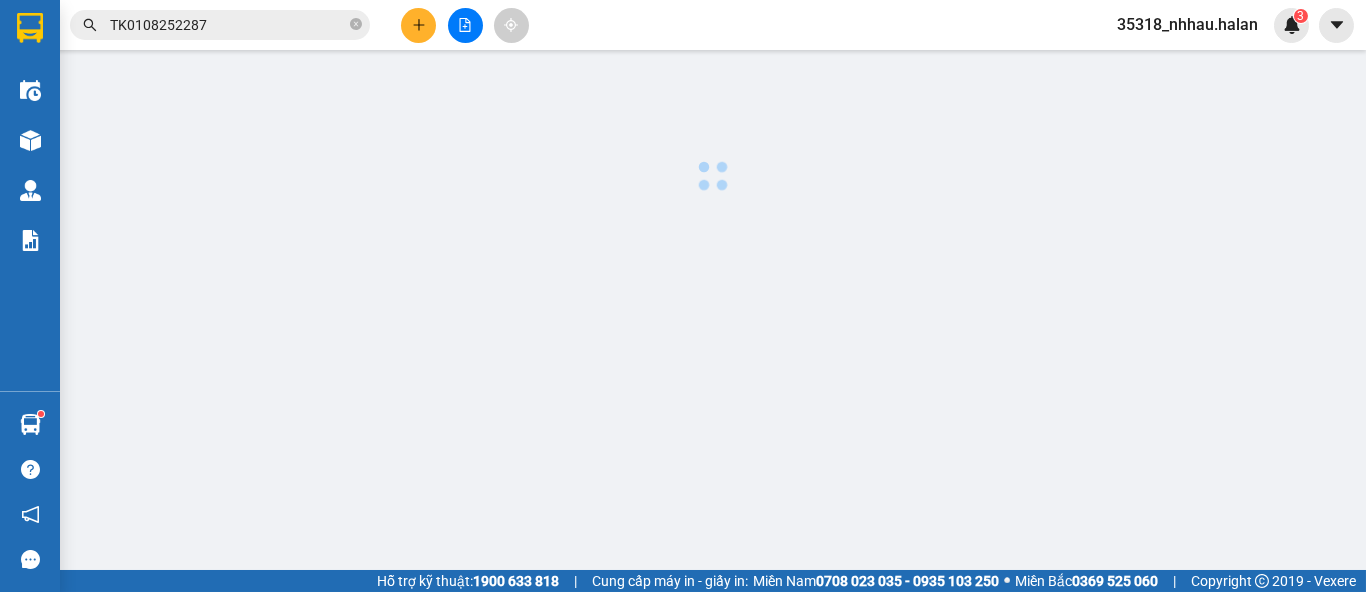 scroll, scrollTop: 0, scrollLeft: 0, axis: both 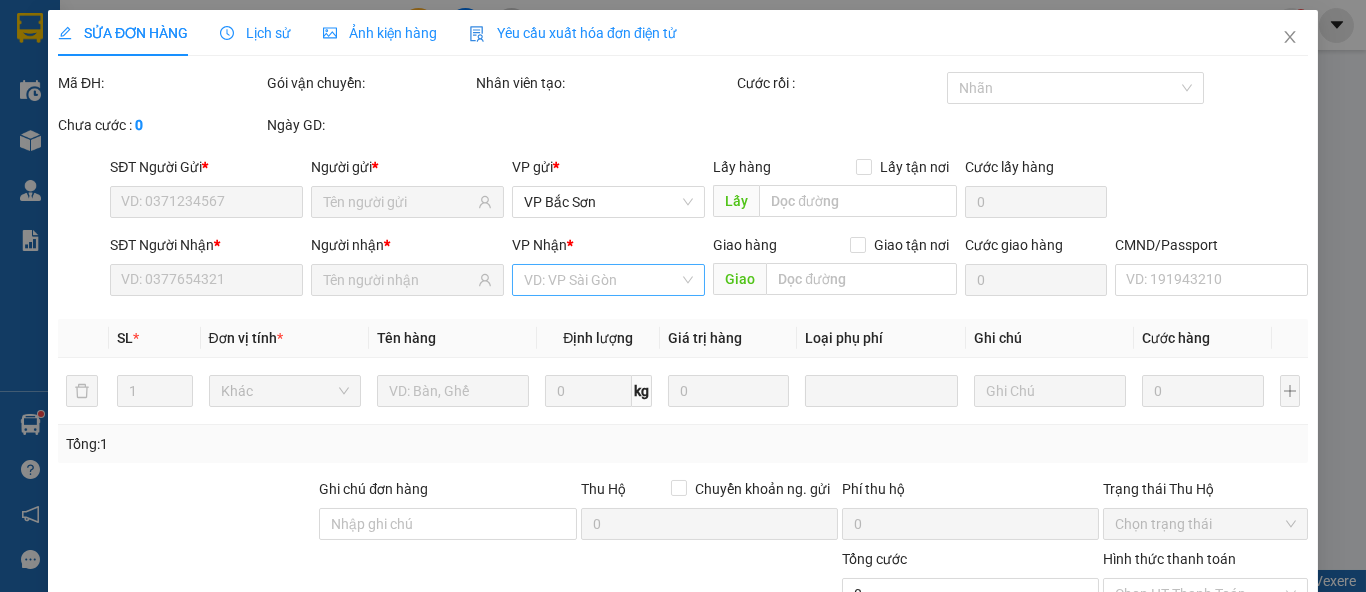 type on "0912777668" 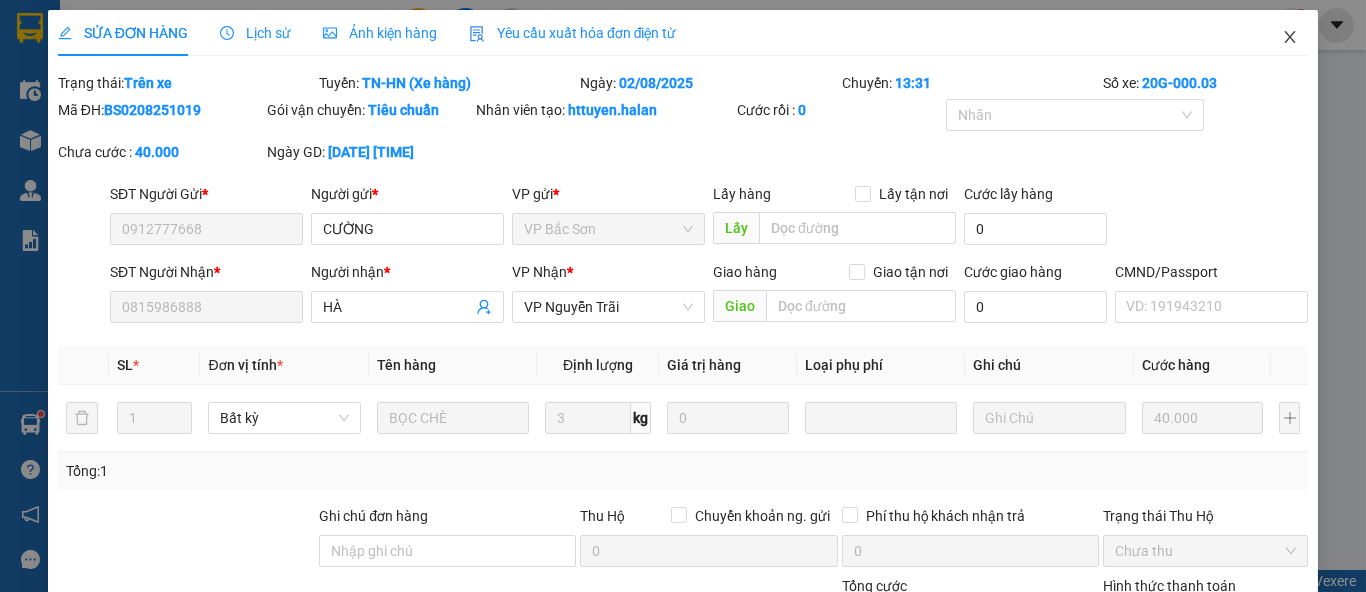 click 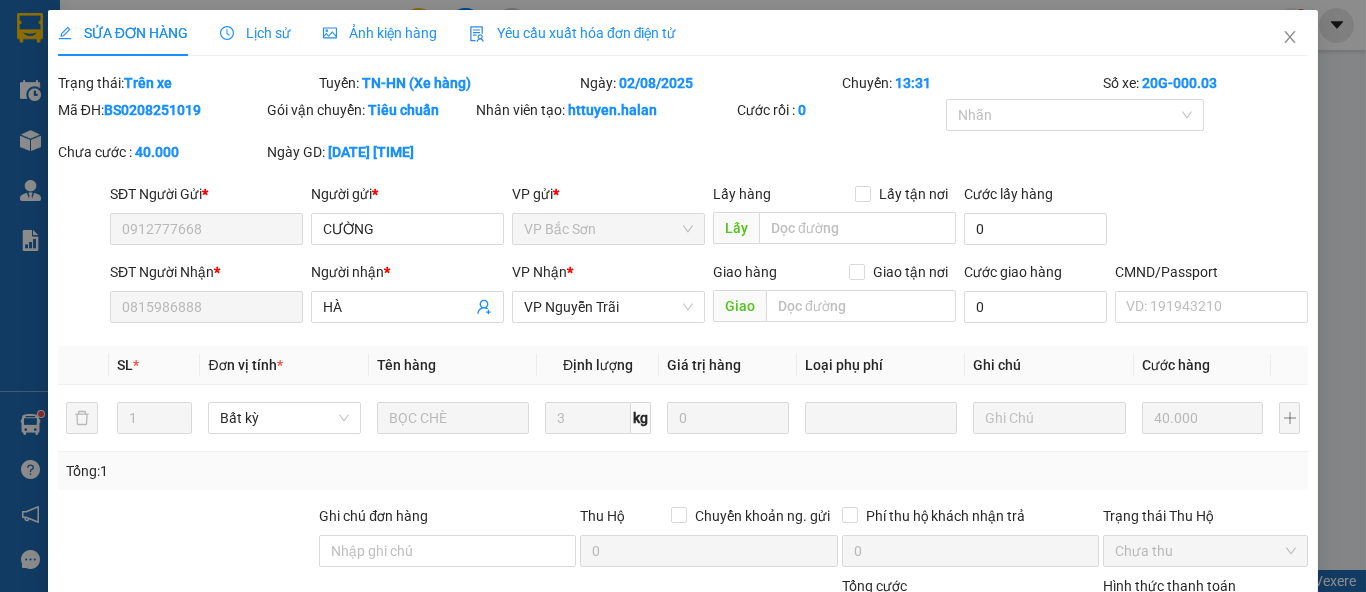 click on "Kết quả tìm kiếm ( 1 )  Bộ lọc  Mã ĐH Trạng thái Món hàng Thu hộ Tổng cước Chưa cước Nhãn Người gửi VP Gửi Người nhận VP Nhận [LICENSE_PLATE] [TIME] - [DATE] Trên xe   [LICENSE_PLATE] [TIME]  -   [DATE] TÚI SÂM TRẺ EM SL:  1 35.000 [PHONE] [FIRST] VP [CITY] [PHONE] [FIRST] VP [CITY] 1 [LICENSE_PLATE] [NUMBER]_[FIRST] [LAST] 3" at bounding box center (683, 25) 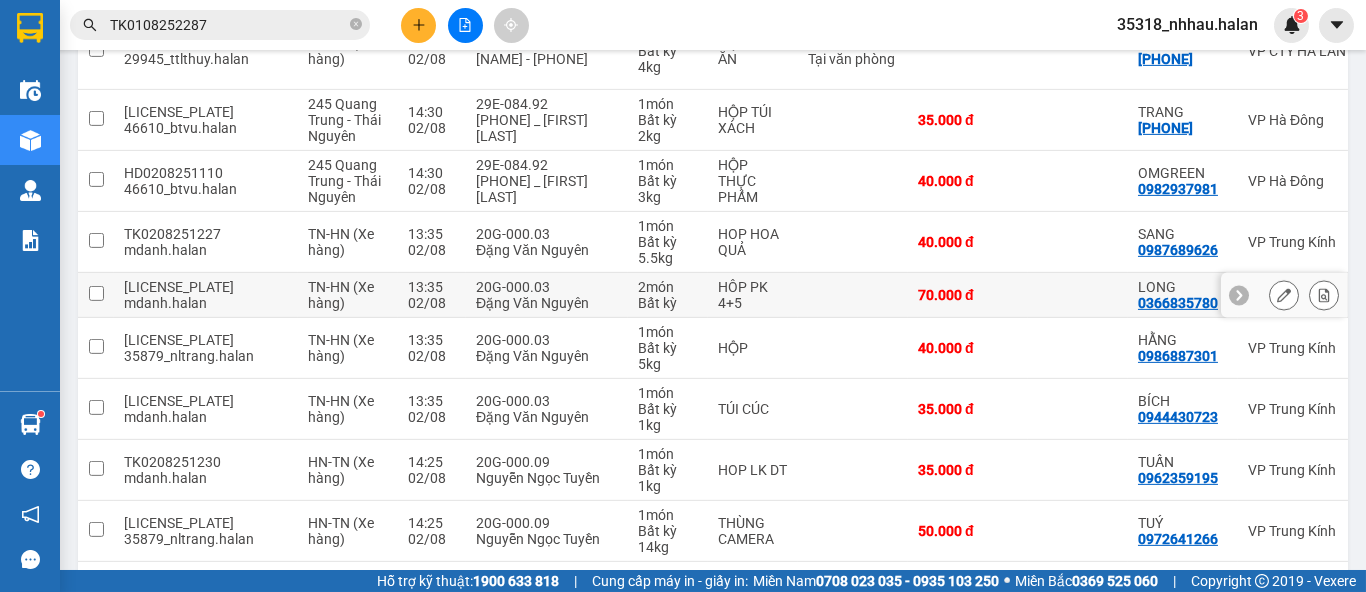 scroll, scrollTop: 3558, scrollLeft: 0, axis: vertical 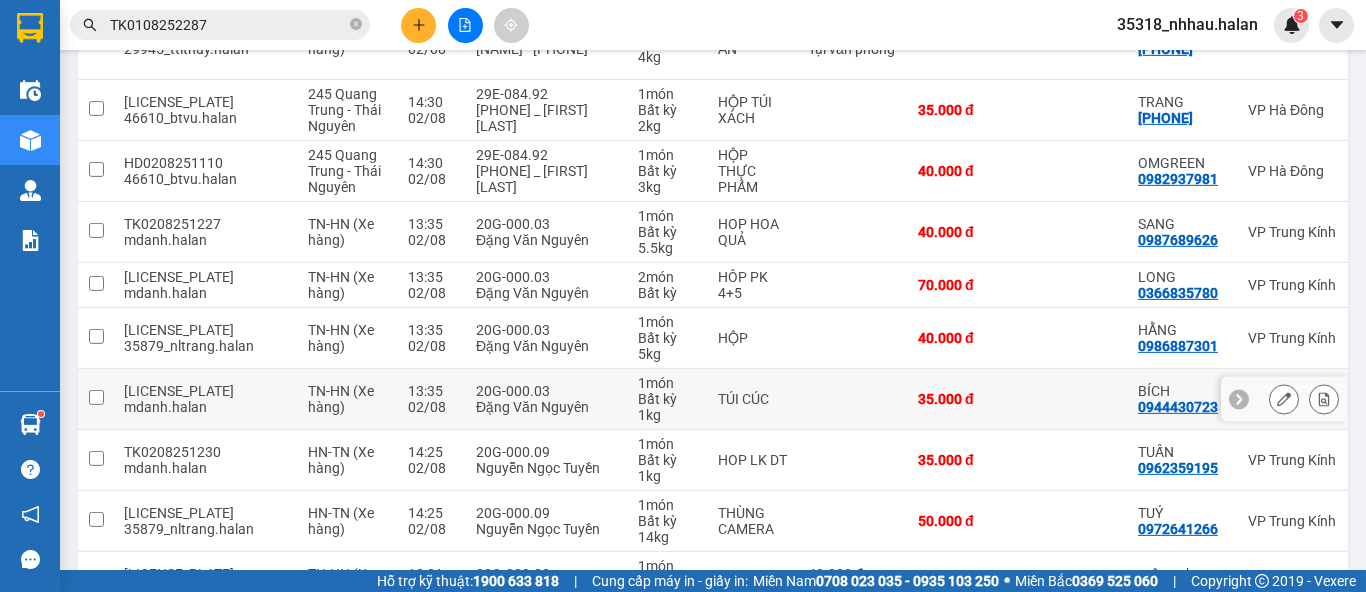 click 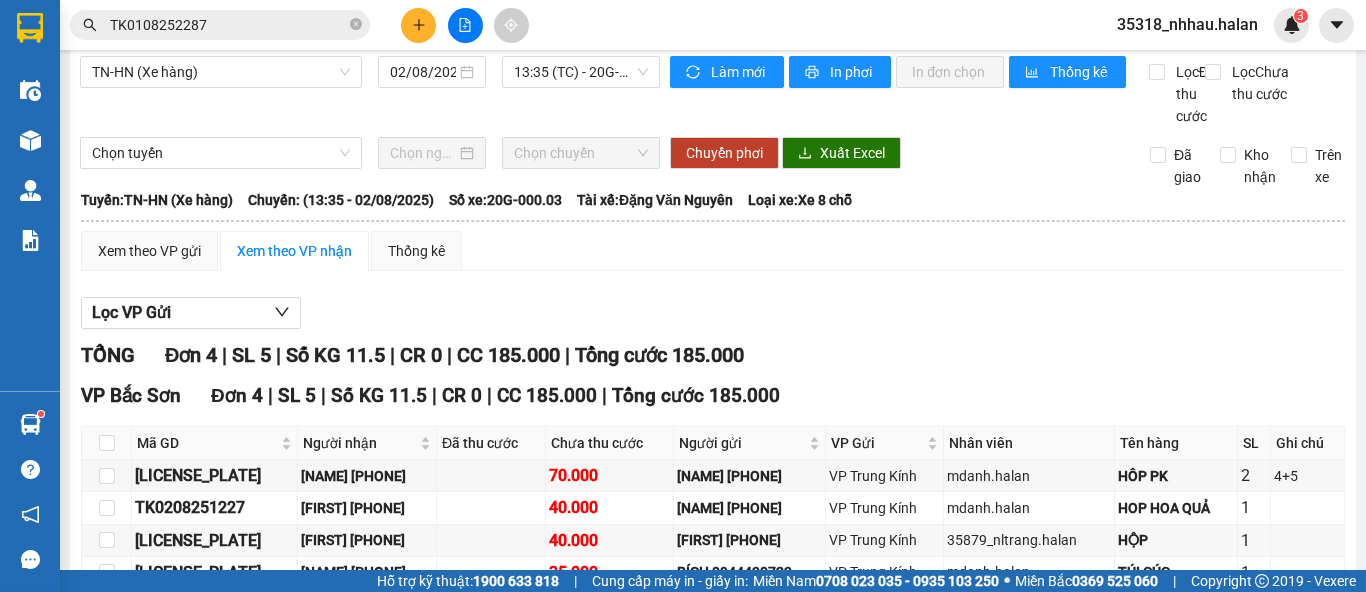 scroll, scrollTop: 0, scrollLeft: 0, axis: both 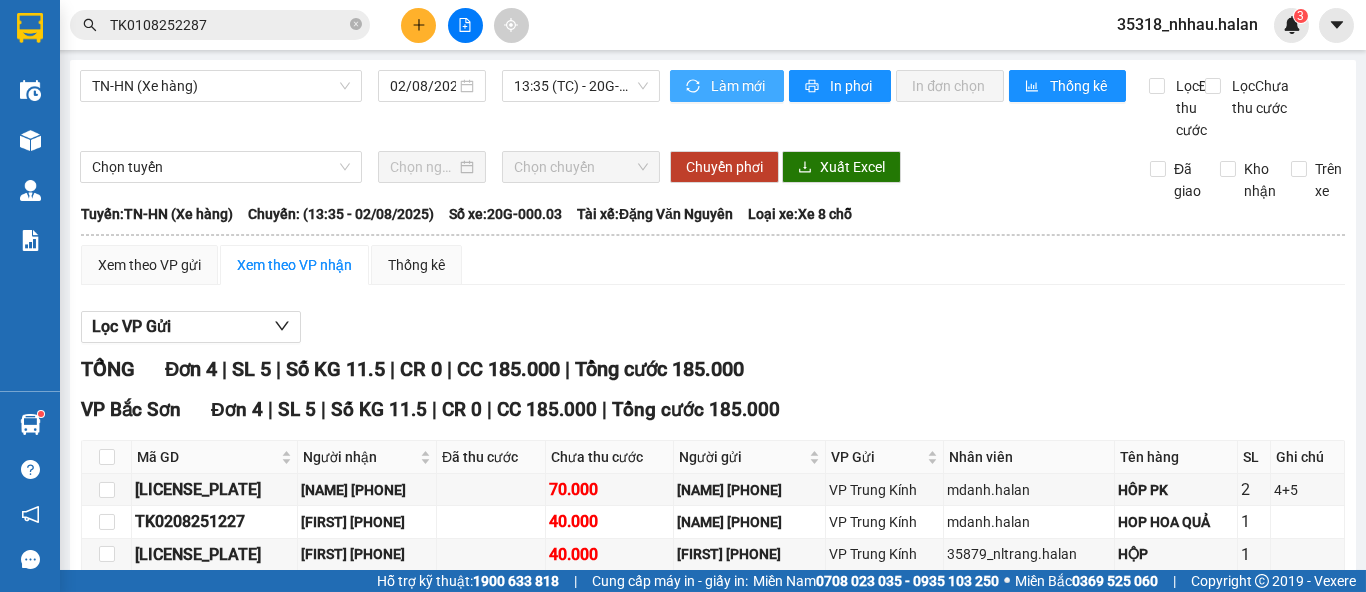 click on "Làm mới" at bounding box center (739, 86) 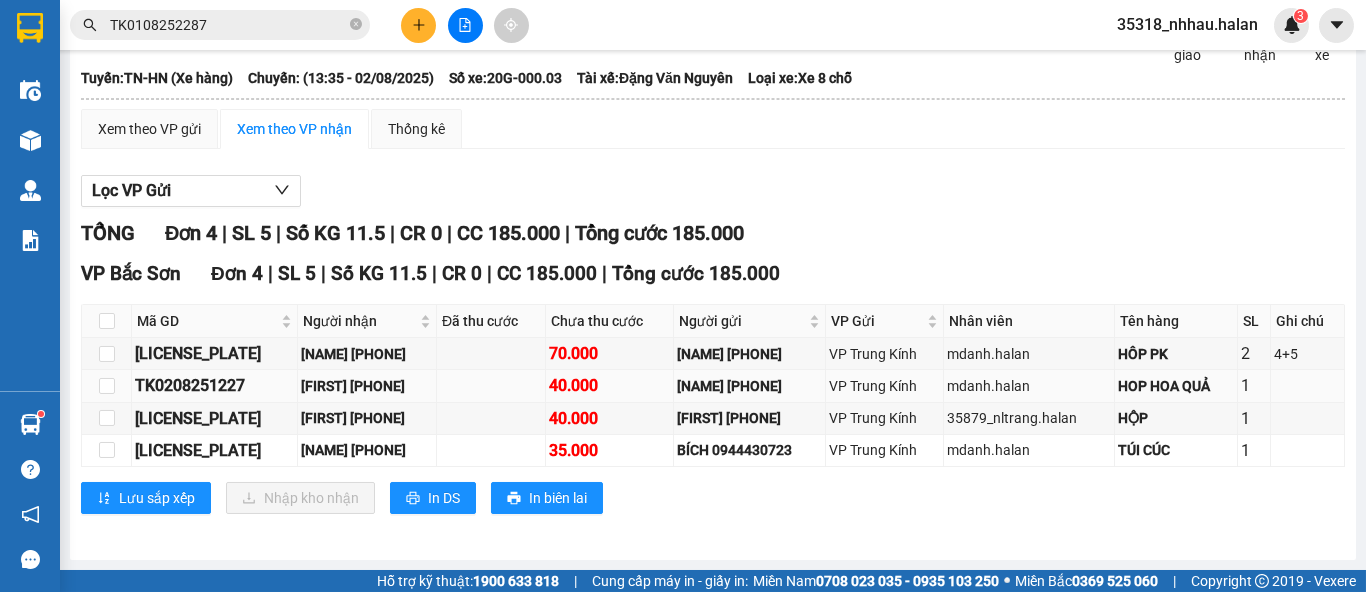 scroll, scrollTop: 155, scrollLeft: 0, axis: vertical 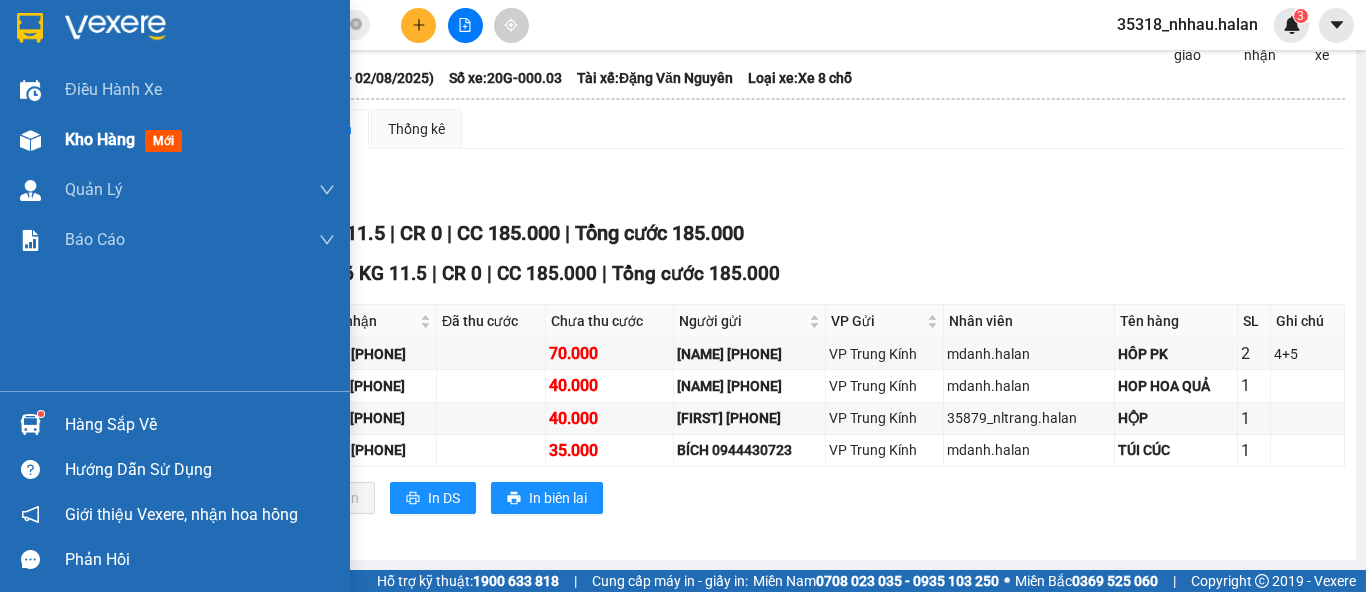 click at bounding box center (30, 140) 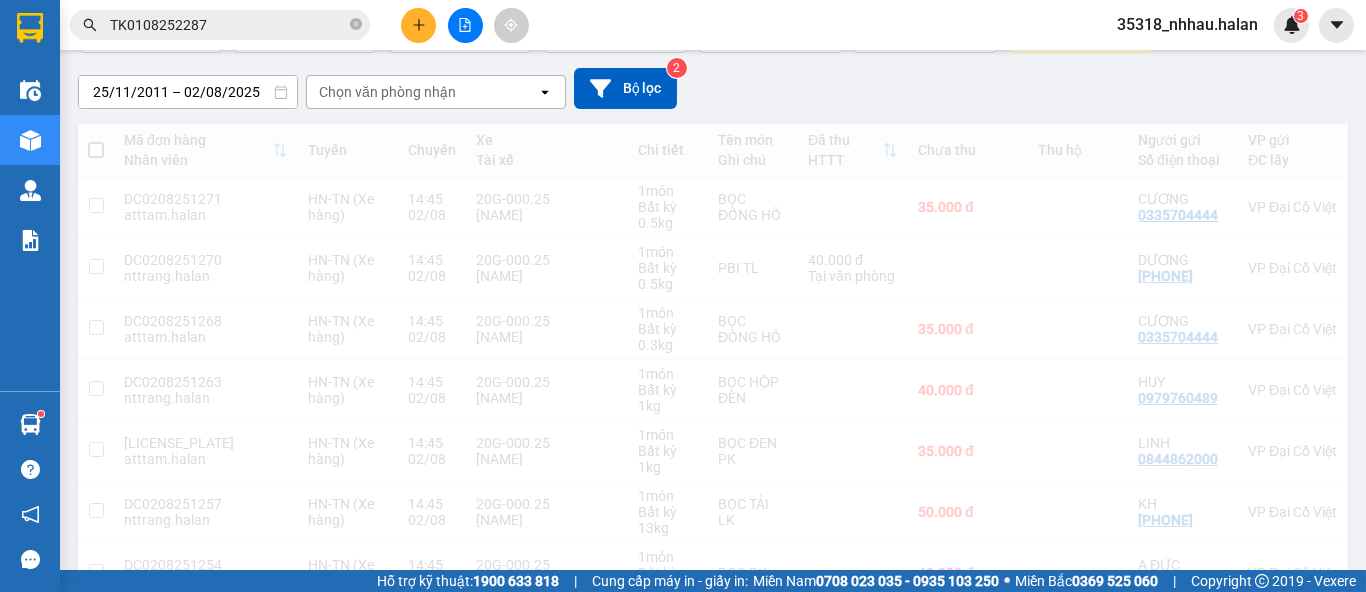 scroll, scrollTop: 0, scrollLeft: 0, axis: both 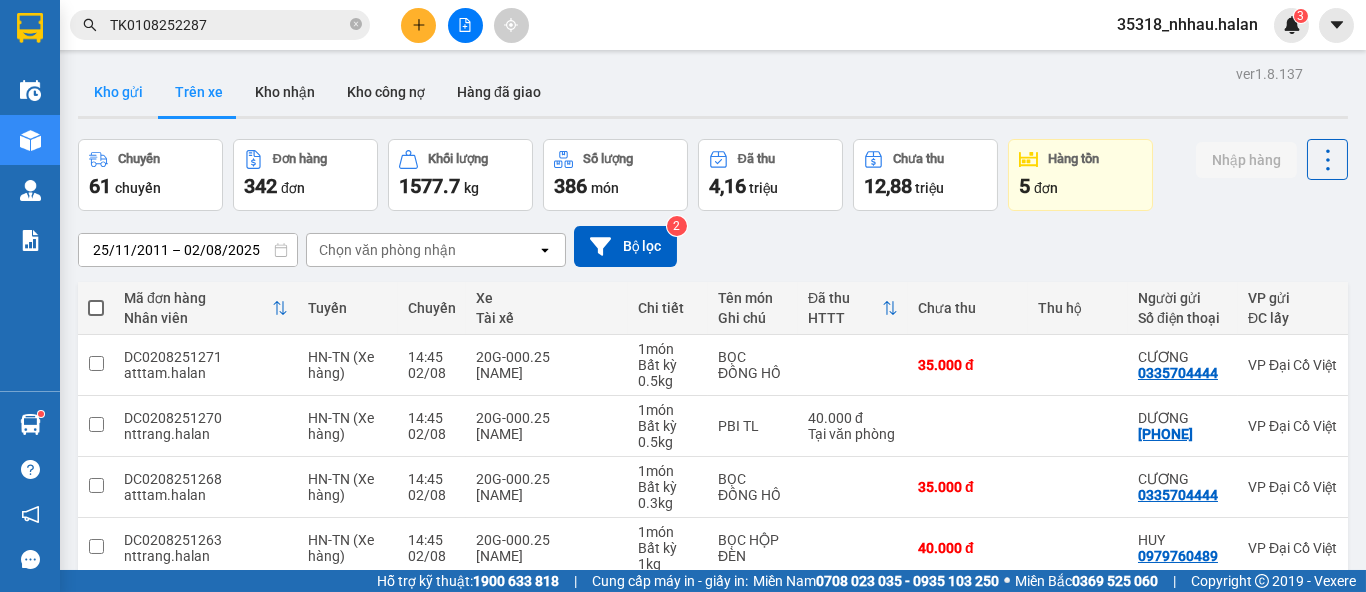 click on "Kho gửi" at bounding box center (118, 92) 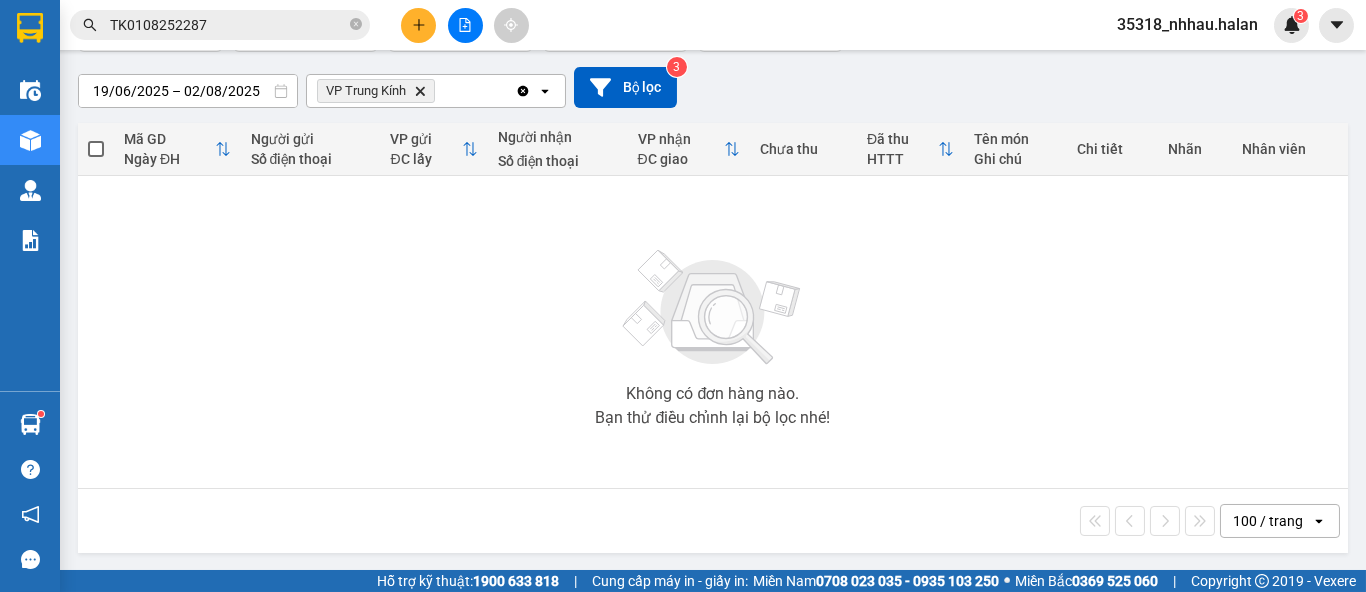 scroll, scrollTop: 160, scrollLeft: 0, axis: vertical 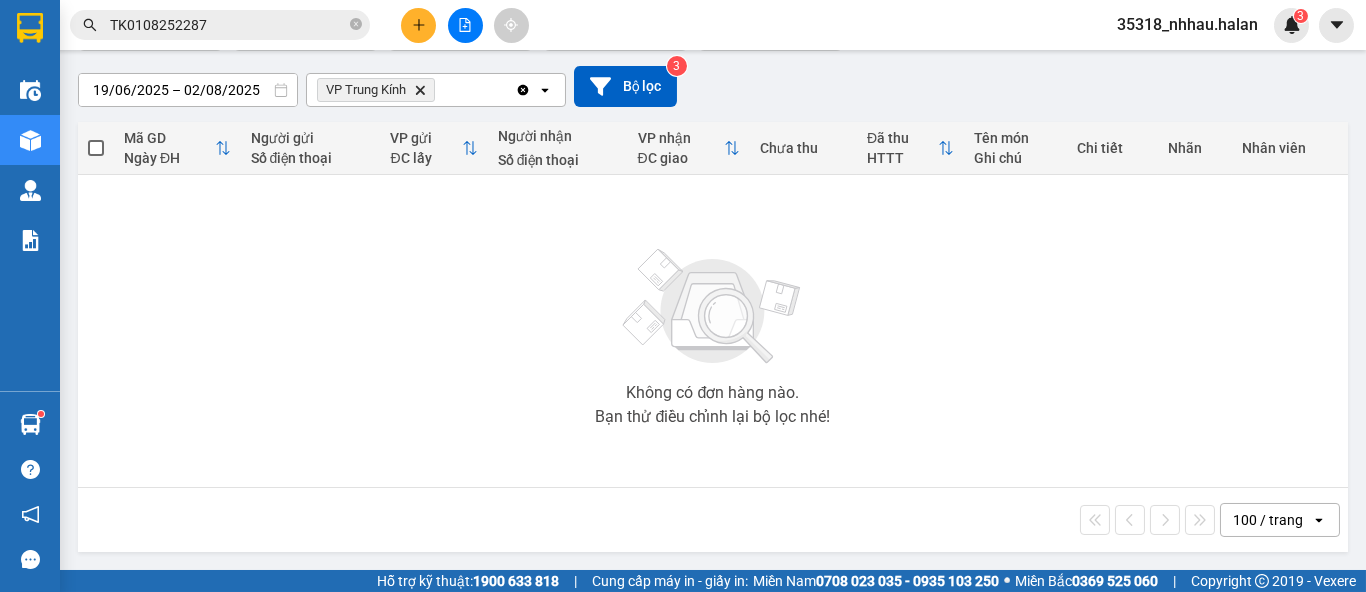 click 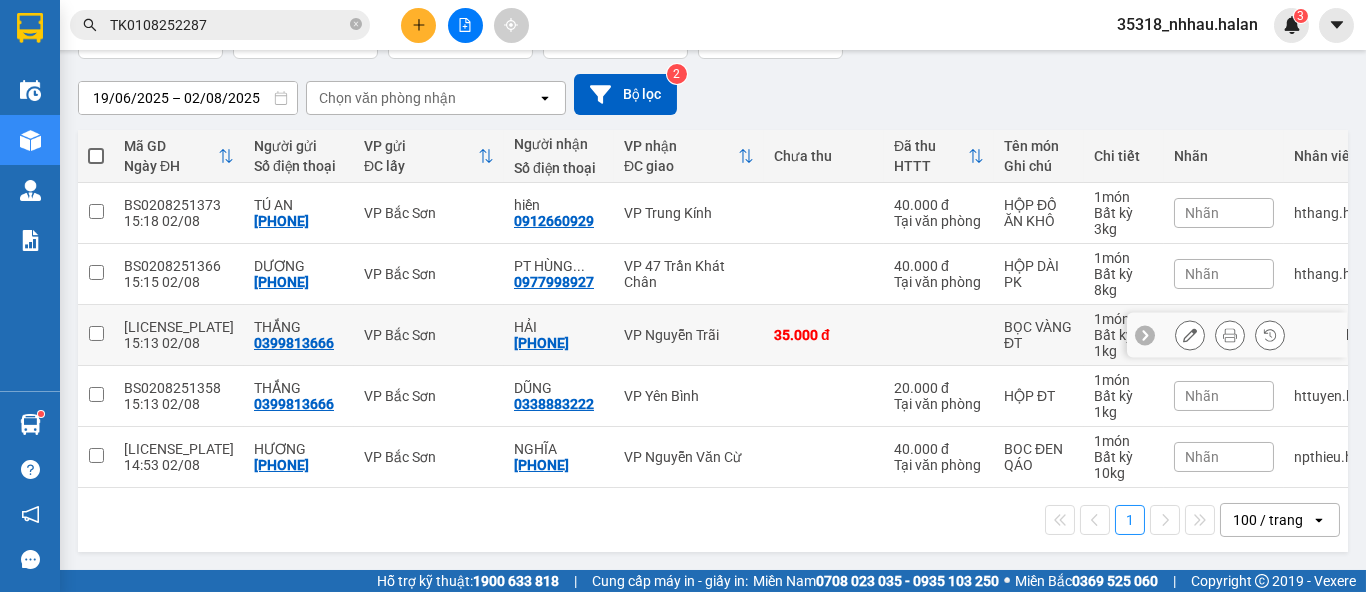 scroll, scrollTop: 160, scrollLeft: 0, axis: vertical 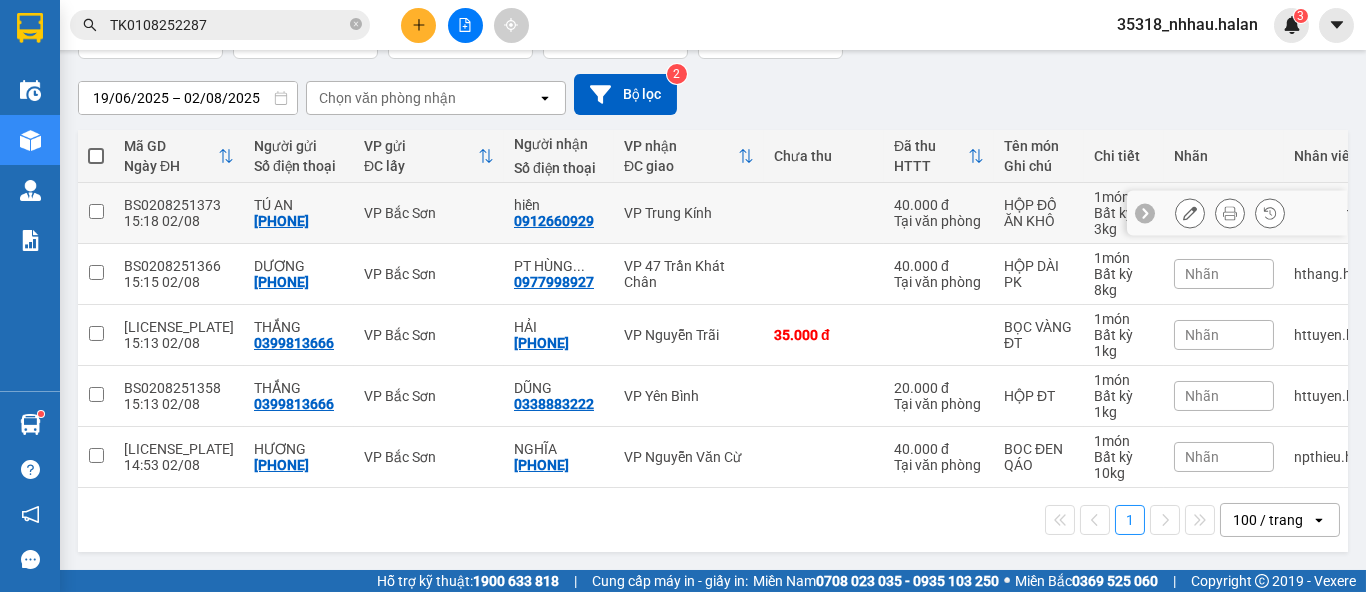 click at bounding box center (824, 213) 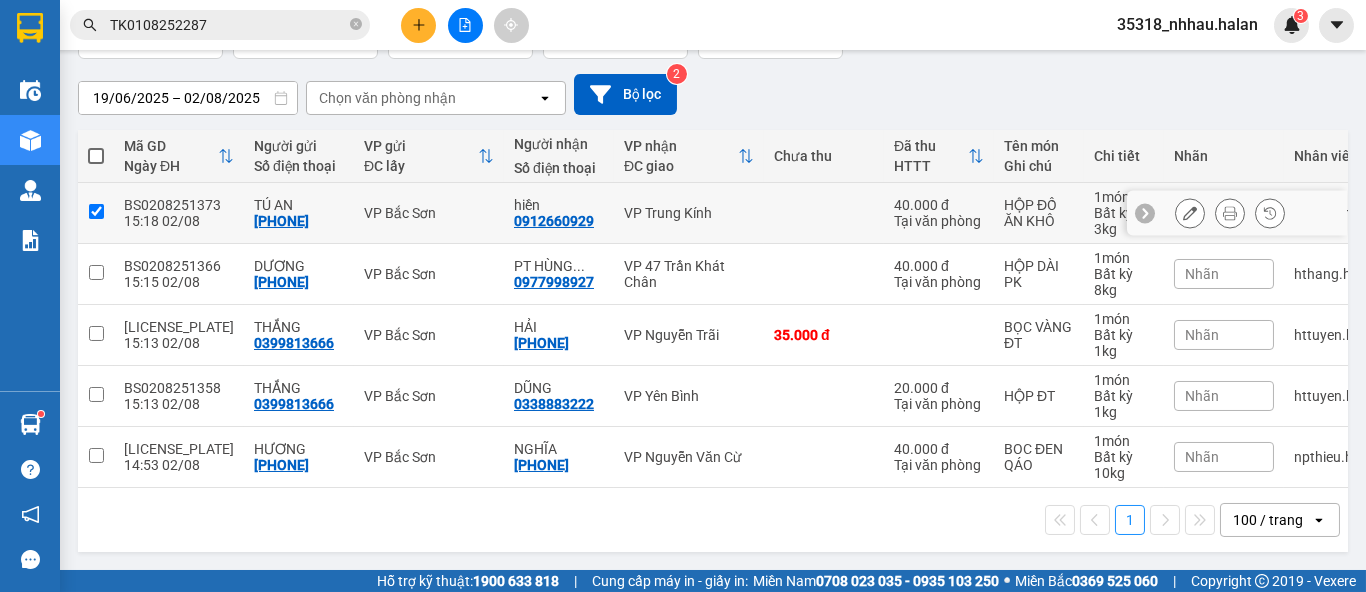 checkbox on "true" 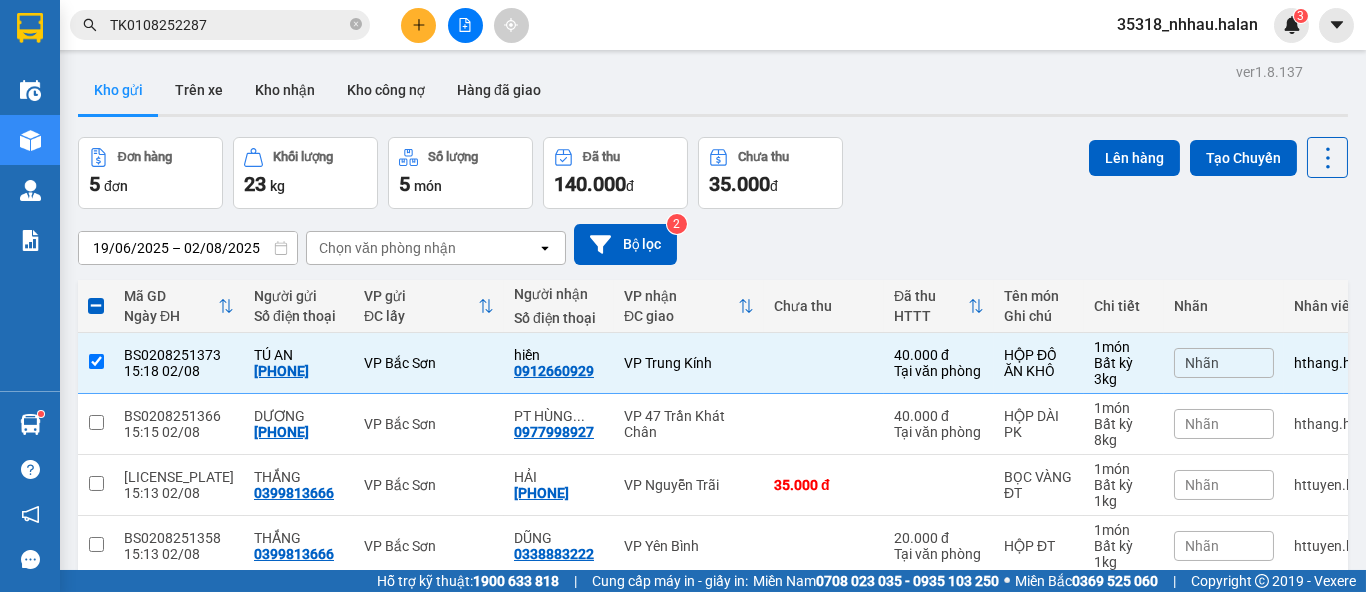 scroll, scrollTop: 0, scrollLeft: 0, axis: both 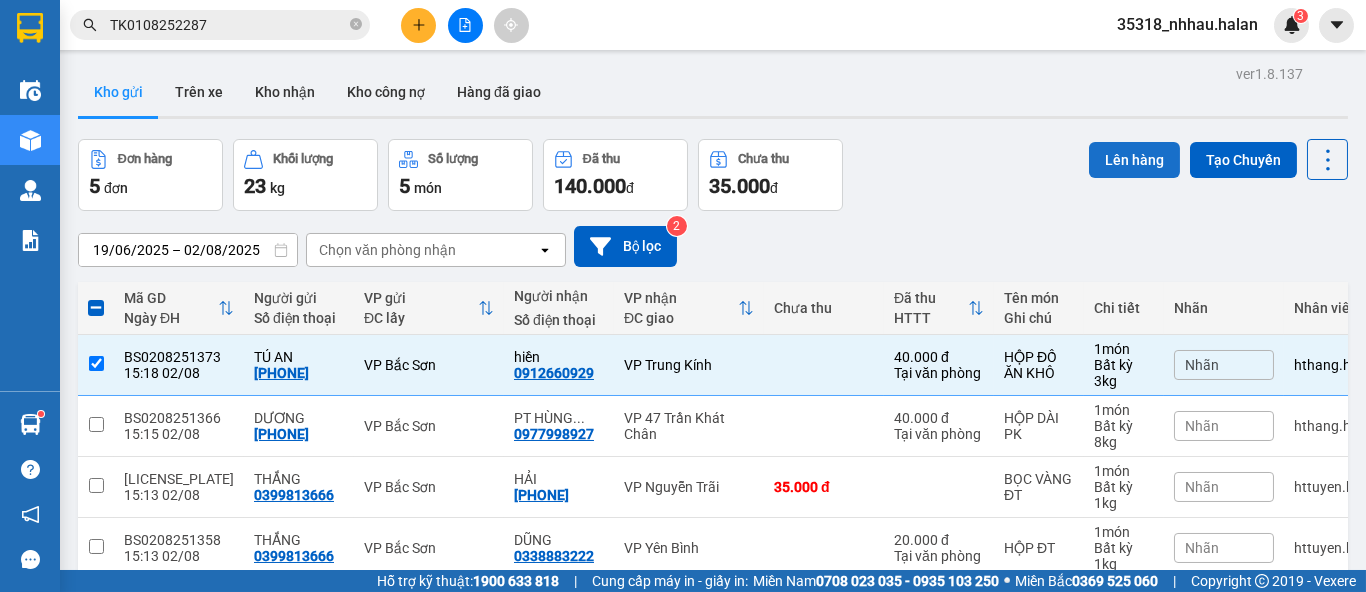 click on "Lên hàng" at bounding box center (1134, 160) 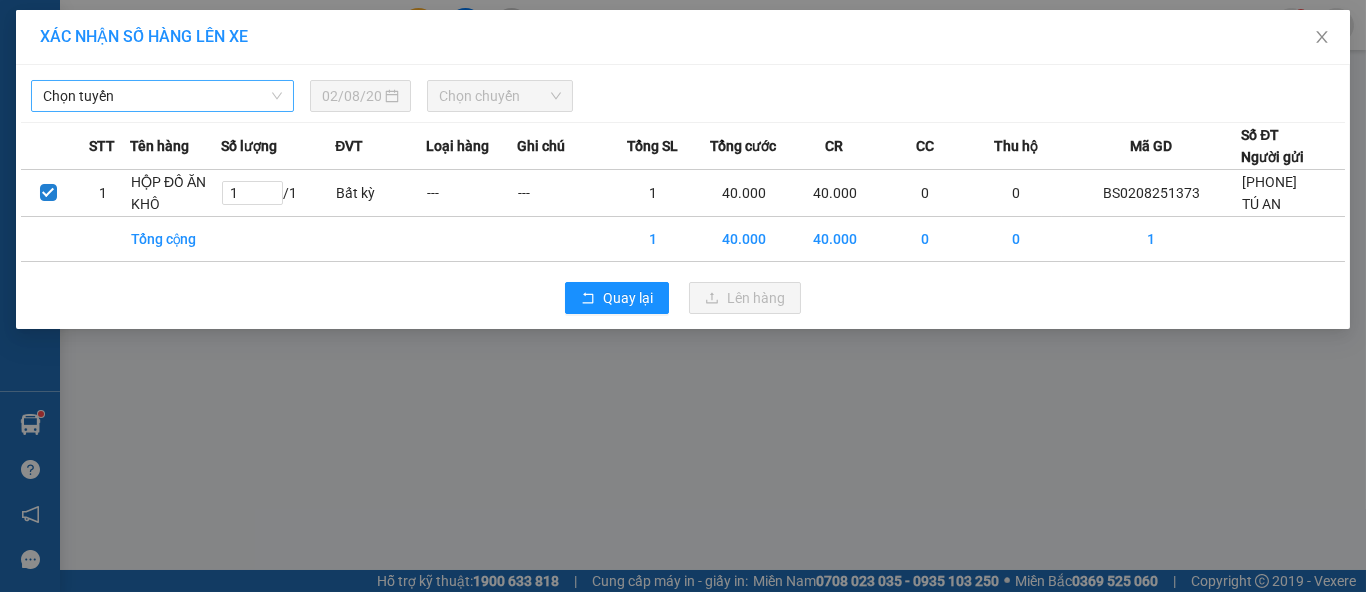 click on "Chọn tuyến" at bounding box center (162, 96) 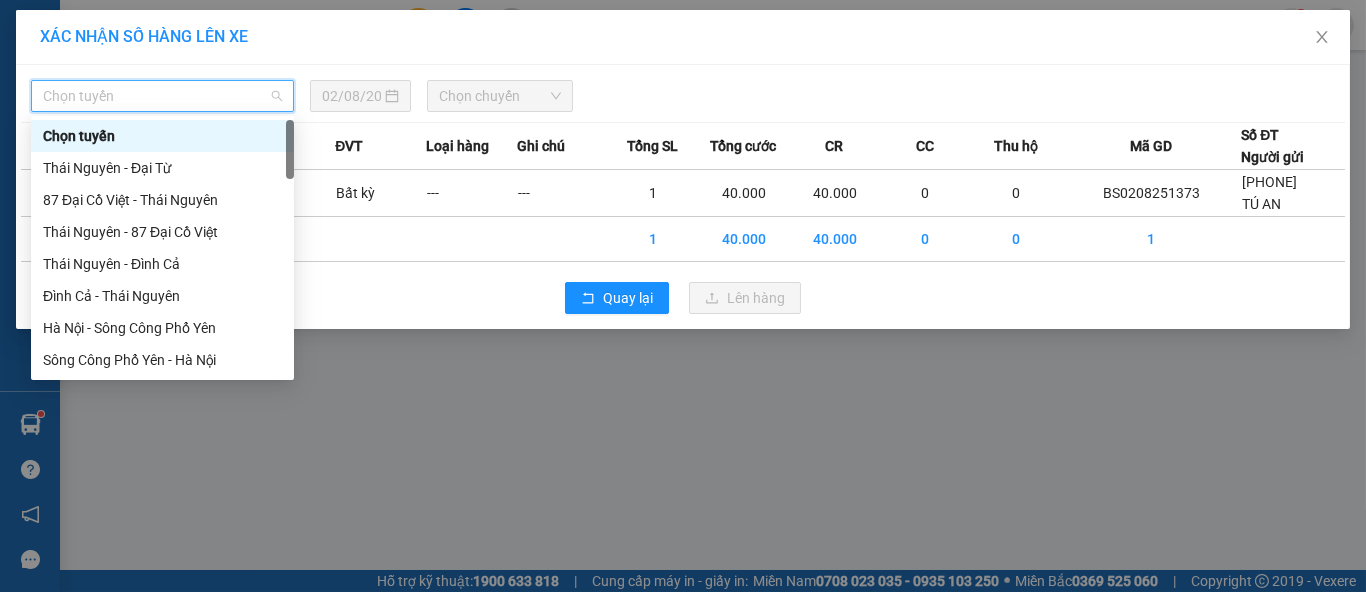 type on "b" 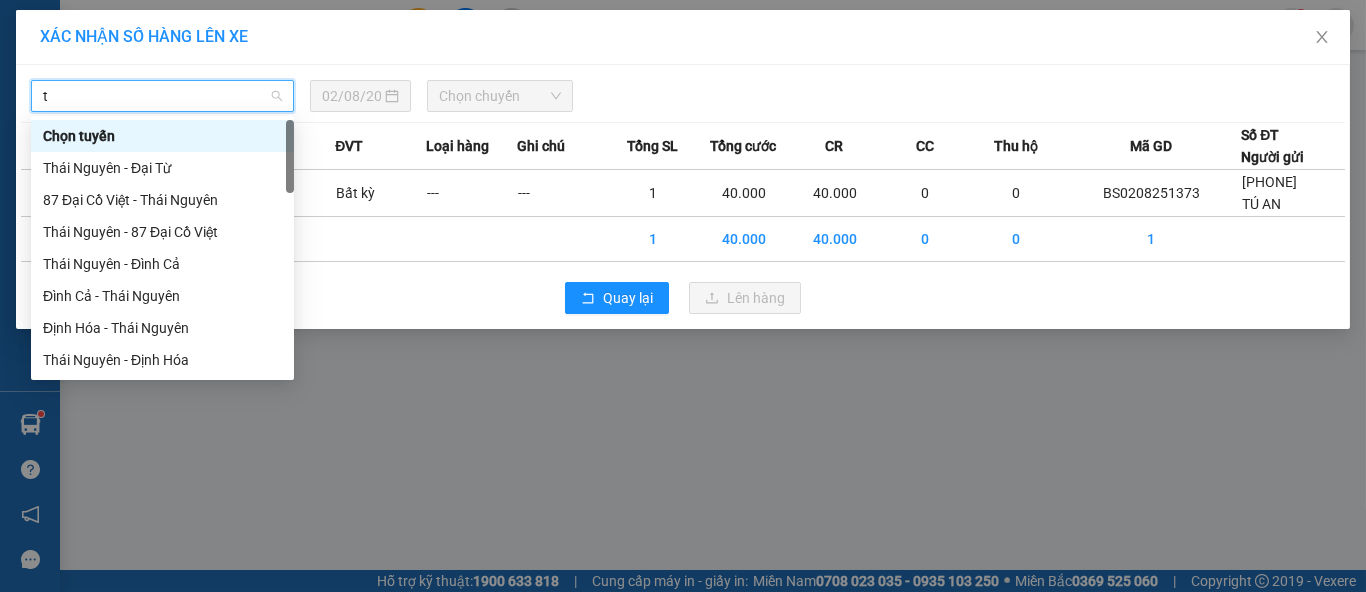 type on "tk" 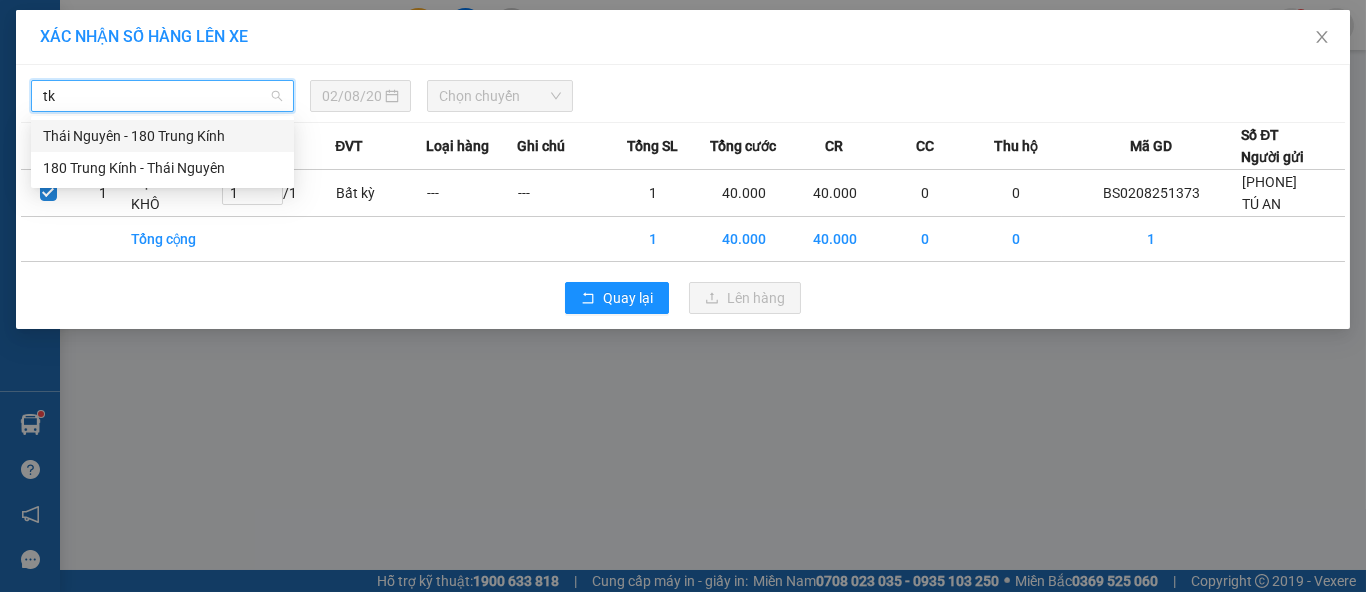 click on "Thái Nguyên - 180 Trung Kính" at bounding box center (162, 136) 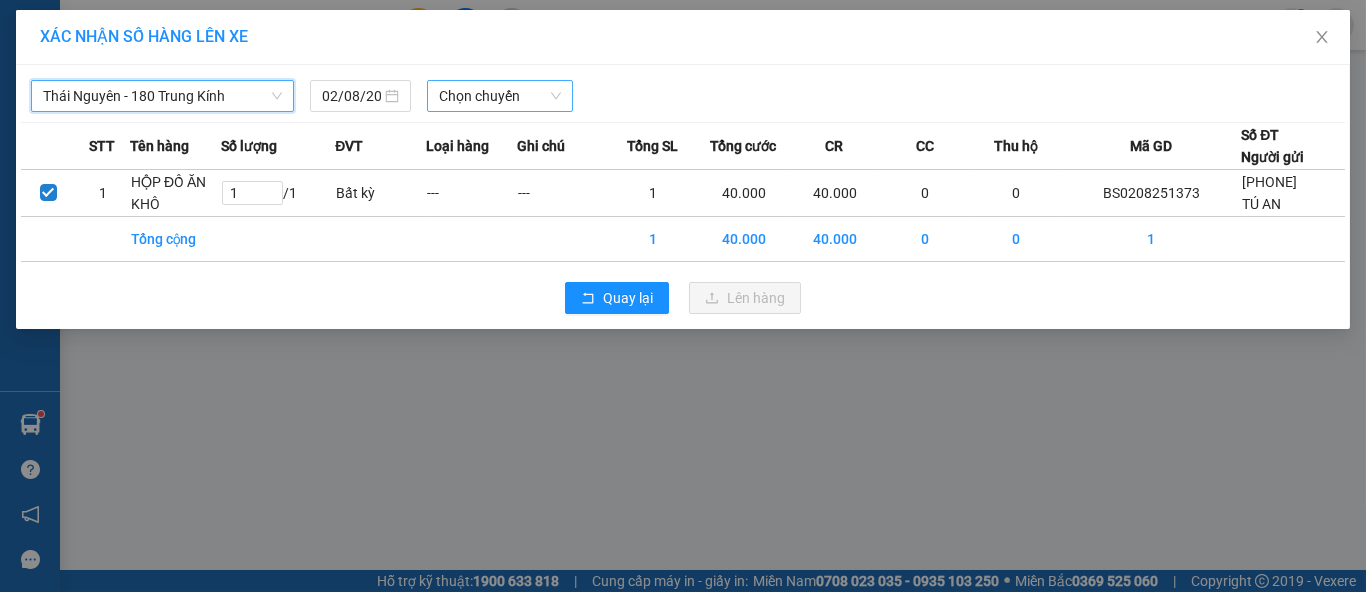 click on "Chọn chuyến" at bounding box center (500, 96) 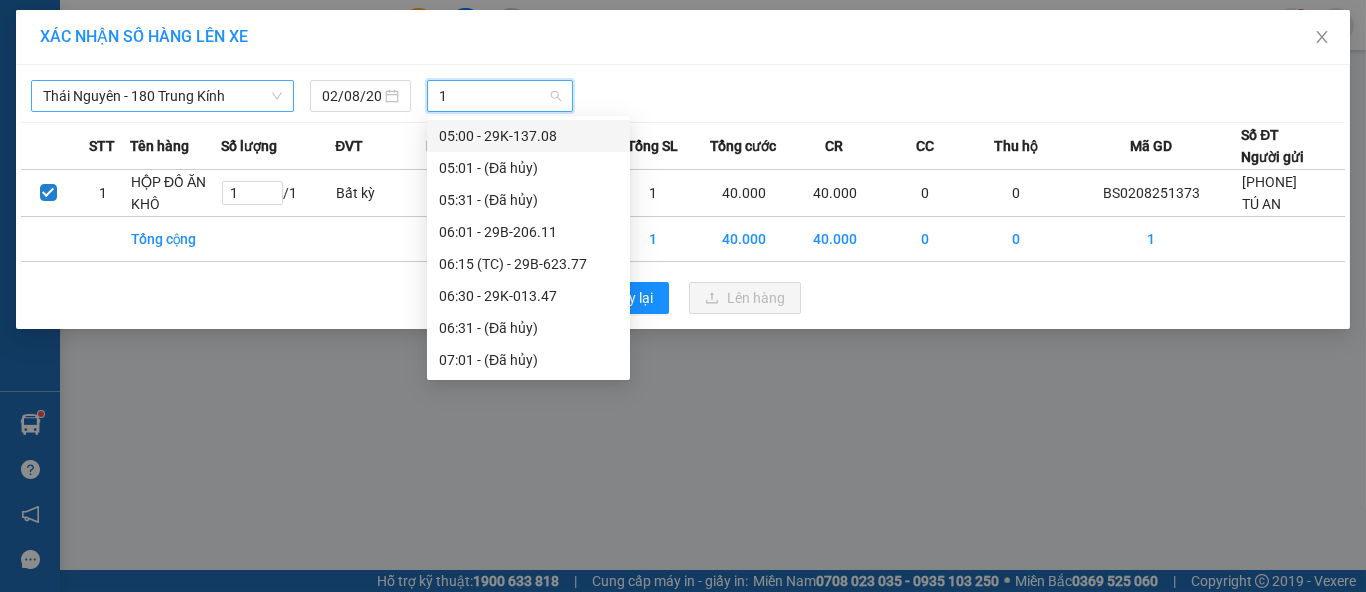 type on "1" 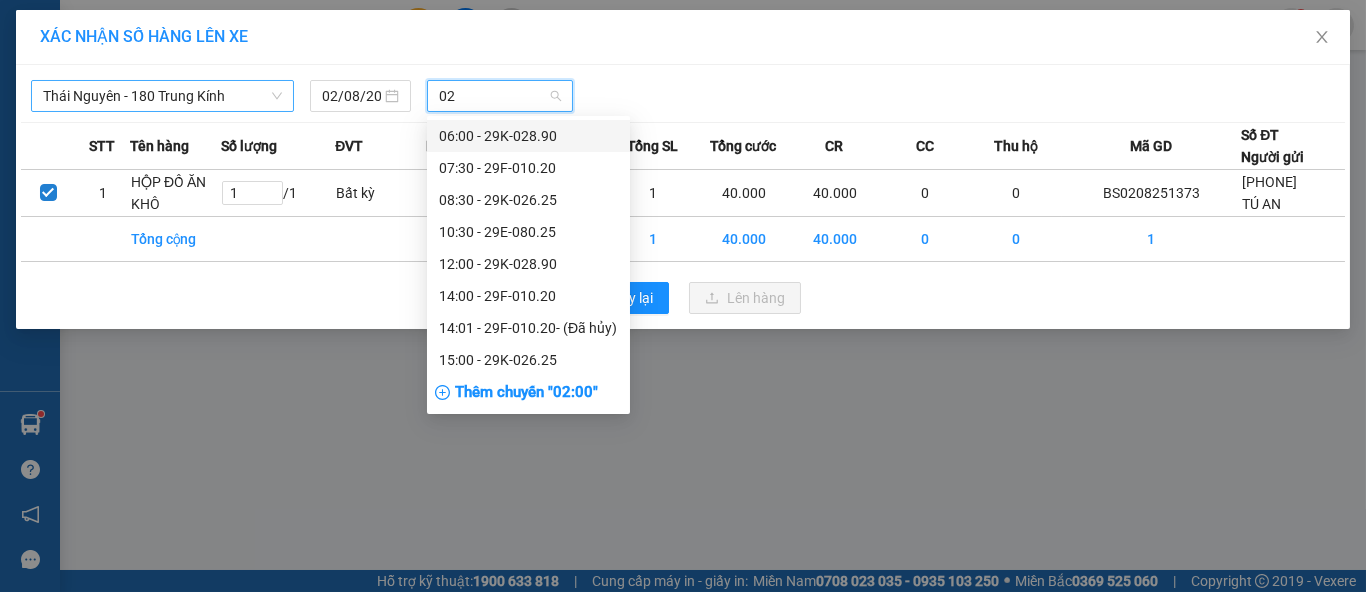 type on "025" 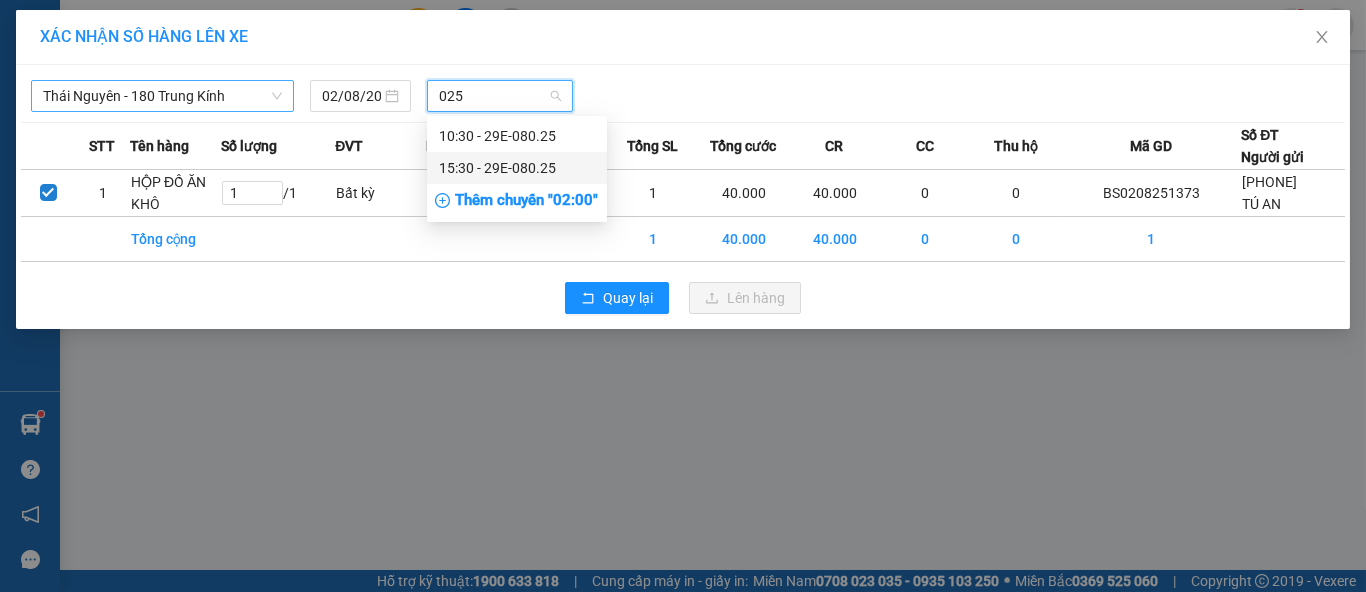 click on "[TIME] - [LICENSE_PLATE]" at bounding box center [517, 168] 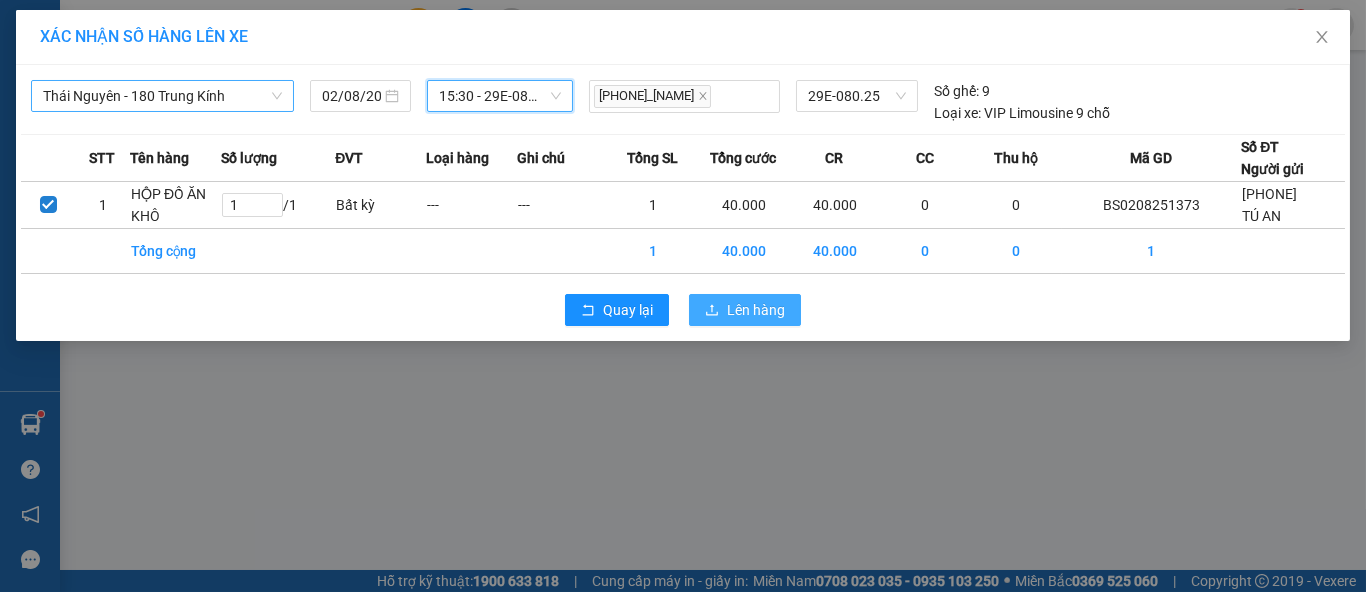 click on "Lên hàng" at bounding box center (745, 310) 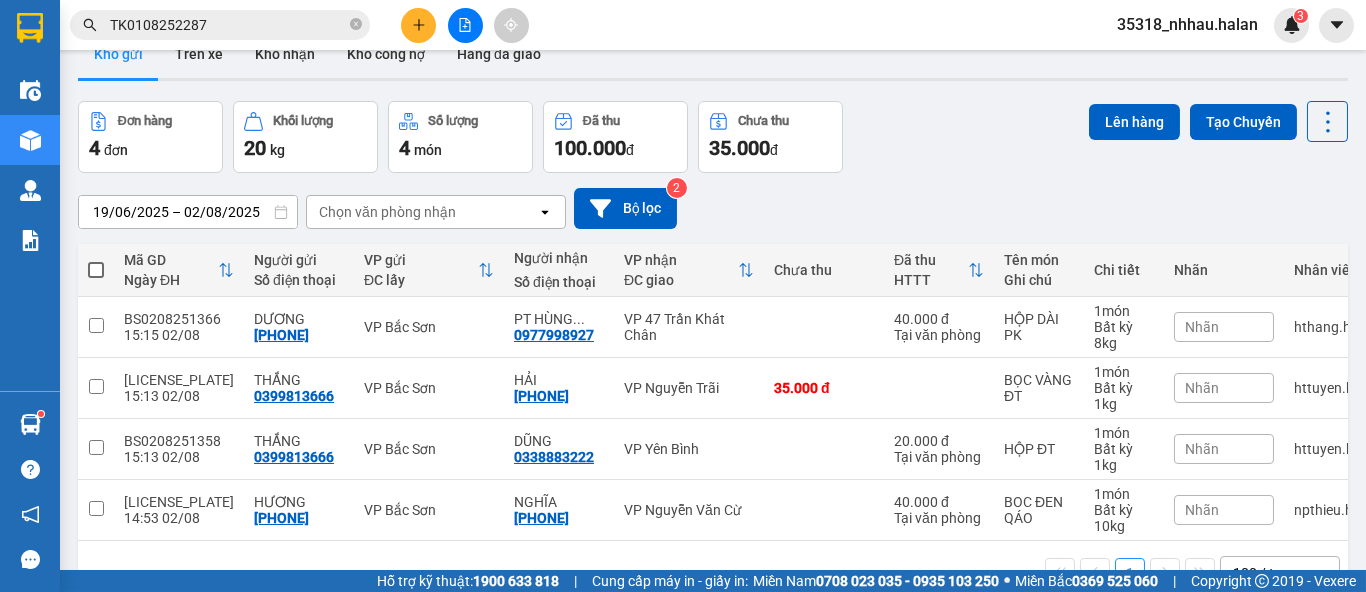 scroll, scrollTop: 100, scrollLeft: 0, axis: vertical 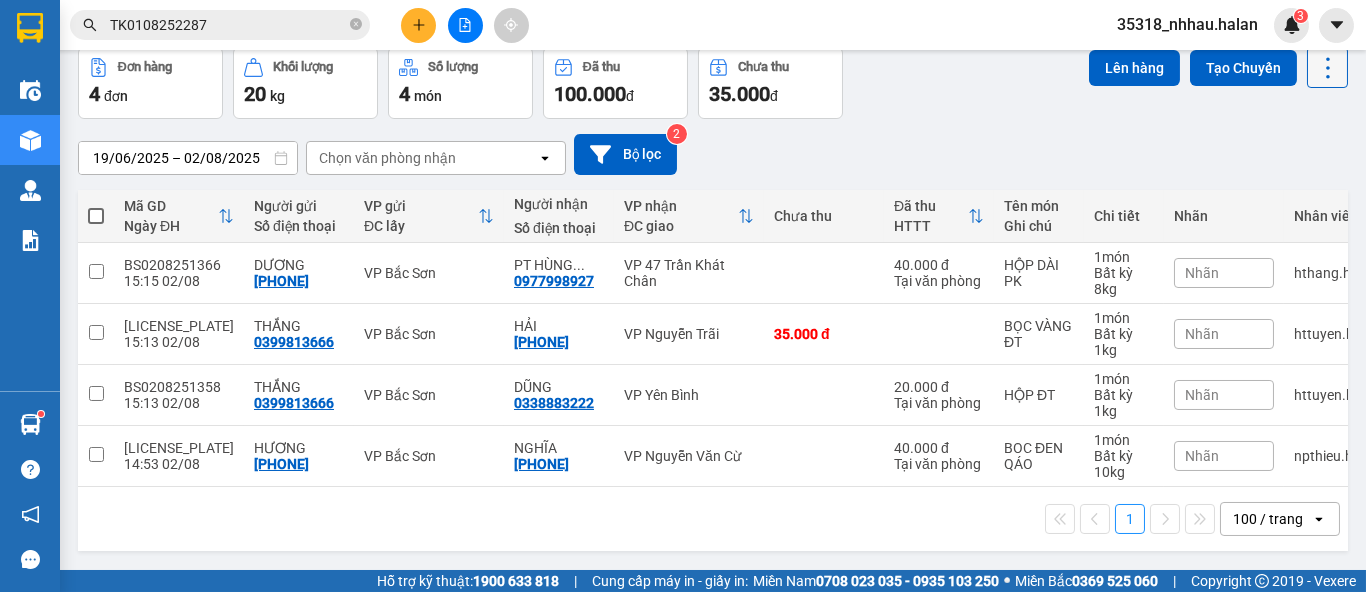 click at bounding box center (1327, 67) 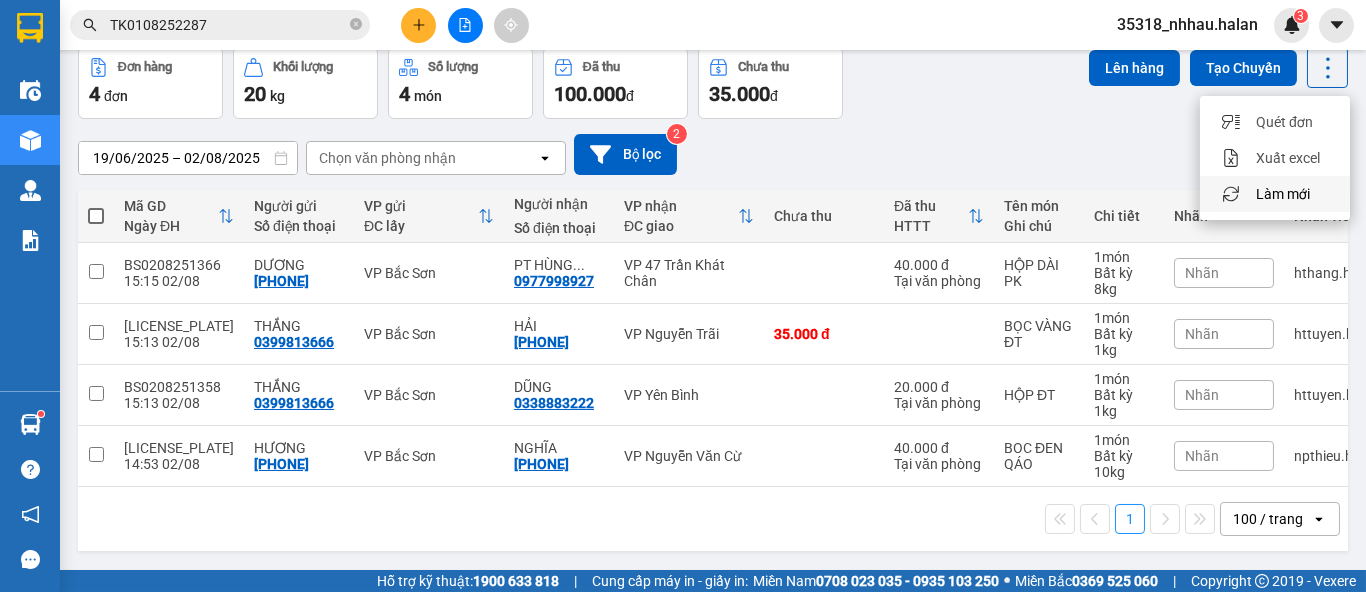 click on "Làm mới" at bounding box center (1283, 194) 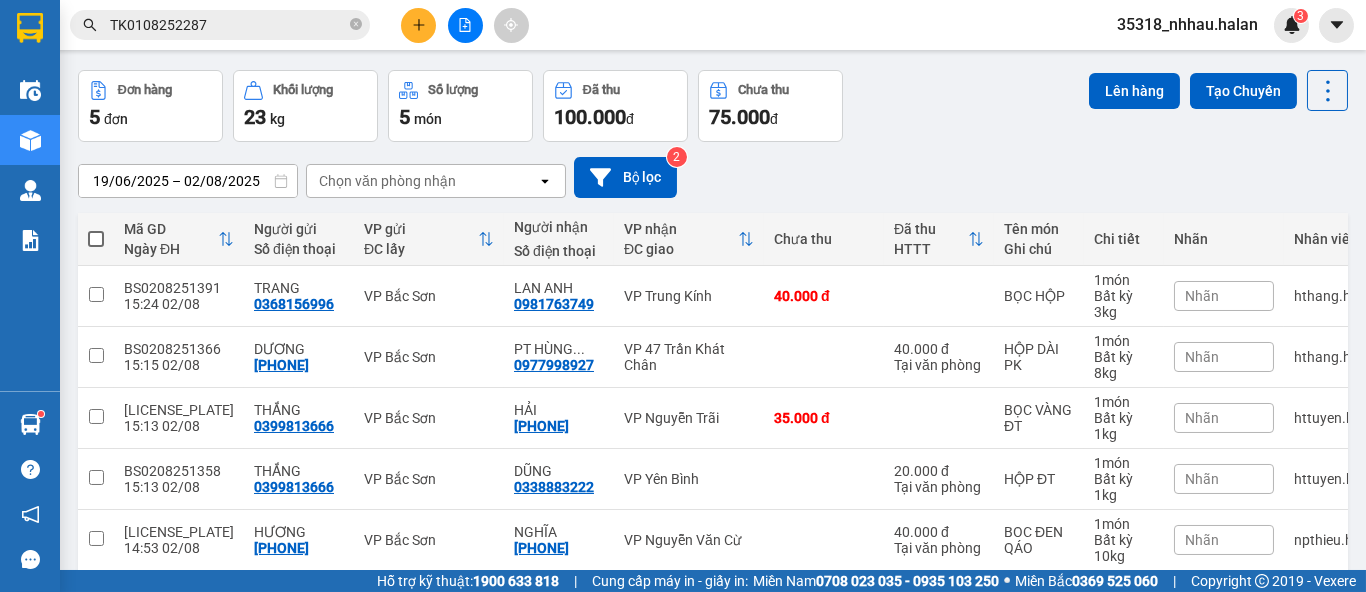 scroll, scrollTop: 0, scrollLeft: 0, axis: both 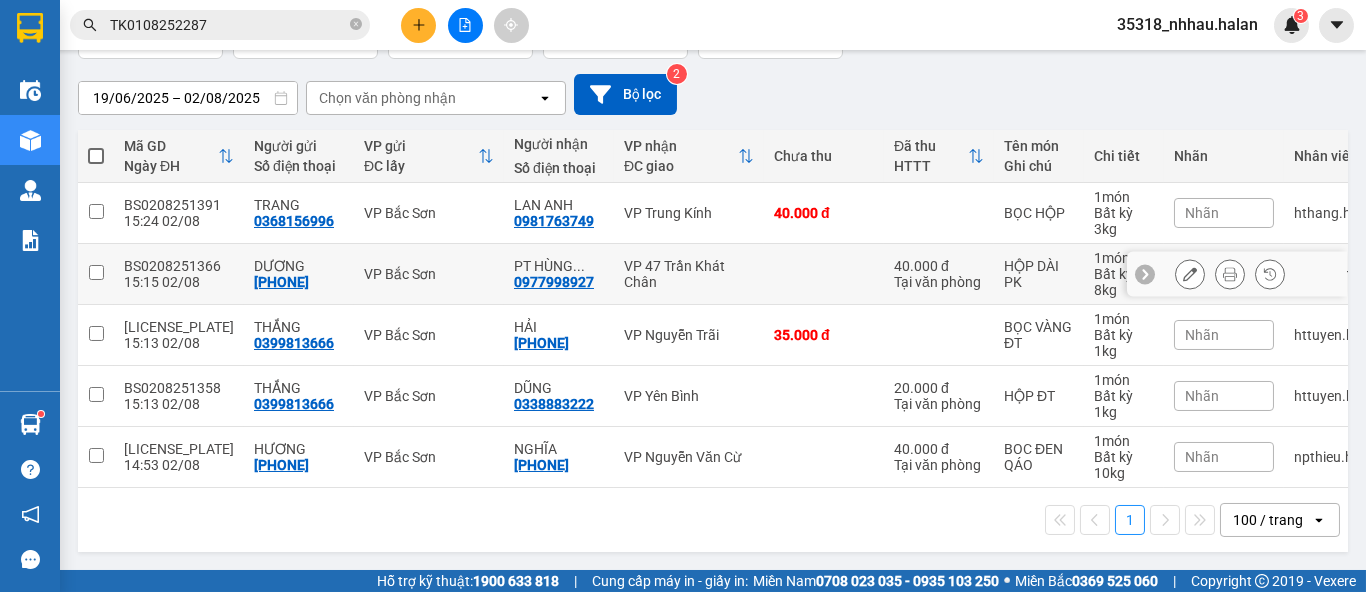 click on "VP 47 Trần Khát Chân" at bounding box center (689, 274) 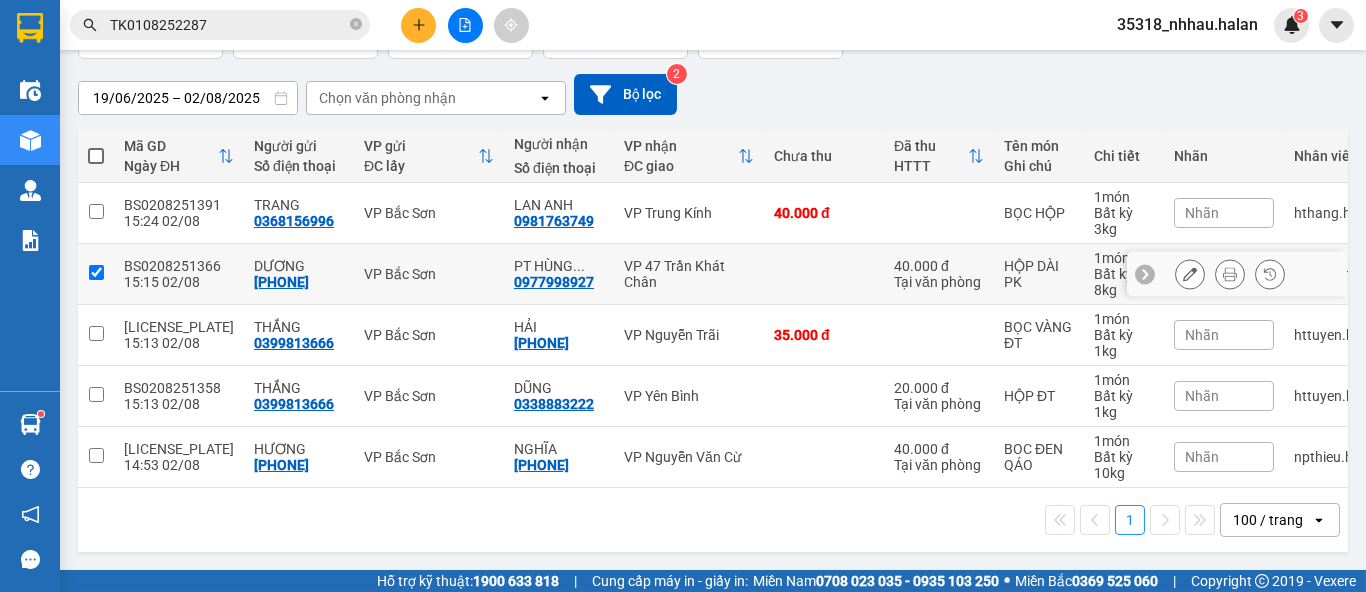 checkbox on "true" 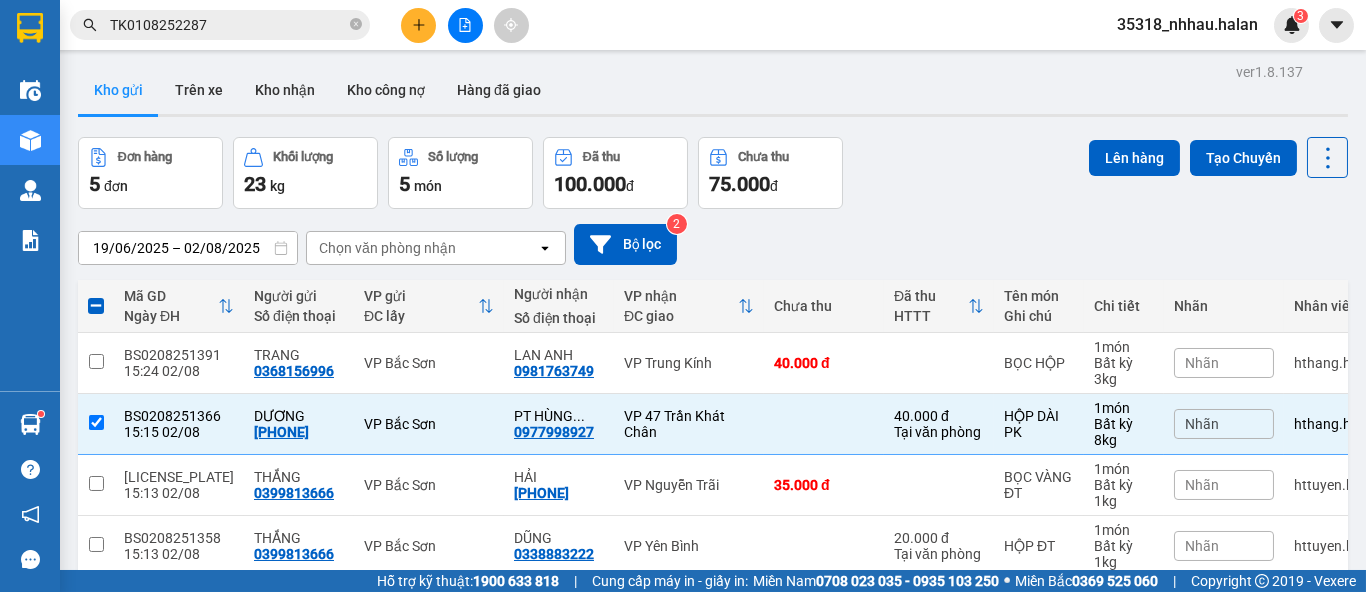 scroll, scrollTop: 0, scrollLeft: 0, axis: both 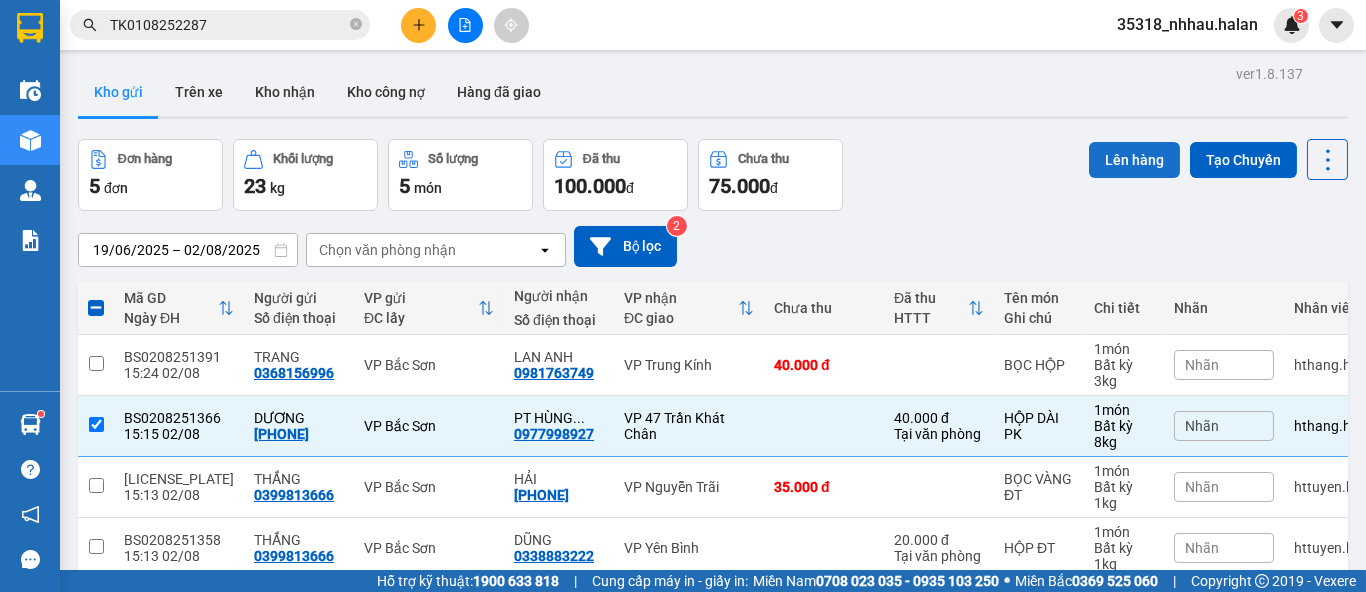 click on "Lên hàng" at bounding box center (1134, 160) 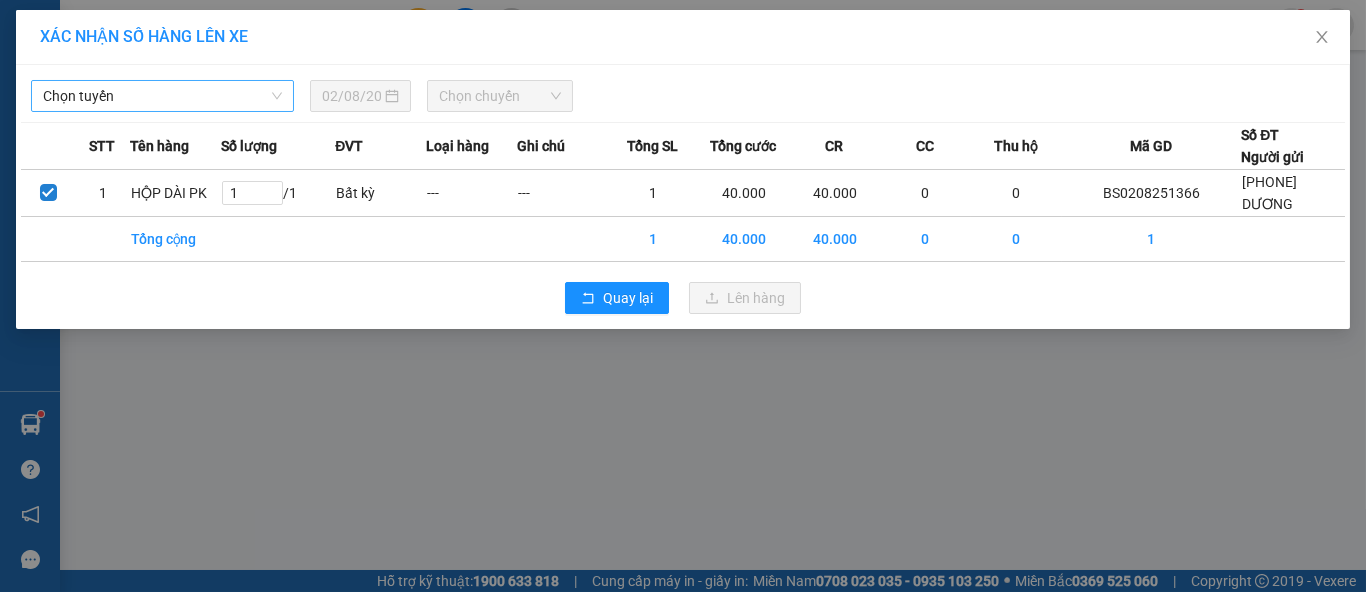 click on "Chọn tuyến" at bounding box center (162, 96) 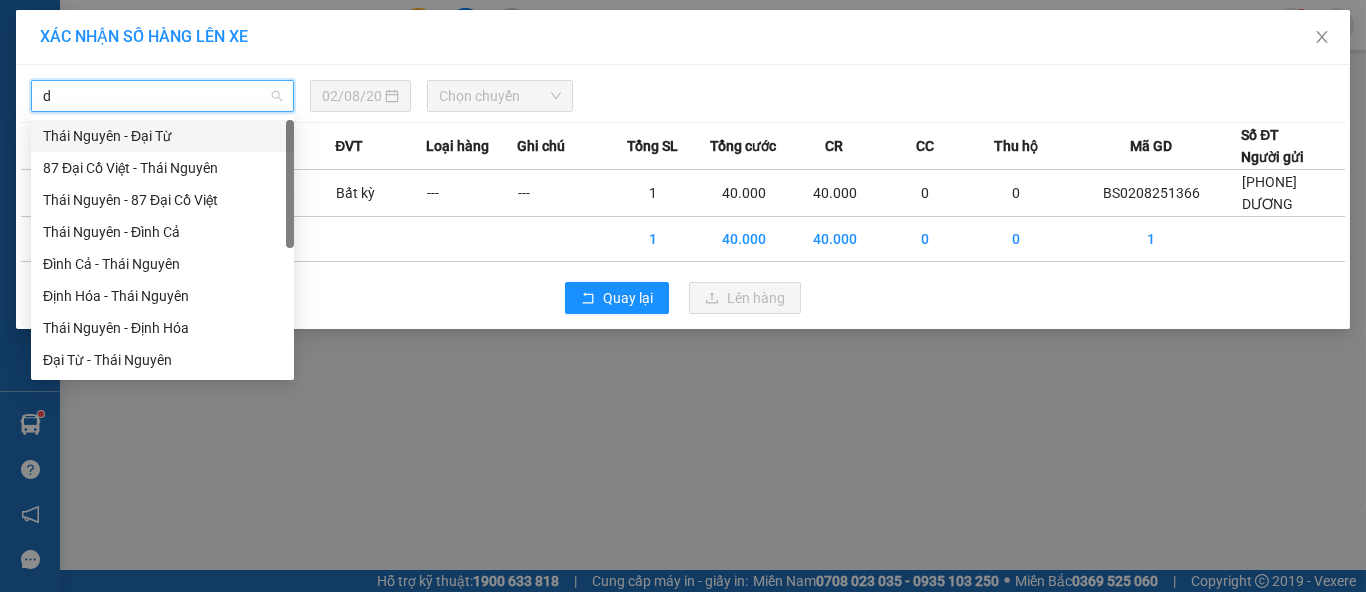 type on "dc" 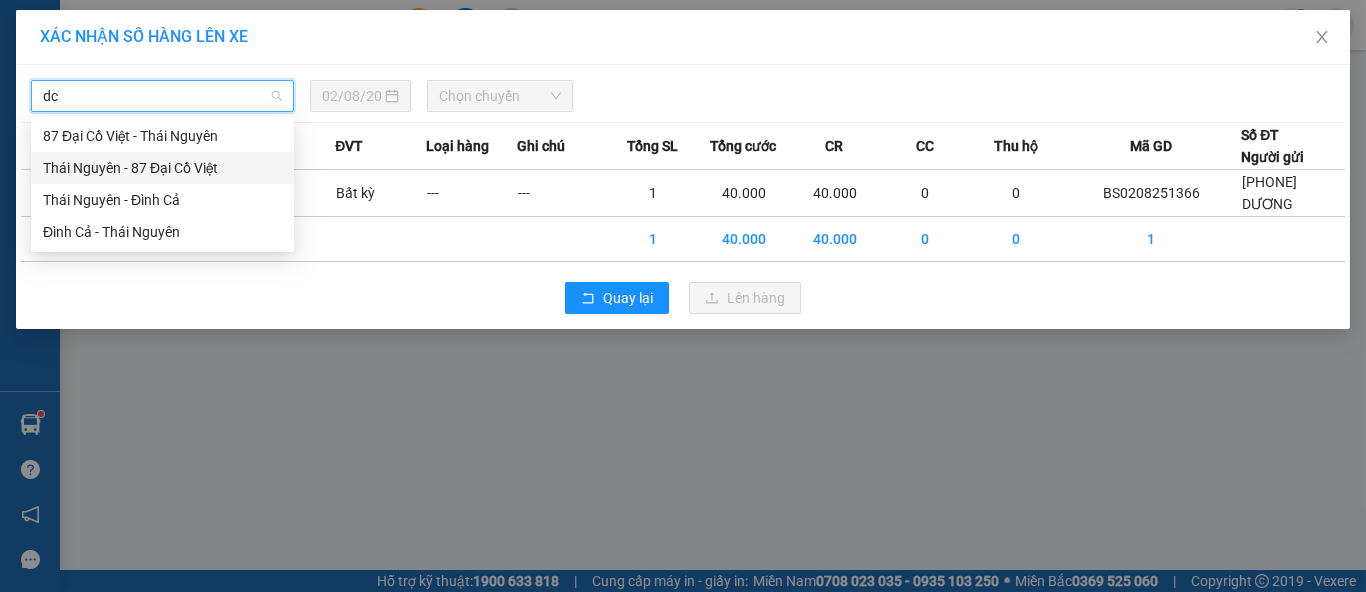 click on "Thái Nguyên - 87 Đại Cồ Việt" at bounding box center (162, 168) 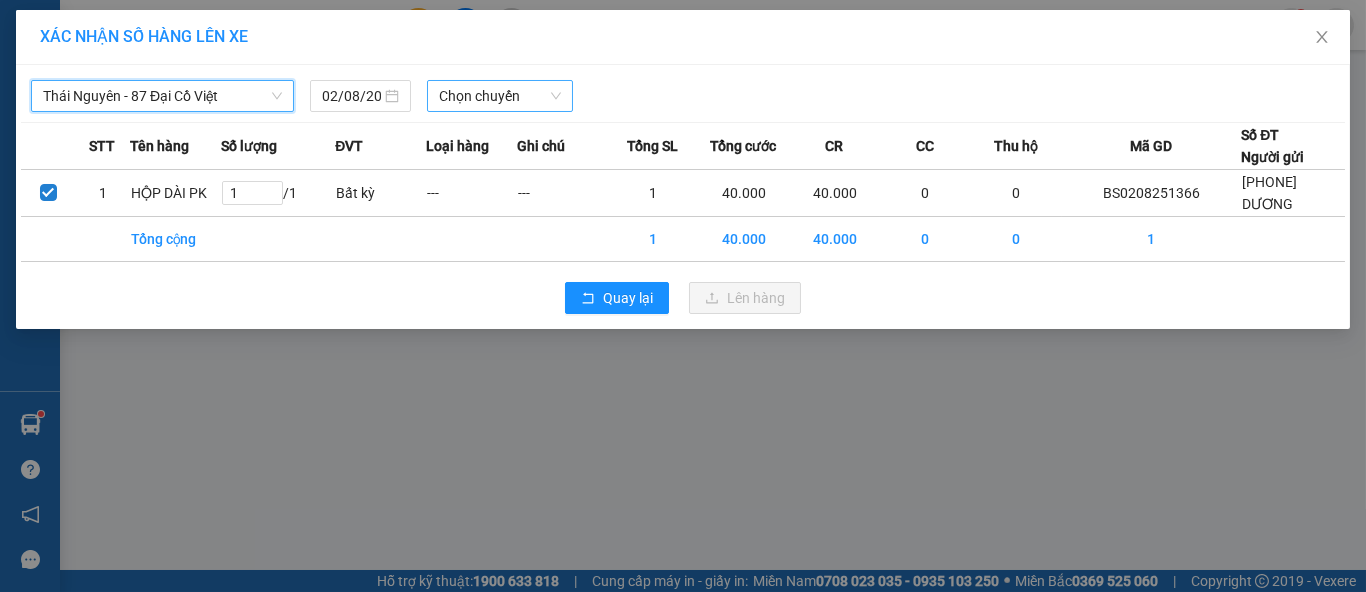 click on "Chọn chuyến" at bounding box center [500, 96] 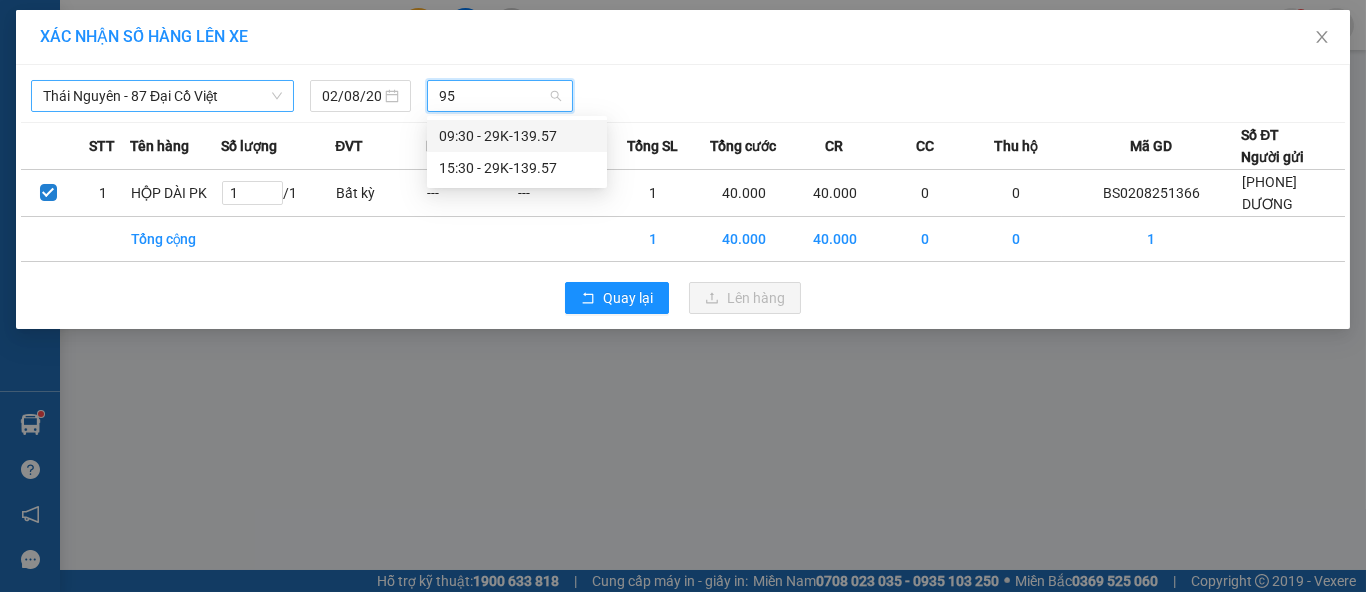 type on "957" 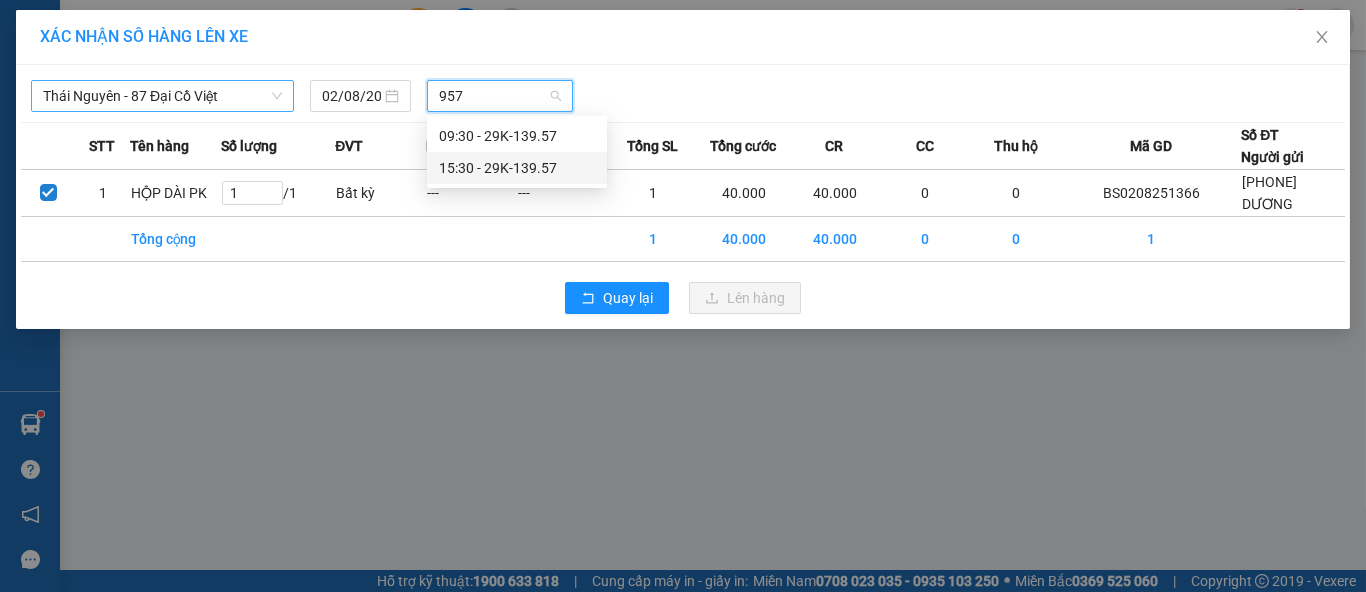 click on "15:30     - 29K-139.57" at bounding box center [517, 168] 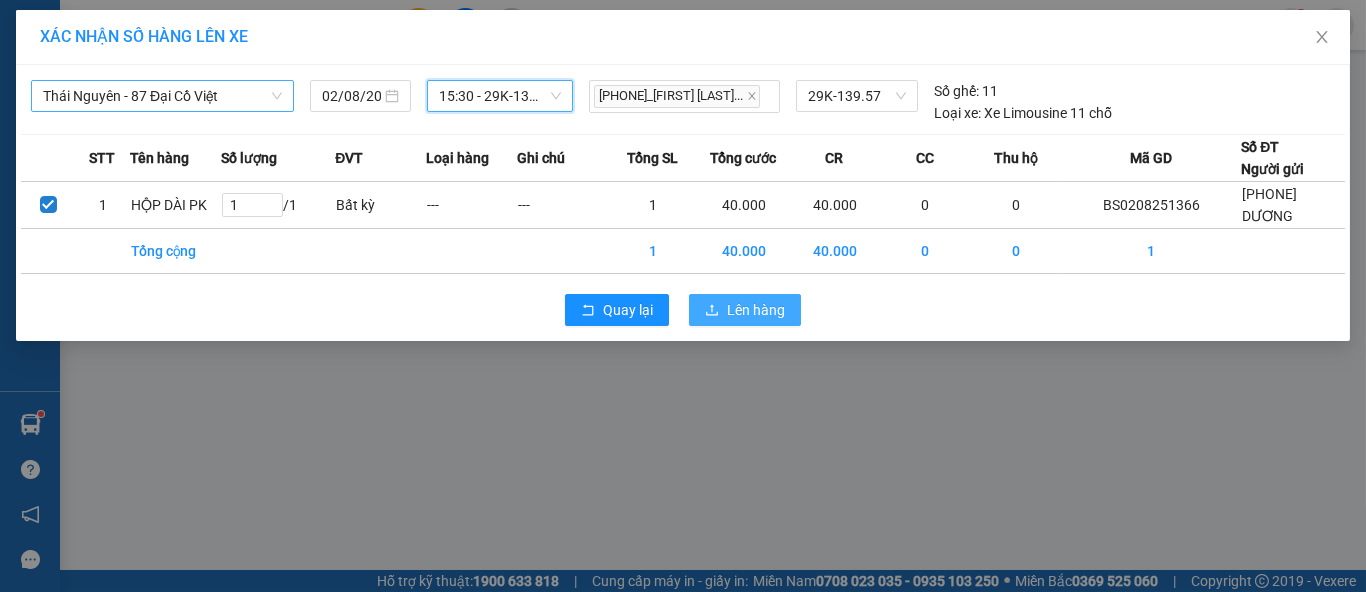 click on "Lên hàng" at bounding box center (745, 310) 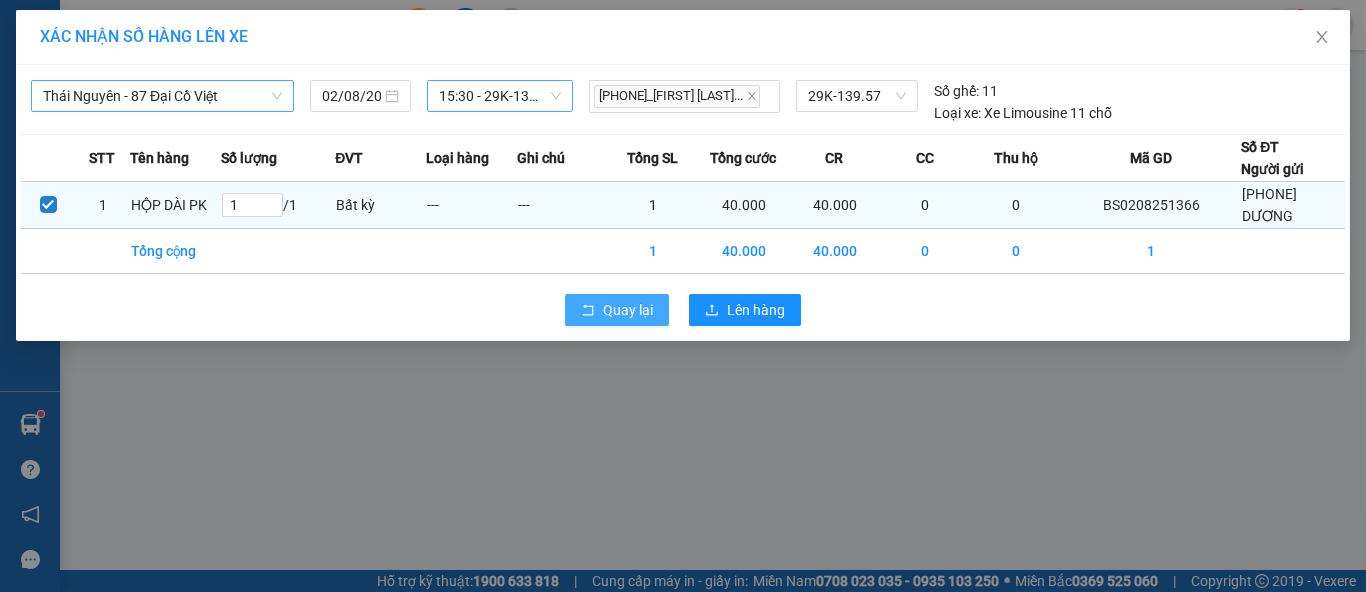 drag, startPoint x: 597, startPoint y: 300, endPoint x: 583, endPoint y: 223, distance: 78.26238 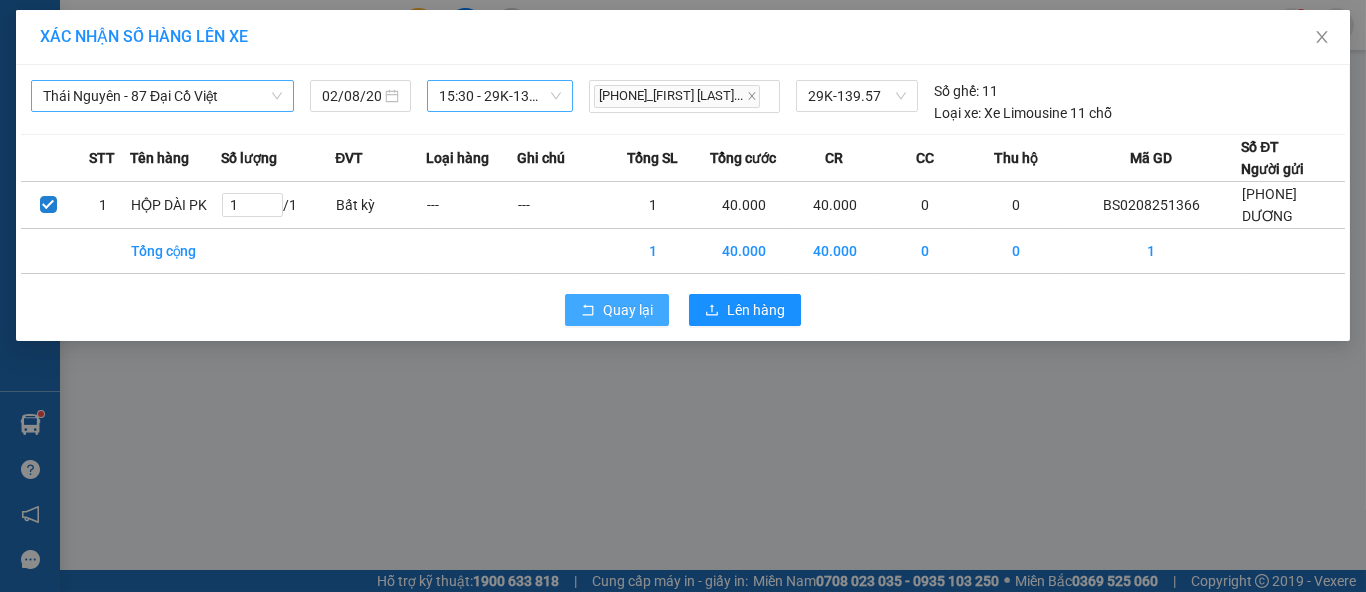 click on "Quay lại" at bounding box center [628, 310] 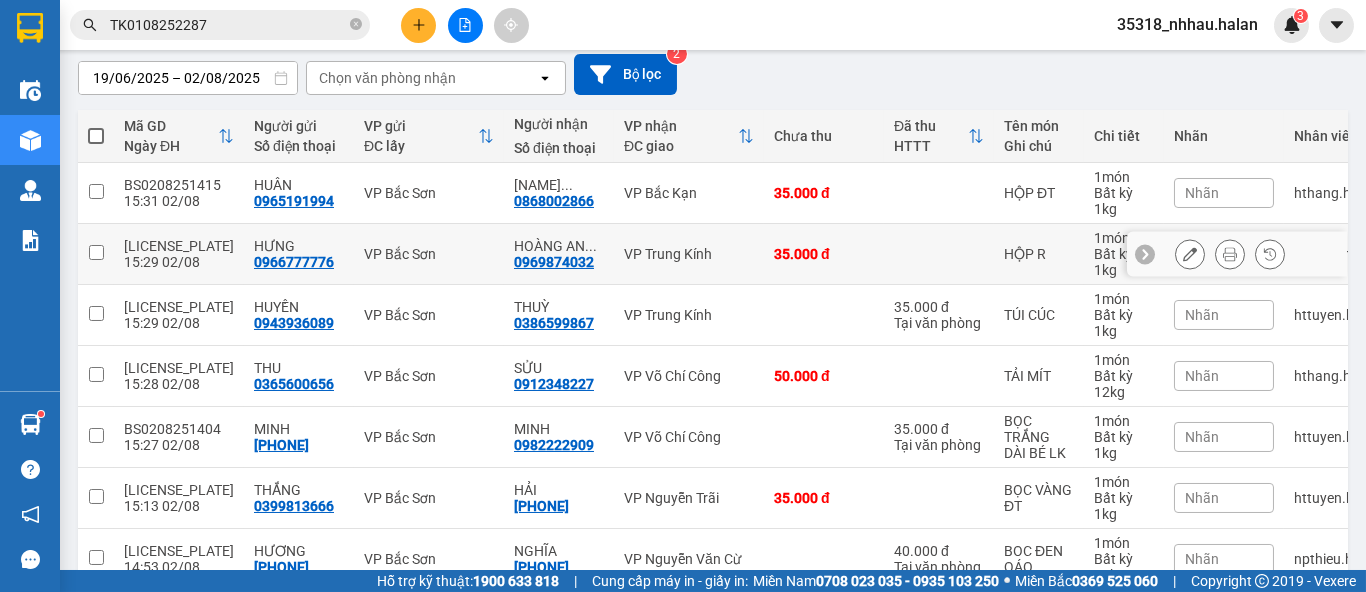 scroll, scrollTop: 283, scrollLeft: 0, axis: vertical 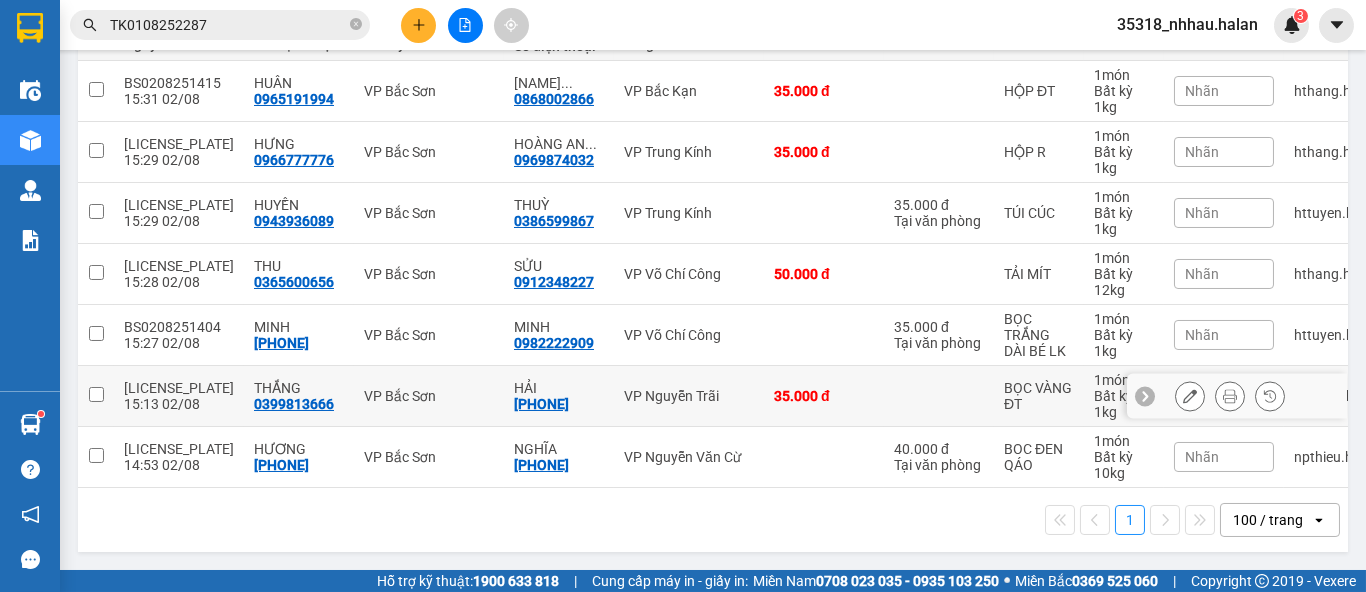 click on "VP Nguyễn Trãi" at bounding box center (689, 396) 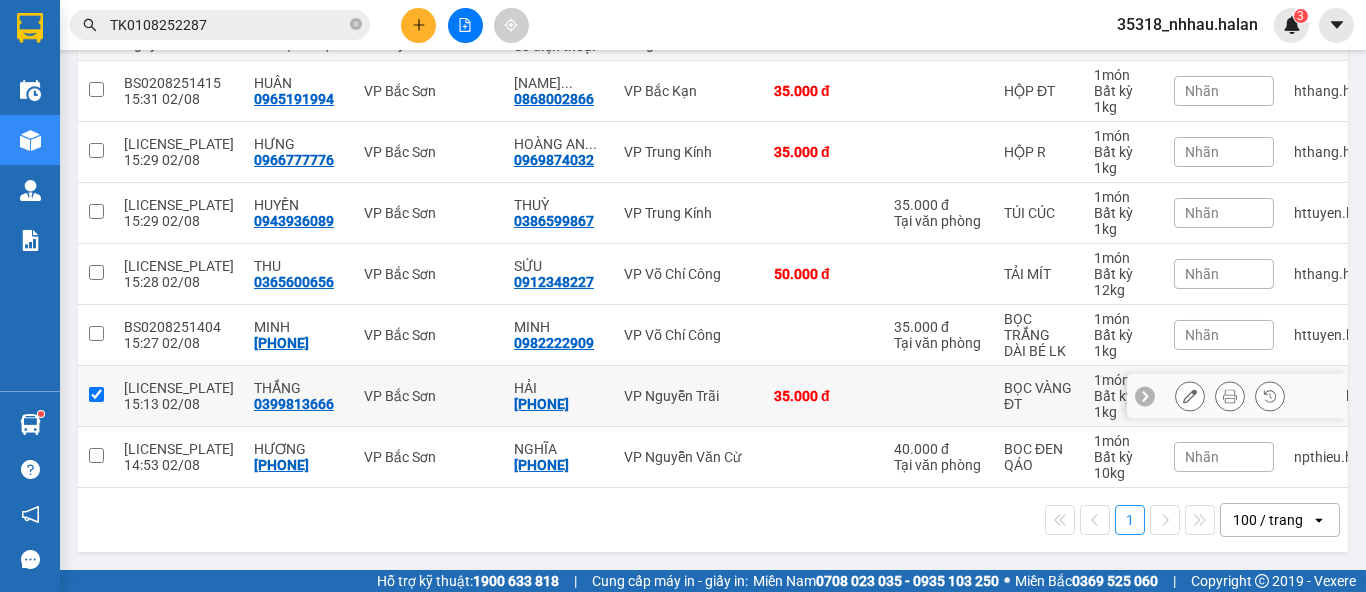 checkbox on "true" 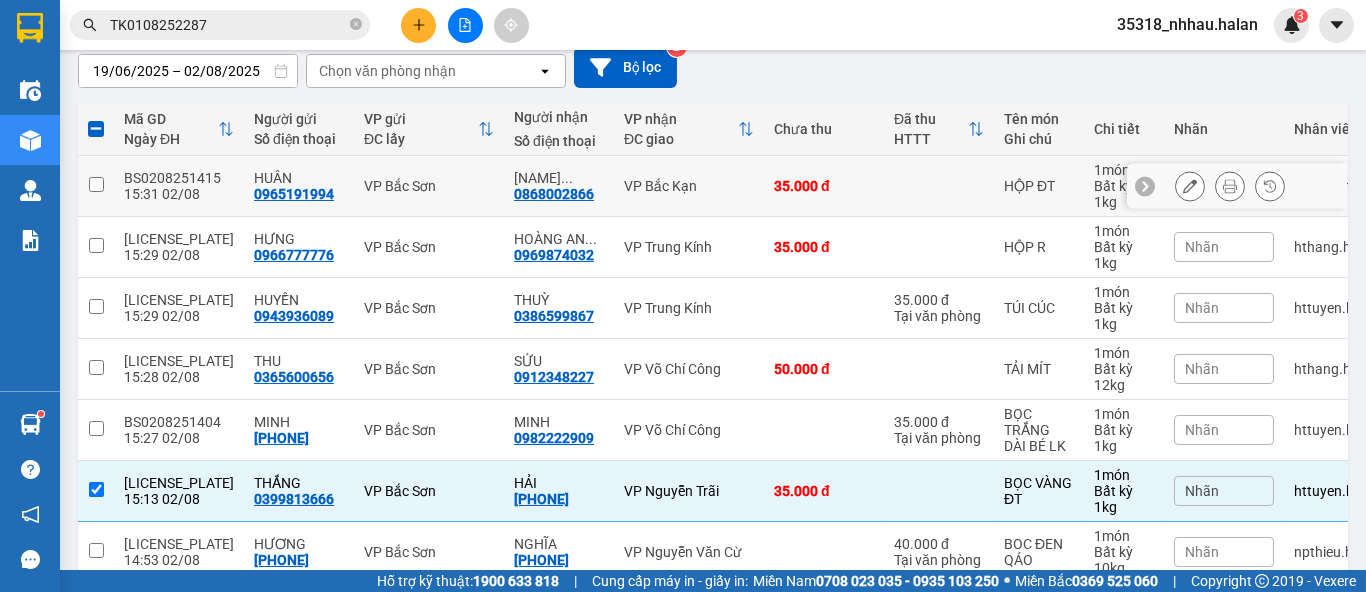 scroll, scrollTop: 0, scrollLeft: 0, axis: both 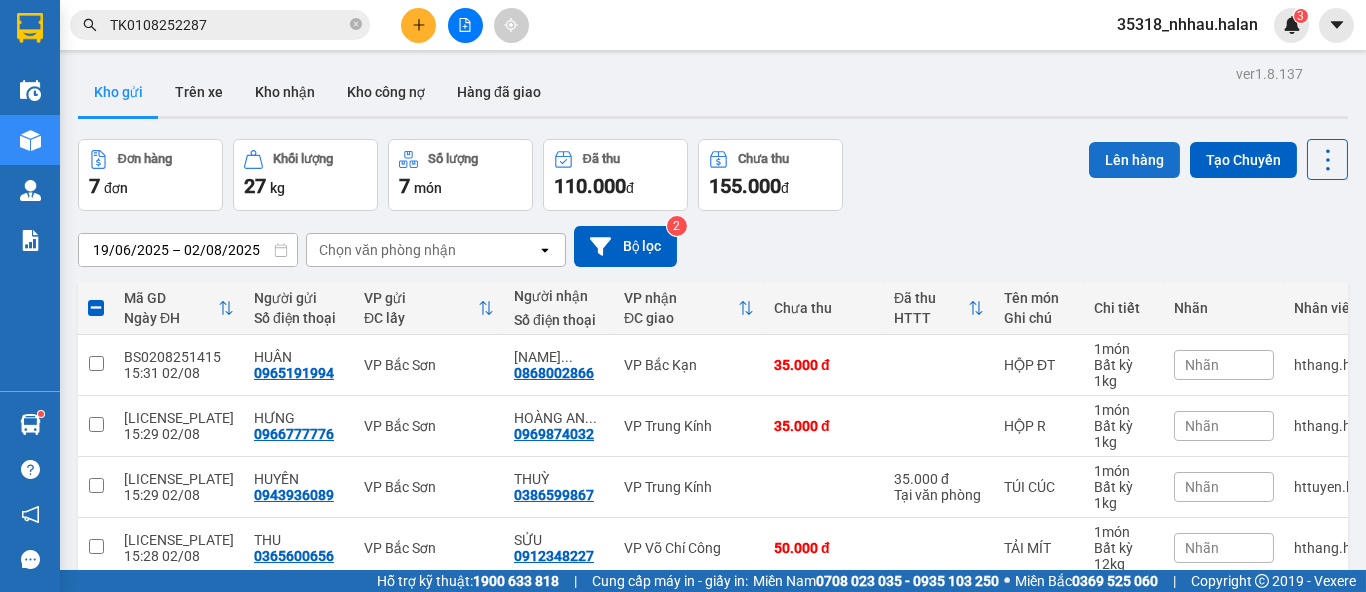 click on "Lên hàng" at bounding box center [1134, 160] 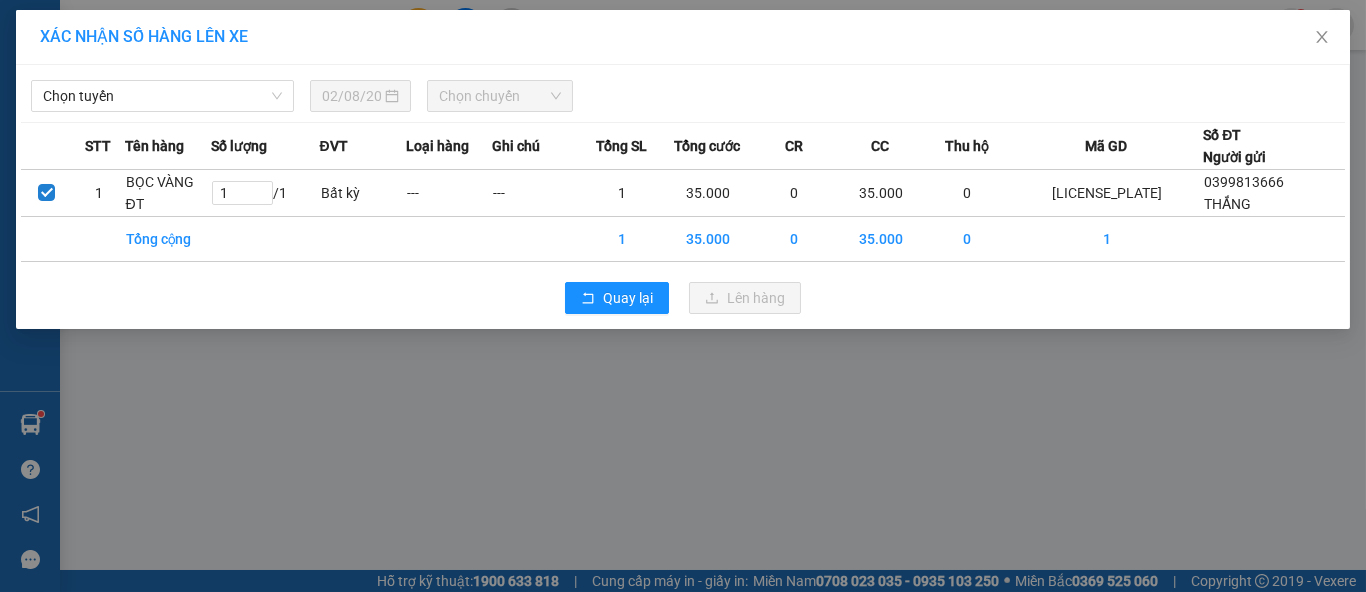 click on "XÁC NHẬN SỐ HÀNG LÊN XE Chọn tuyến [DATE] Chọn chuyến STT Tên hàng Số lượng ĐVT Loại hàng Ghi chú Tổng SL Tổng cước CR CC Thu hộ Mã GD Số ĐT   Người gửi 1 BỌC VÀNG ĐT  1  /  1 Bất kỳ --- --- 1 35.000 0 35.000 0 [CODE] [PHONE] THẮNG     Tổng cộng         1 35.000 0 35.000 0 1   Quay lại Lên hàng" at bounding box center [683, 296] 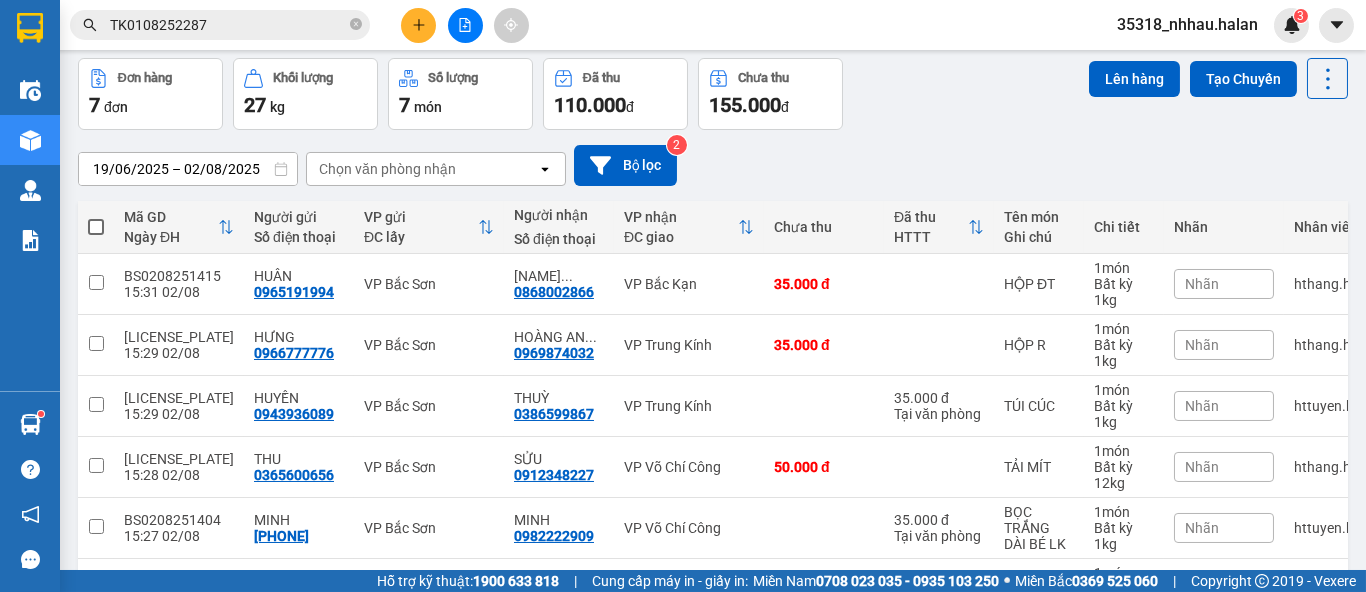 scroll, scrollTop: 284, scrollLeft: 0, axis: vertical 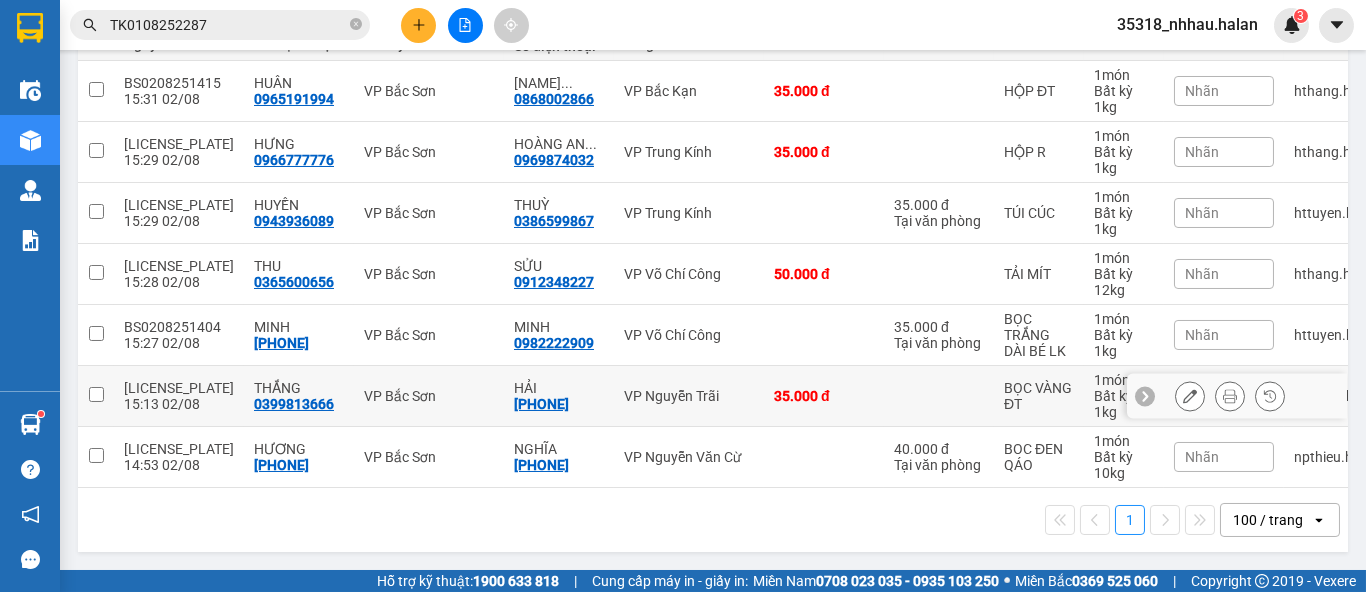 click on "[PHONE]" at bounding box center (541, 404) 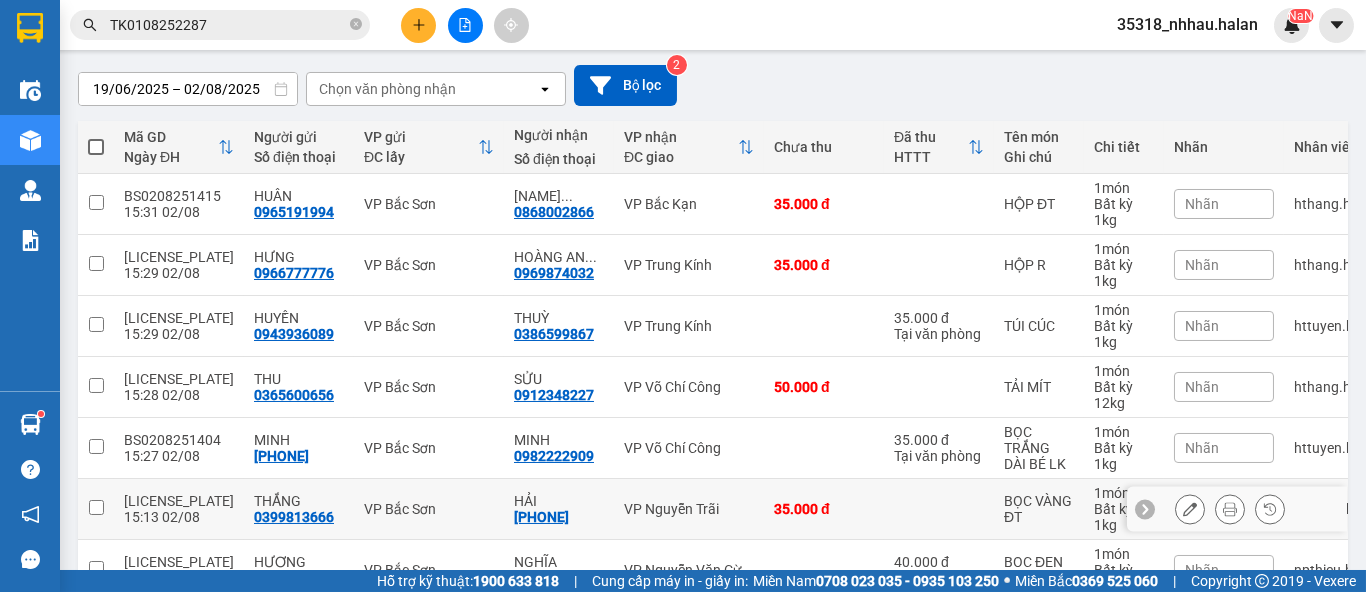 scroll, scrollTop: 284, scrollLeft: 0, axis: vertical 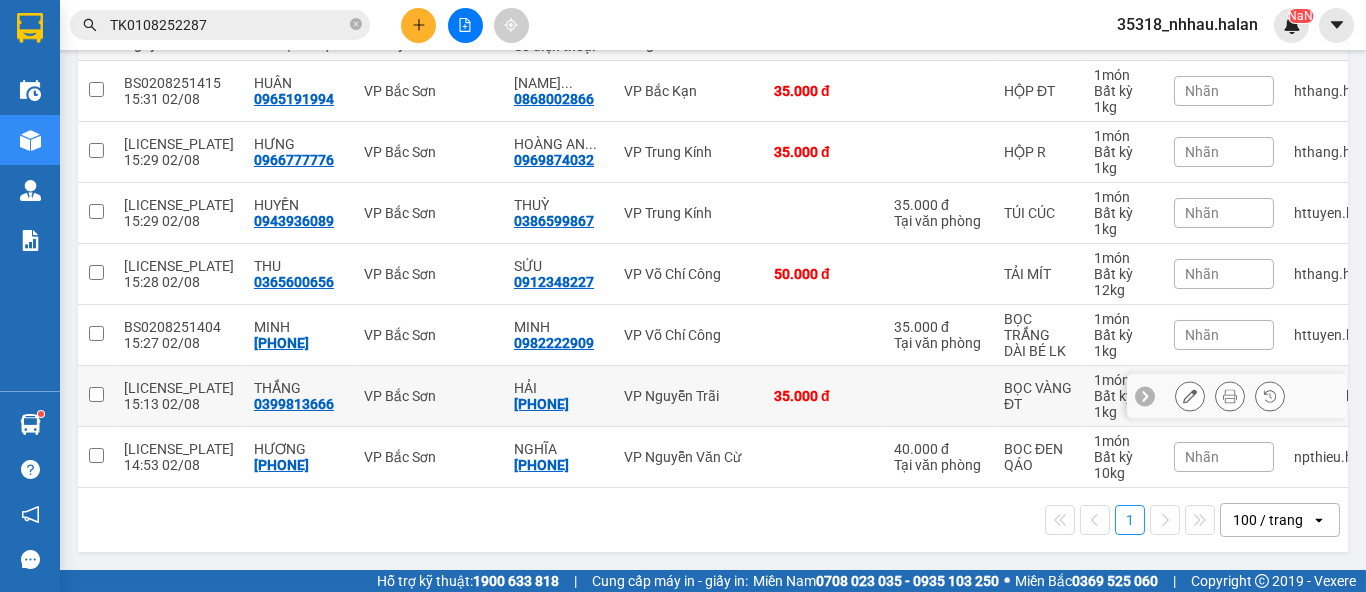 click on "VP Nguyễn Trãi" at bounding box center (689, 396) 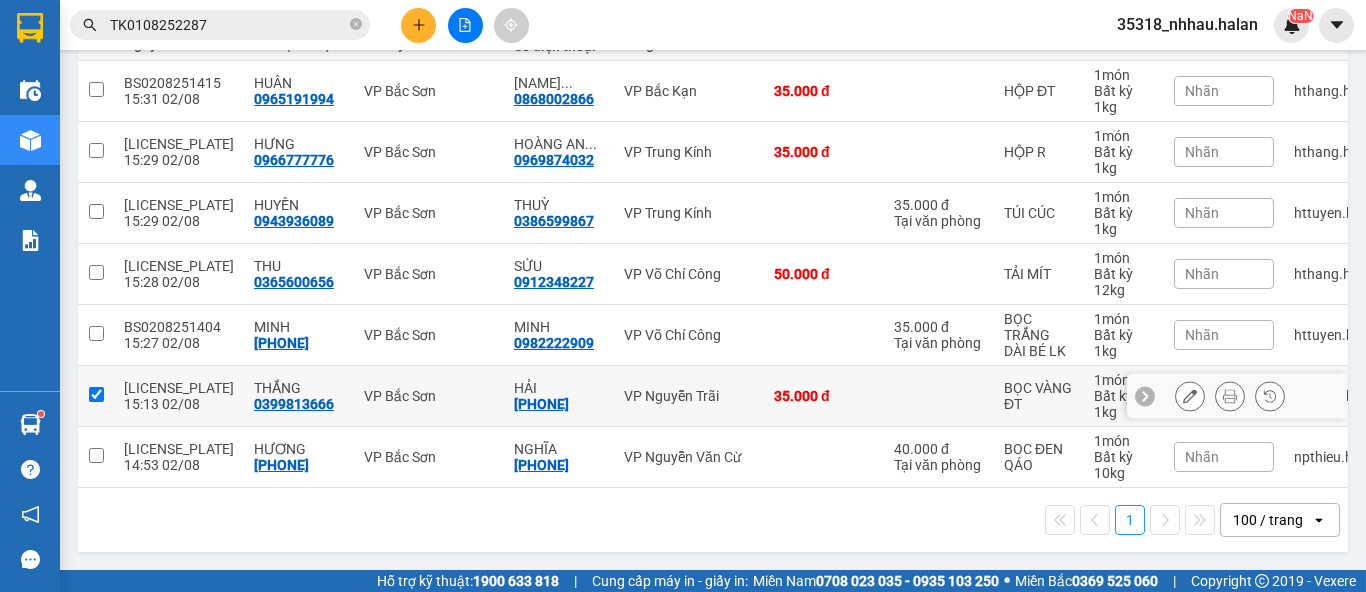 checkbox on "true" 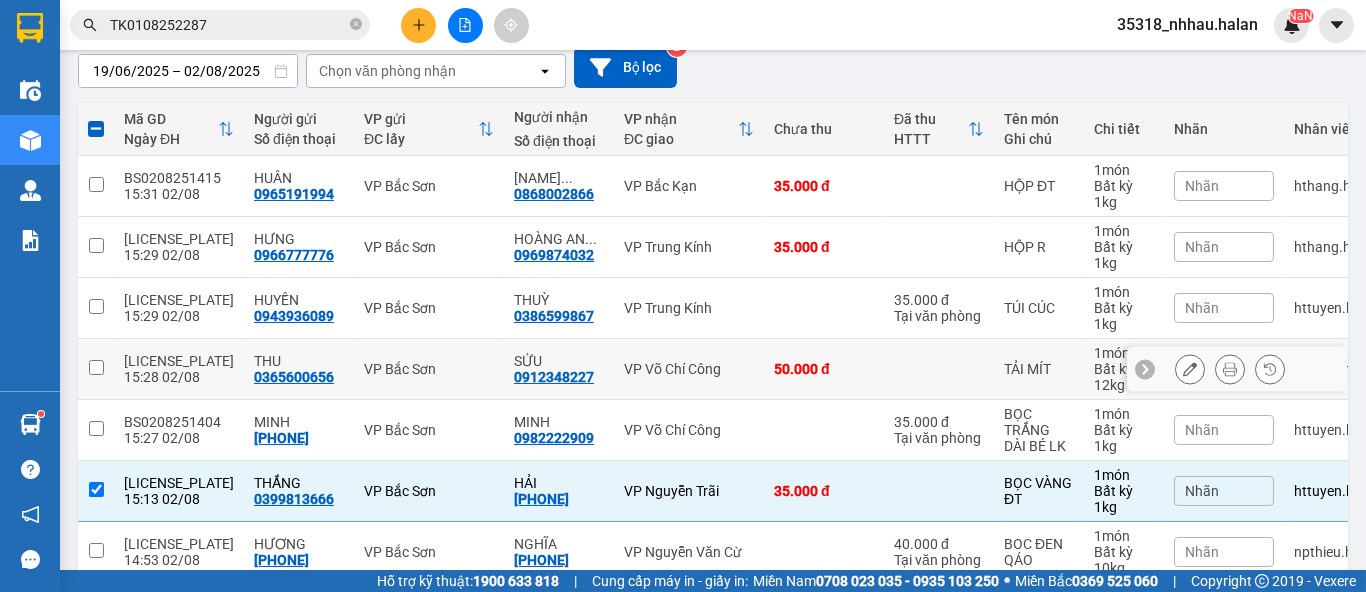 scroll, scrollTop: 62, scrollLeft: 0, axis: vertical 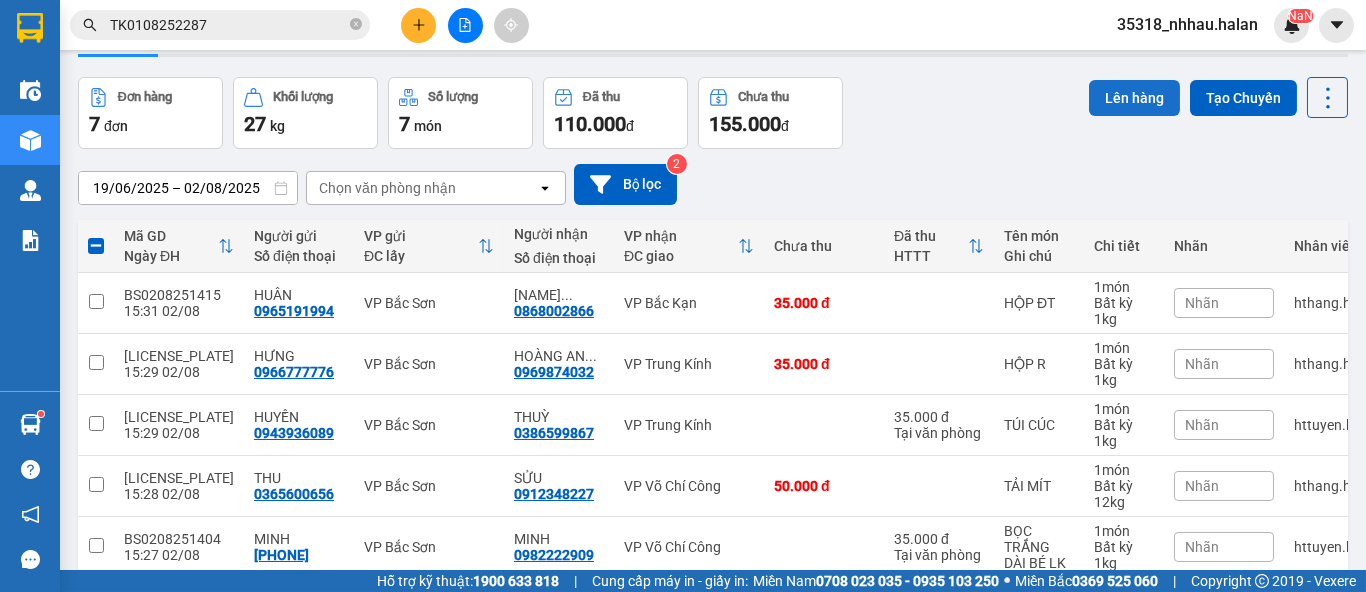 click on "Lên hàng" at bounding box center [1134, 98] 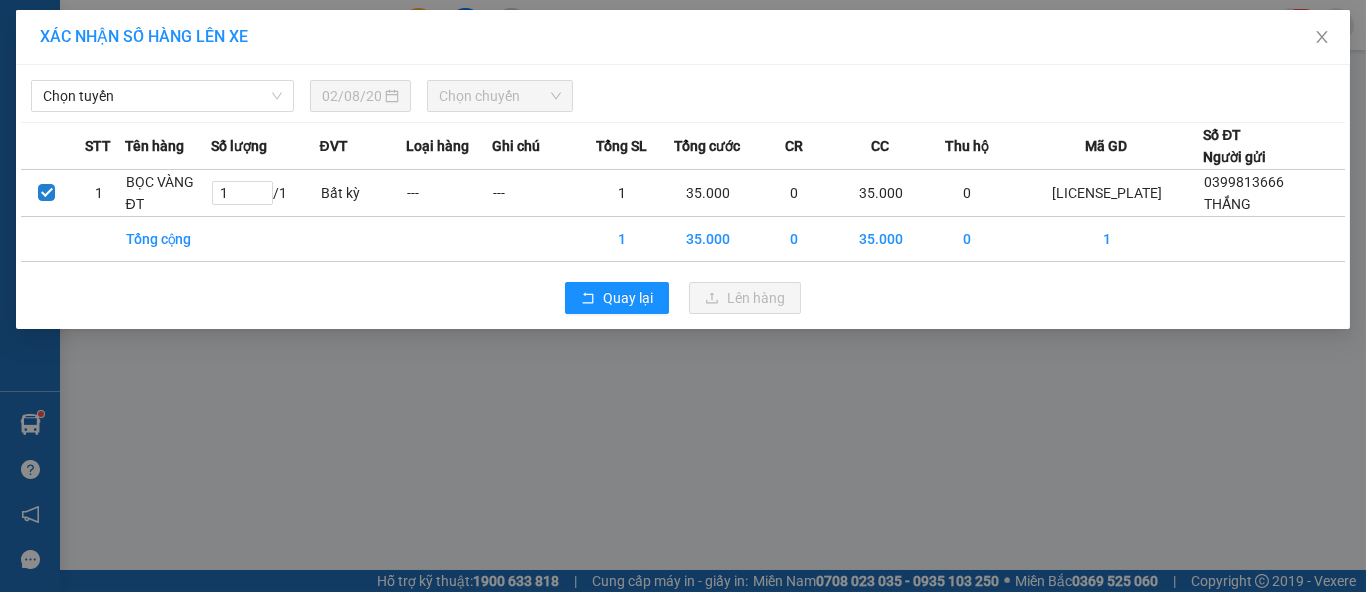 scroll, scrollTop: 0, scrollLeft: 0, axis: both 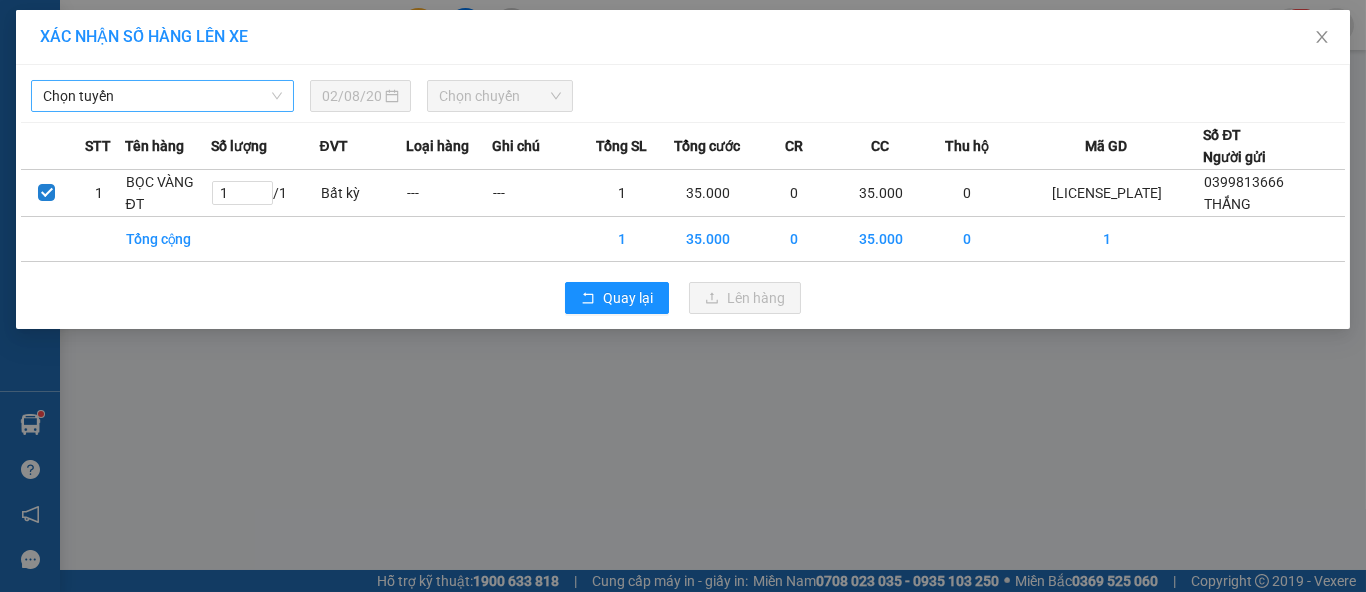 click on "Chọn tuyến" at bounding box center (162, 96) 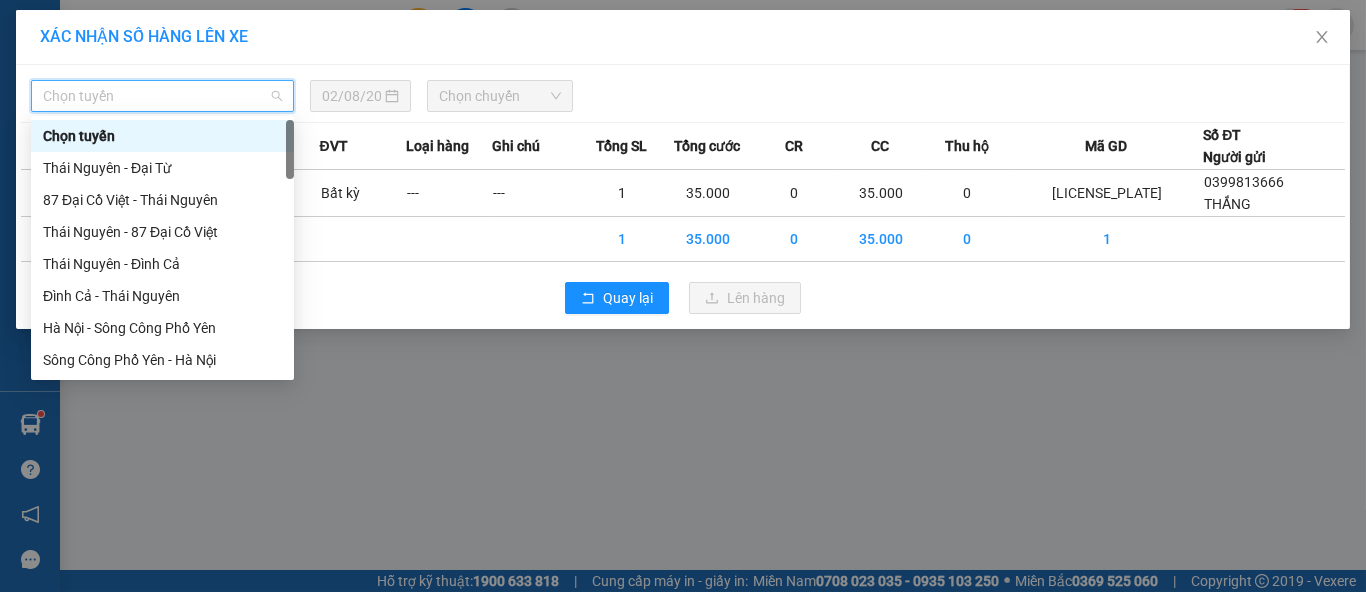click on "Chọn tuyến" at bounding box center [162, 96] 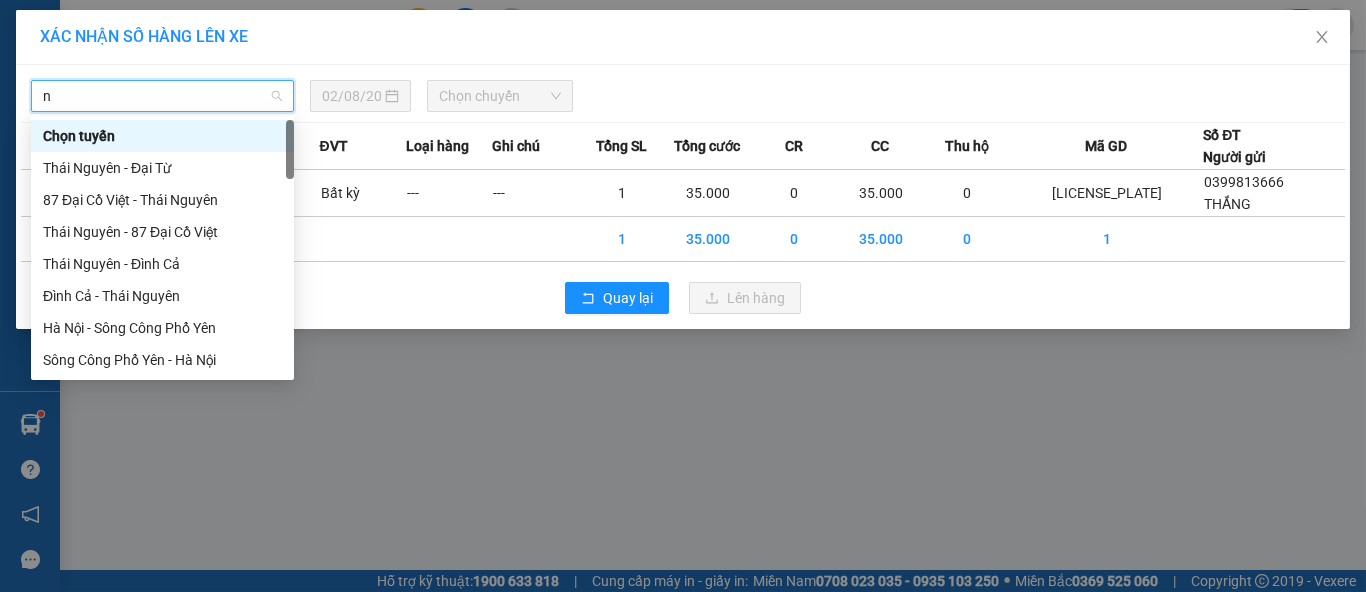 type on "nt" 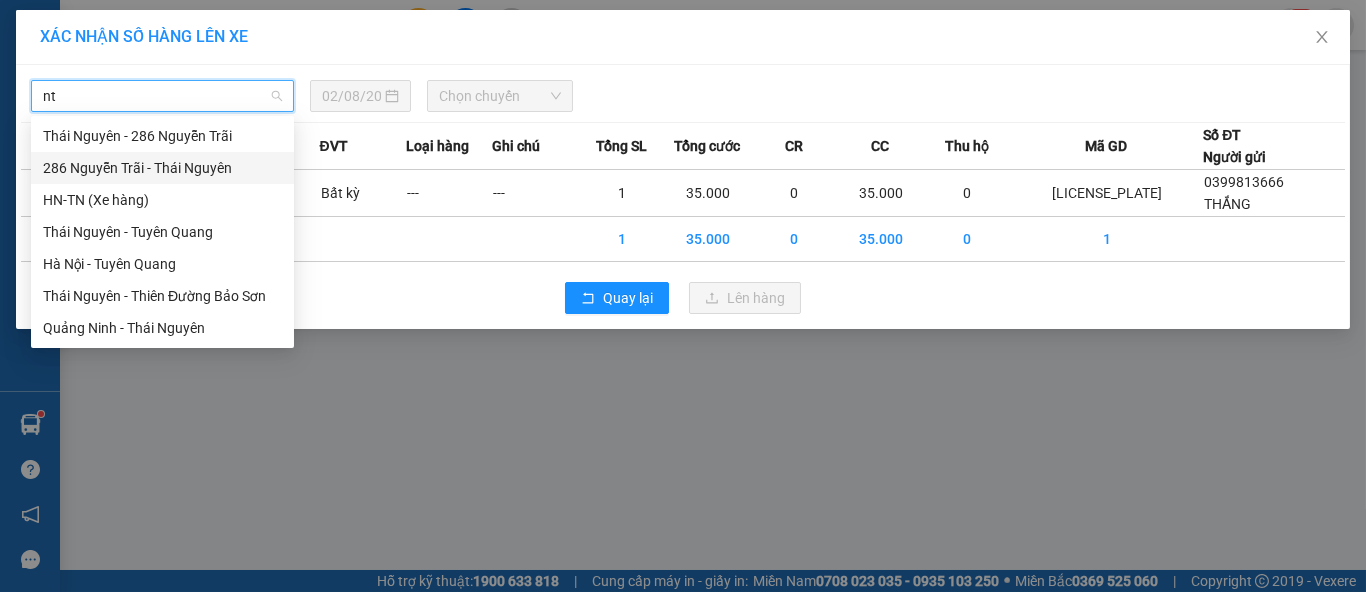 click on "286 Nguyễn Trãi - Thái Nguyên" at bounding box center [162, 168] 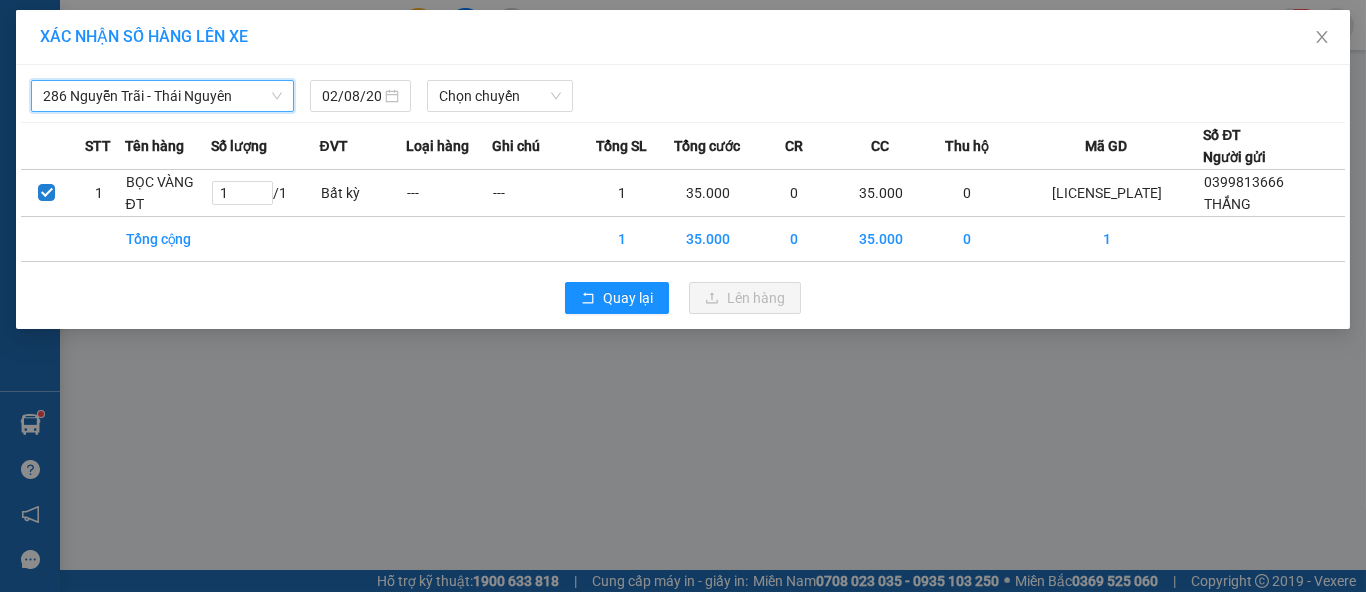 scroll, scrollTop: 192, scrollLeft: 0, axis: vertical 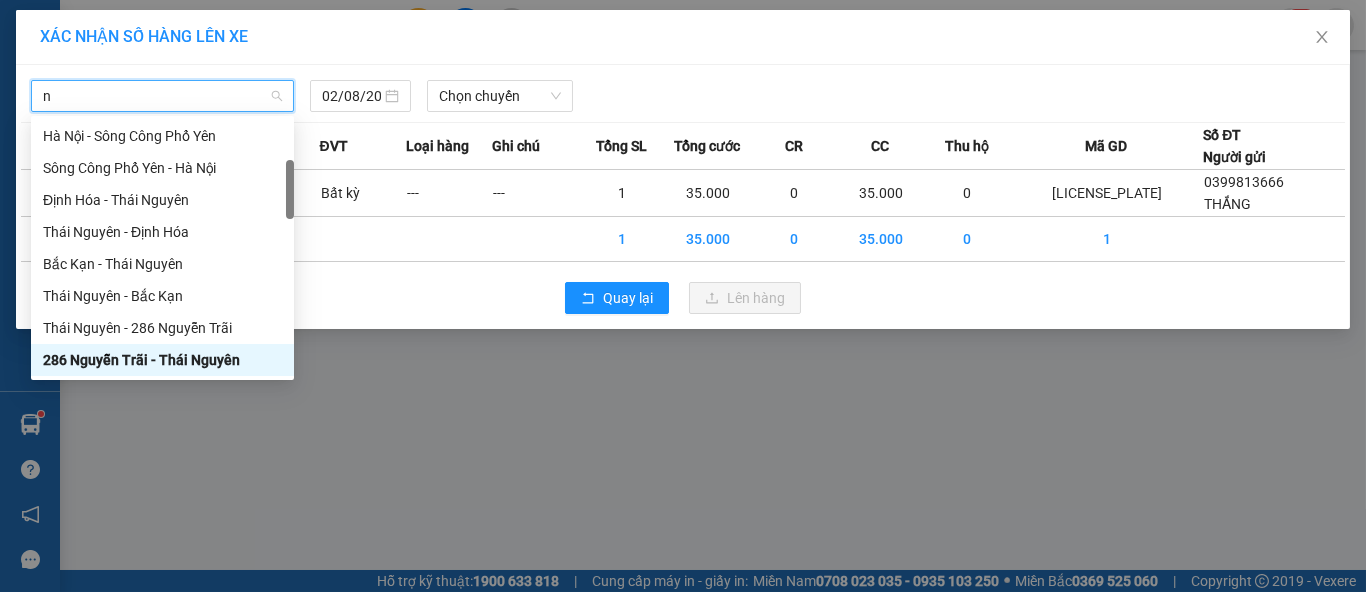 type on "nt" 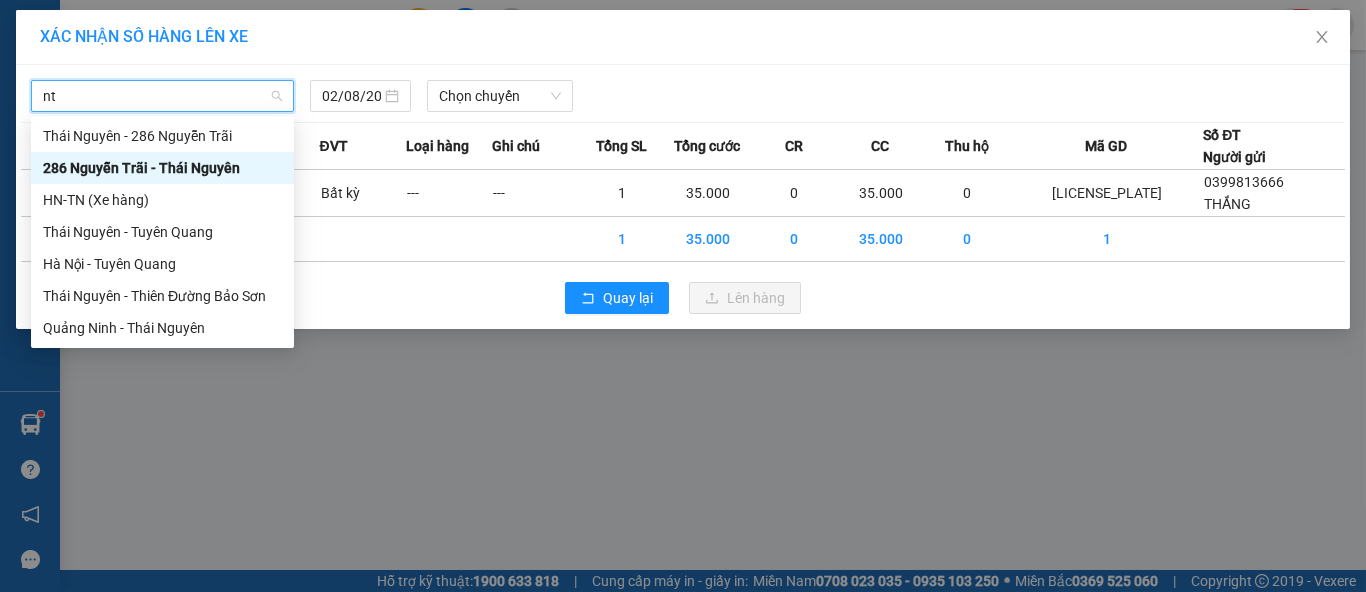 scroll, scrollTop: 0, scrollLeft: 0, axis: both 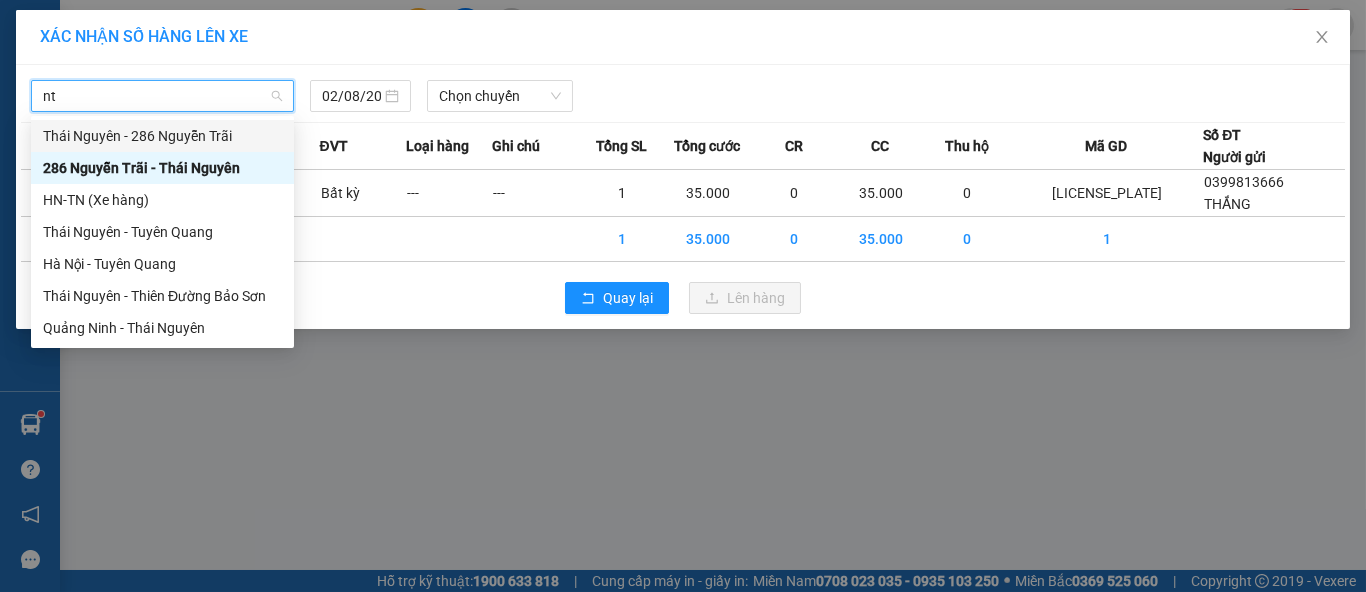 click on "Thái Nguyên - 286 Nguyễn Trãi" at bounding box center (162, 136) 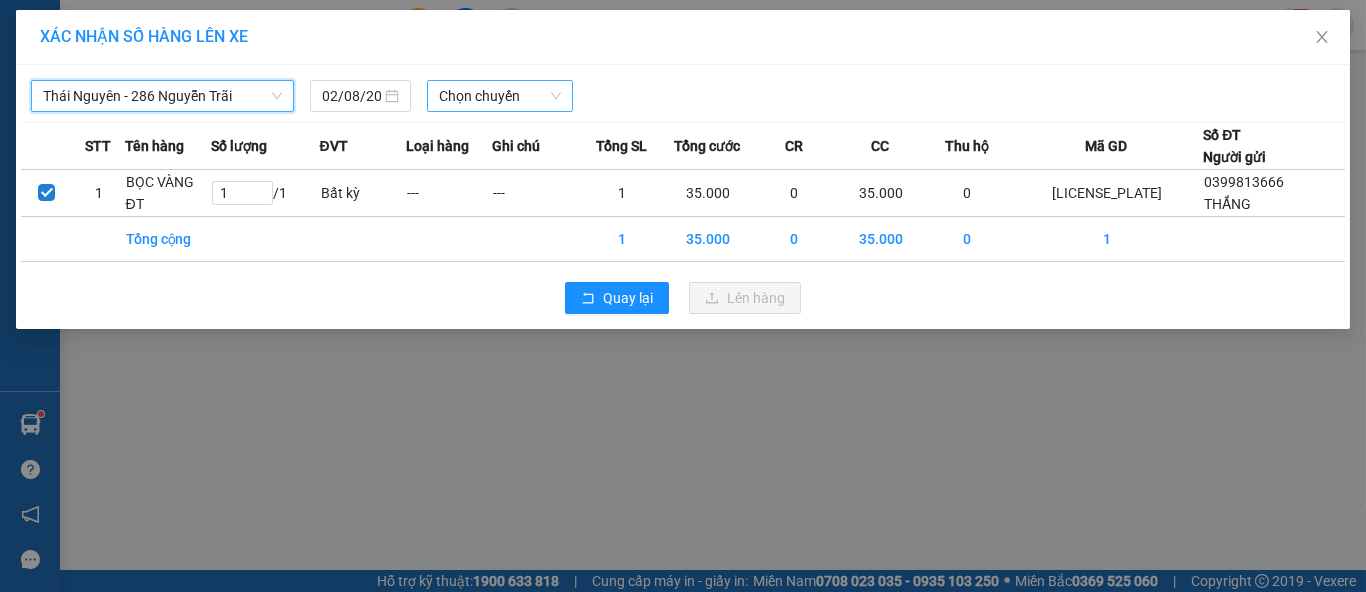 click on "Chọn chuyến" at bounding box center [500, 96] 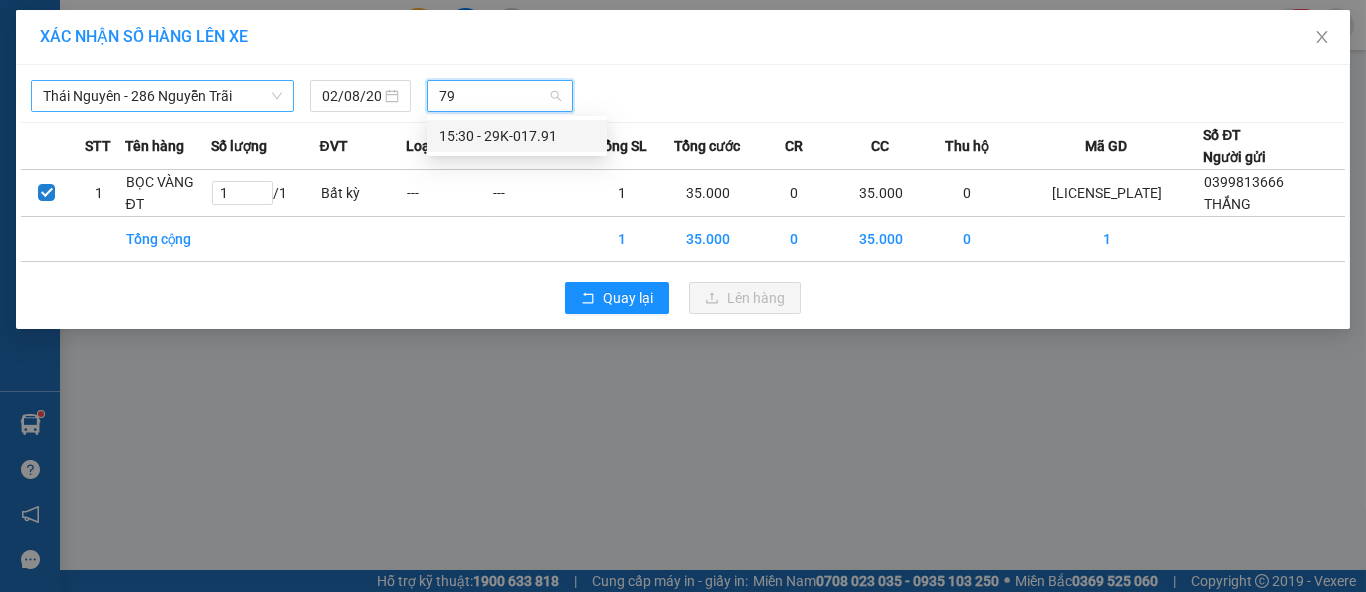 type on "791" 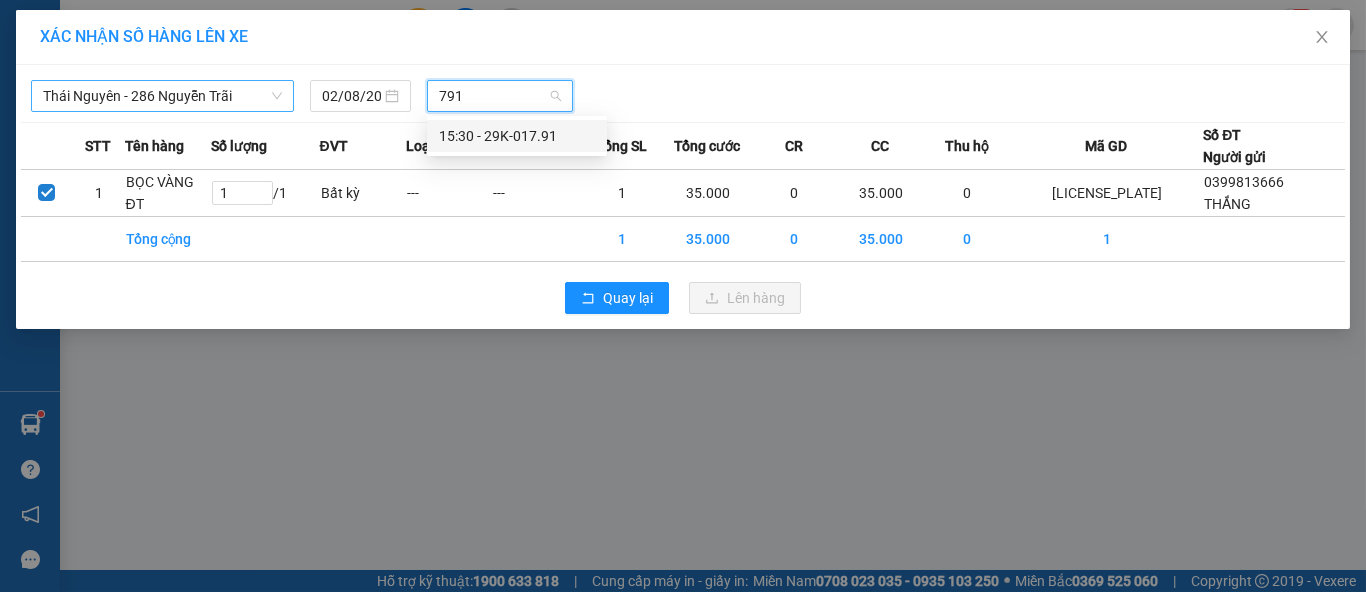 click on "15:30     - 29K-017.91" at bounding box center [517, 136] 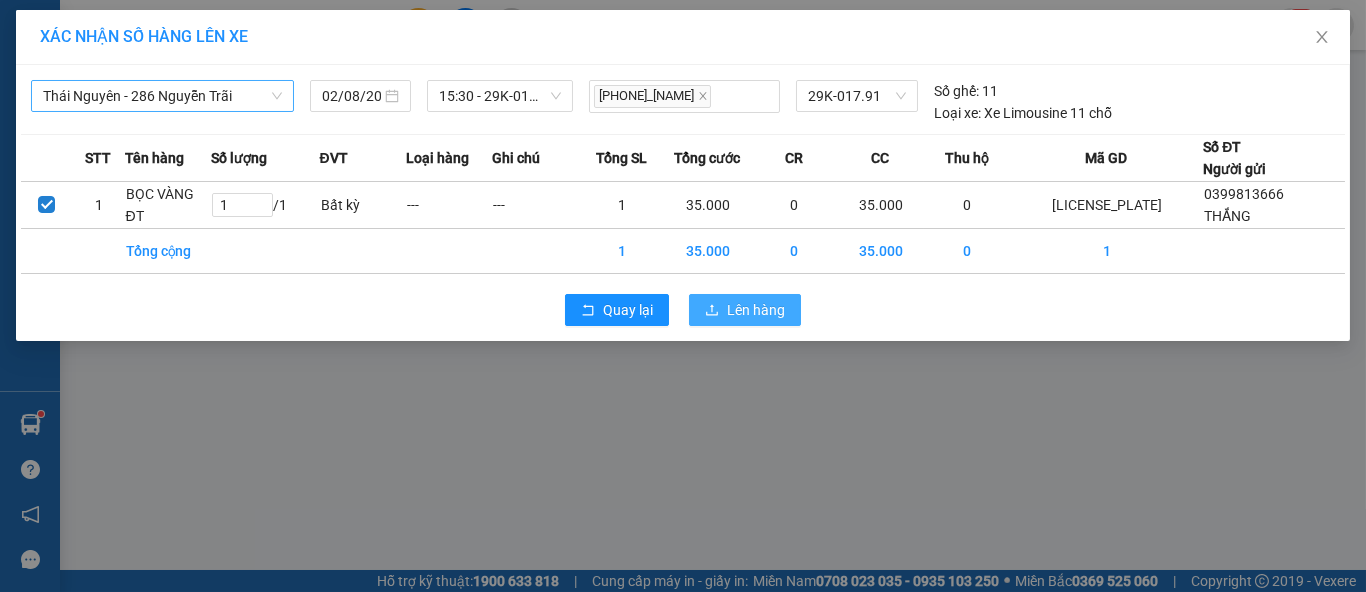 drag, startPoint x: 738, startPoint y: 319, endPoint x: 726, endPoint y: 313, distance: 13.416408 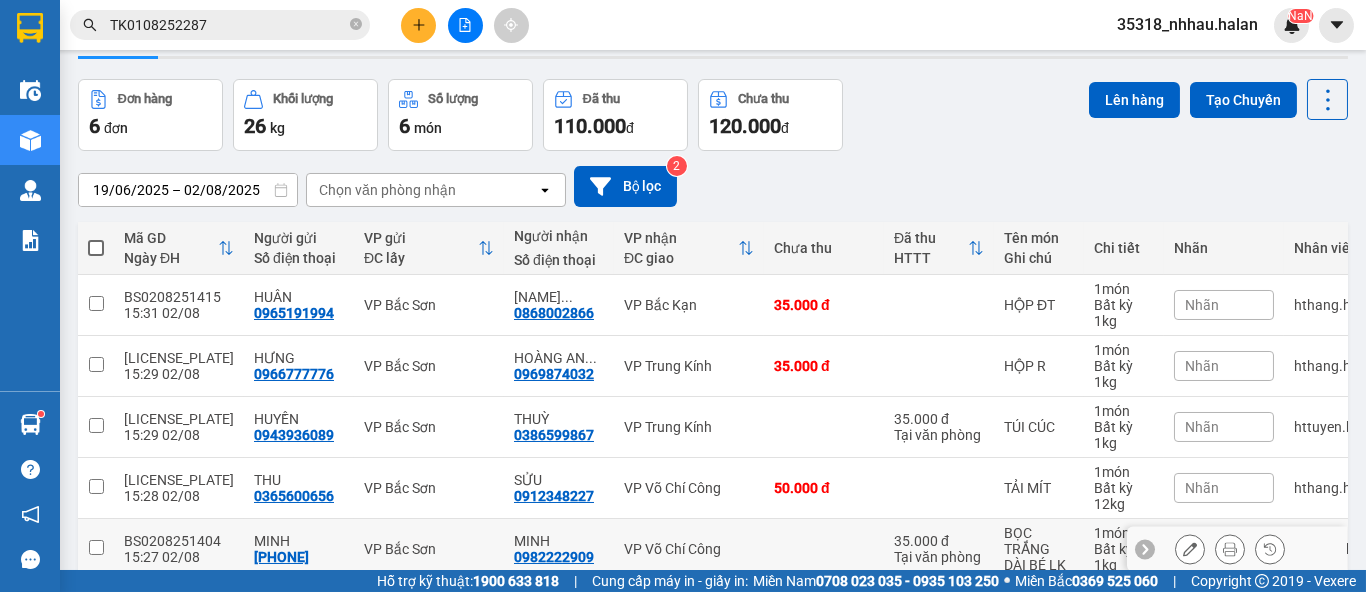 scroll, scrollTop: 0, scrollLeft: 0, axis: both 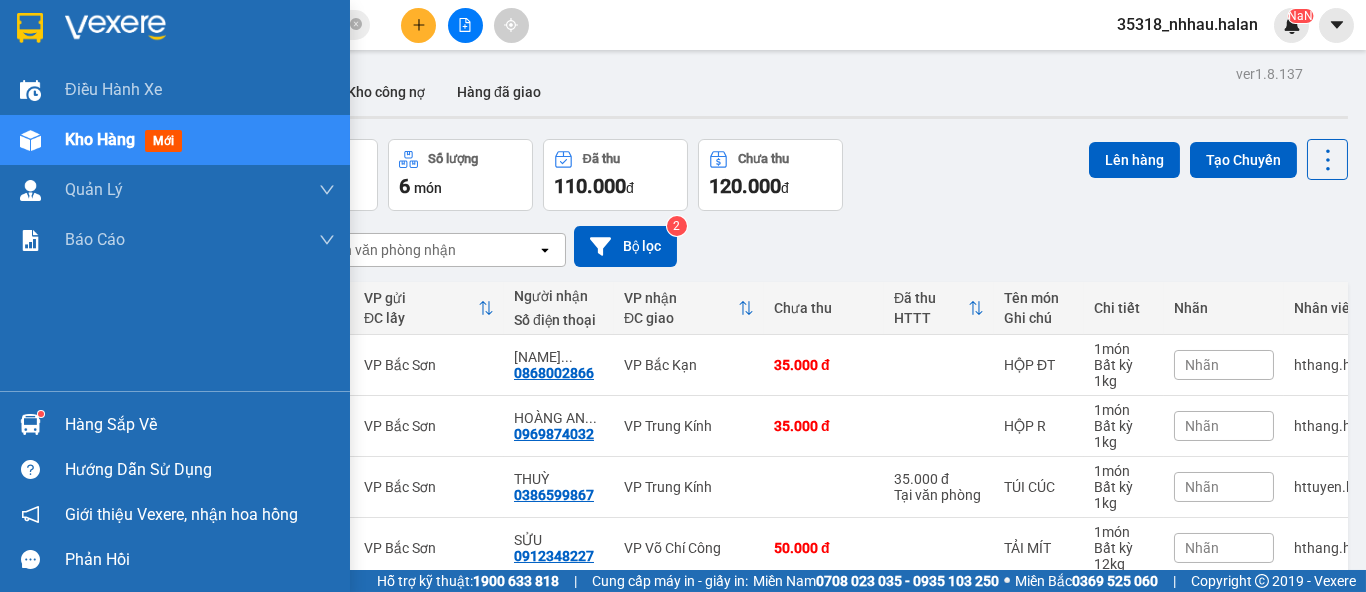 click on "Hàng sắp về" at bounding box center [200, 425] 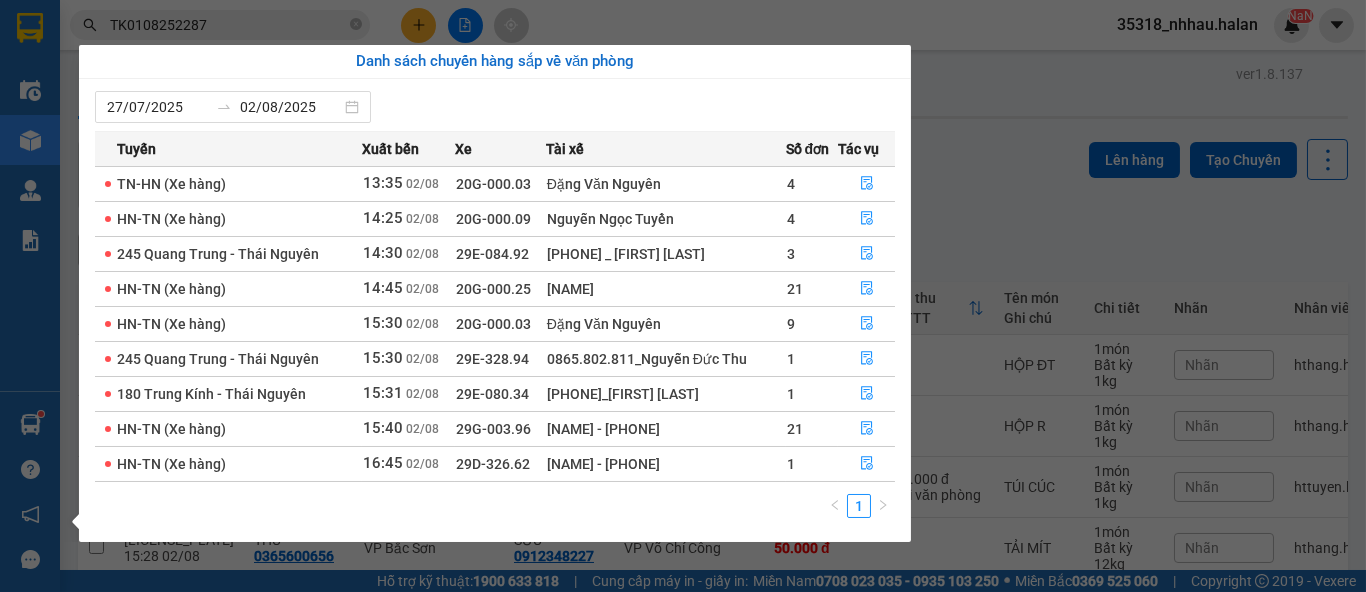 click on "Kết quả tìm kiếm ( 1 )  Bộ lọc  Mã ĐH Trạng thái Món hàng Thu hộ Tổng cước Chưa cước Nhãn Người gửi VP Gửi Người nhận VP Nhận [LICENSE_PLATE] [TIME] - [DATE] Trên xe   [LICENSE_PLATE] [TIME]  -   [DATE] TÚI SÂM TRẺ EM SL:  1 35.000 [PHONE] [FIRST] VP [CITY] [PHONE] [FIRST] VP [CITY] 1 [LICENSE_PLATE] [NUMBER]_[FIRST] [LAST] NaN     Điều hành xe     Kho hàng mới     Quản Lý Quản lý chuyến Quản lý kiểm kho     Báo cáo 12. Thống kê đơn đối tác 2. Doanh thu thực tế theo từng văn phòng 4. Thống kê đơn hàng theo văn phòng Hàng sắp về Hướng dẫn sử dụng Giới thiệu Vexere, nhận hoa hồng Phản hồi Phần mềm hỗ trợ bạn tốt chứ? ver  1.8.137 Kho gửi Trên xe Kho nhận Kho công nợ Hàng đã giao Đơn hàng 6 đơn Khối lượng 26 kg Số lượng 6 món Đã thu 110.000  đ Chưa thu 120.000  đ Lên hàng Tạo Chuyến [DATE] – [DATE] Chọn văn phòng nhận open Bộ lọc 2" at bounding box center [683, 296] 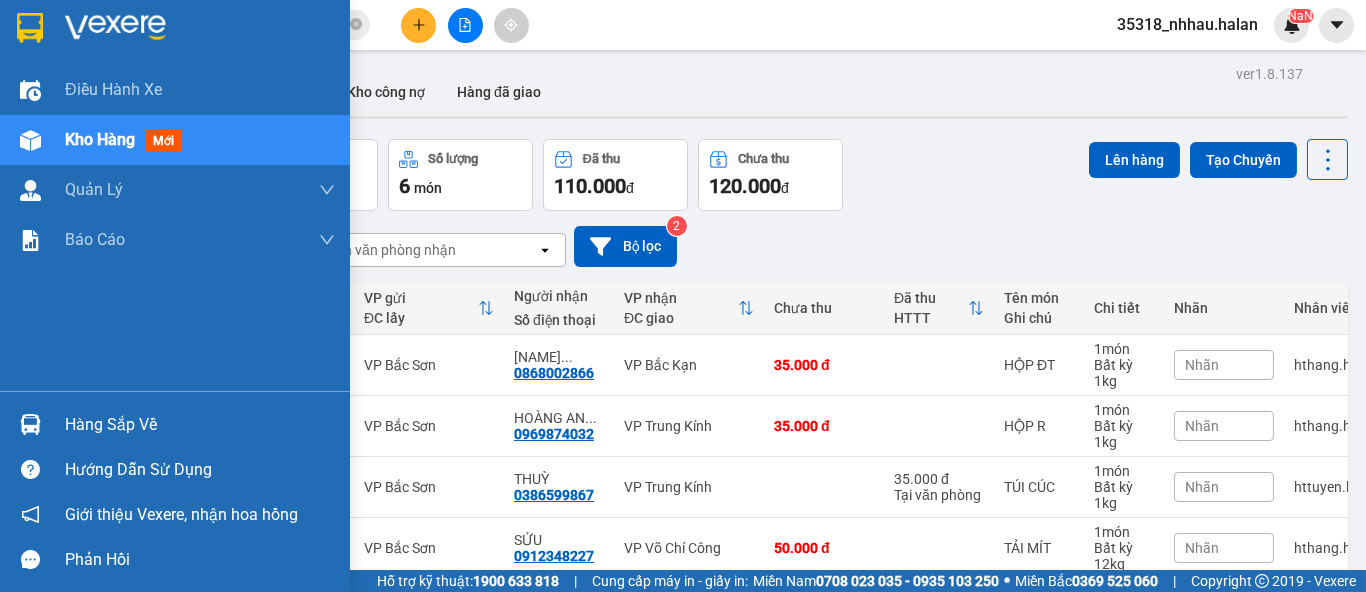 click at bounding box center (30, 140) 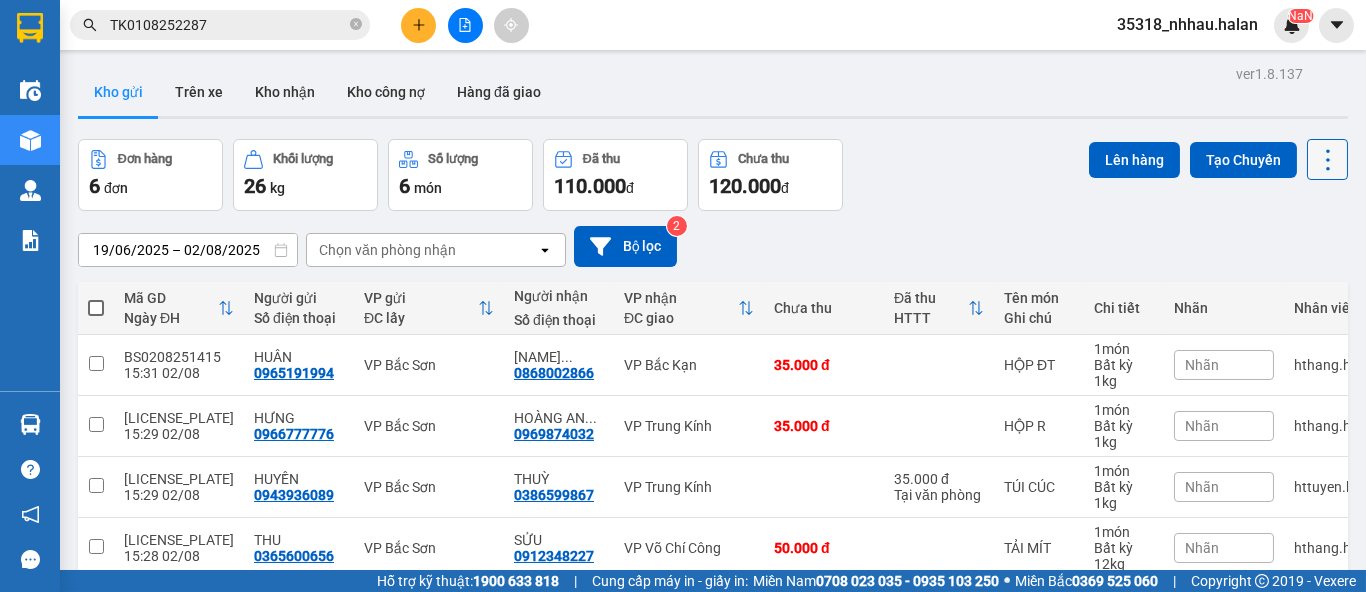 click 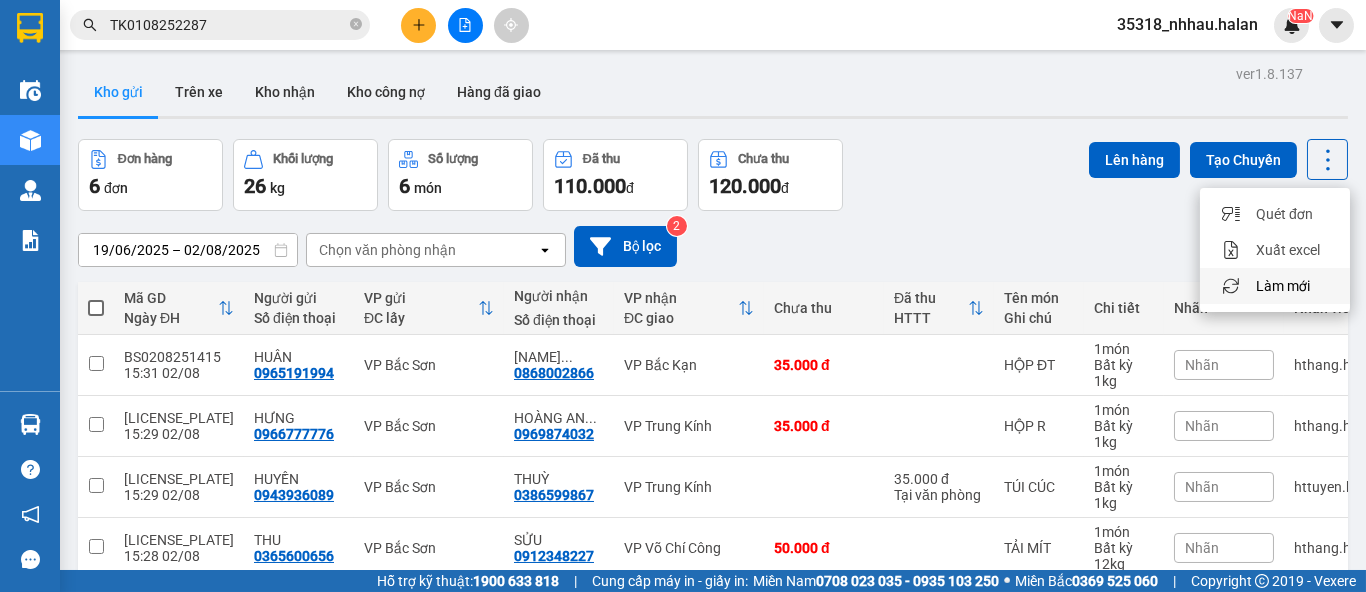 click on "Làm mới" at bounding box center [1283, 286] 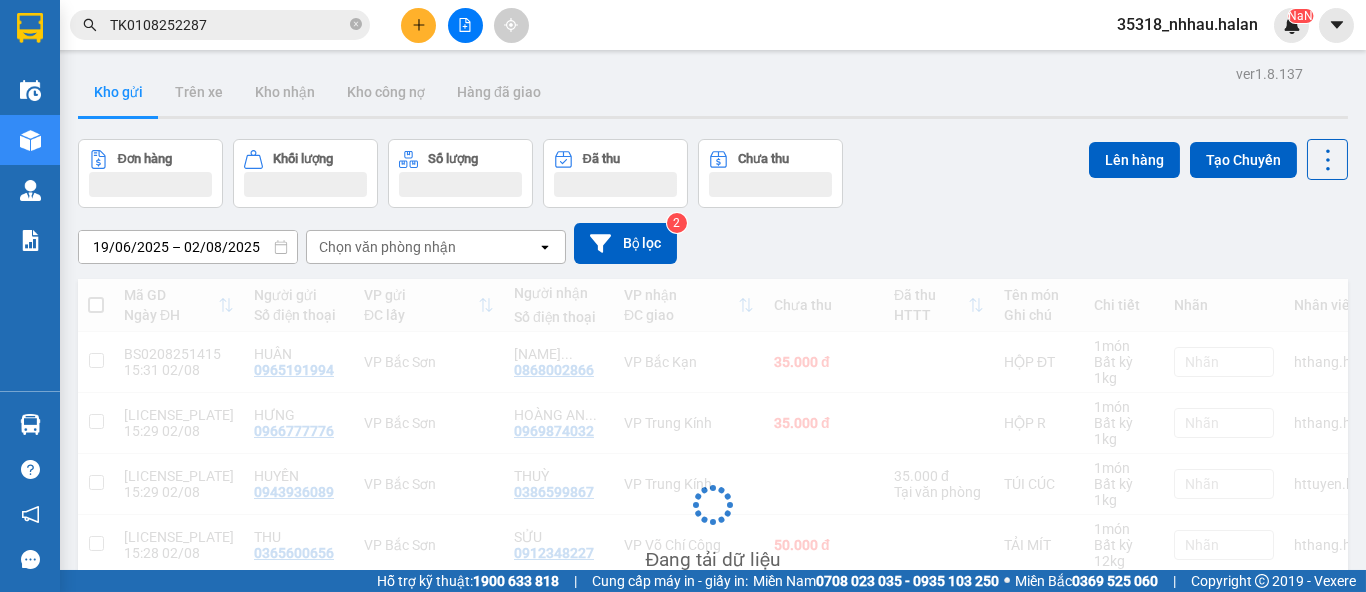 scroll, scrollTop: 190, scrollLeft: 0, axis: vertical 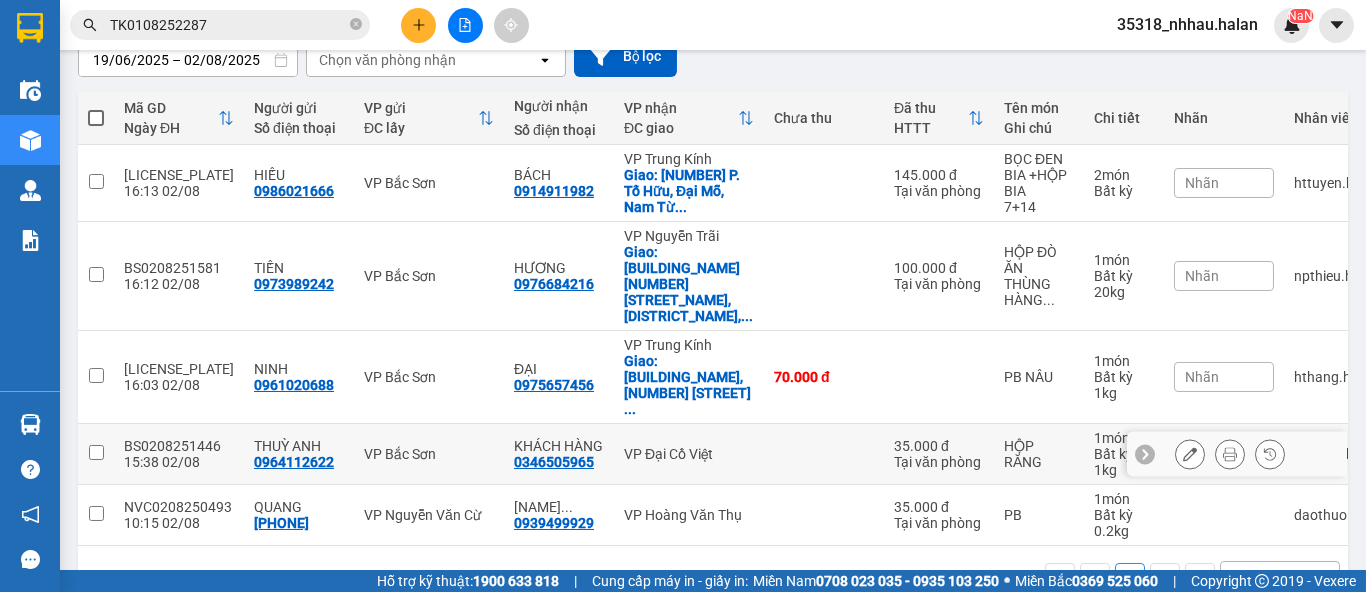 click on "VP Đại Cồ Việt" at bounding box center (689, 454) 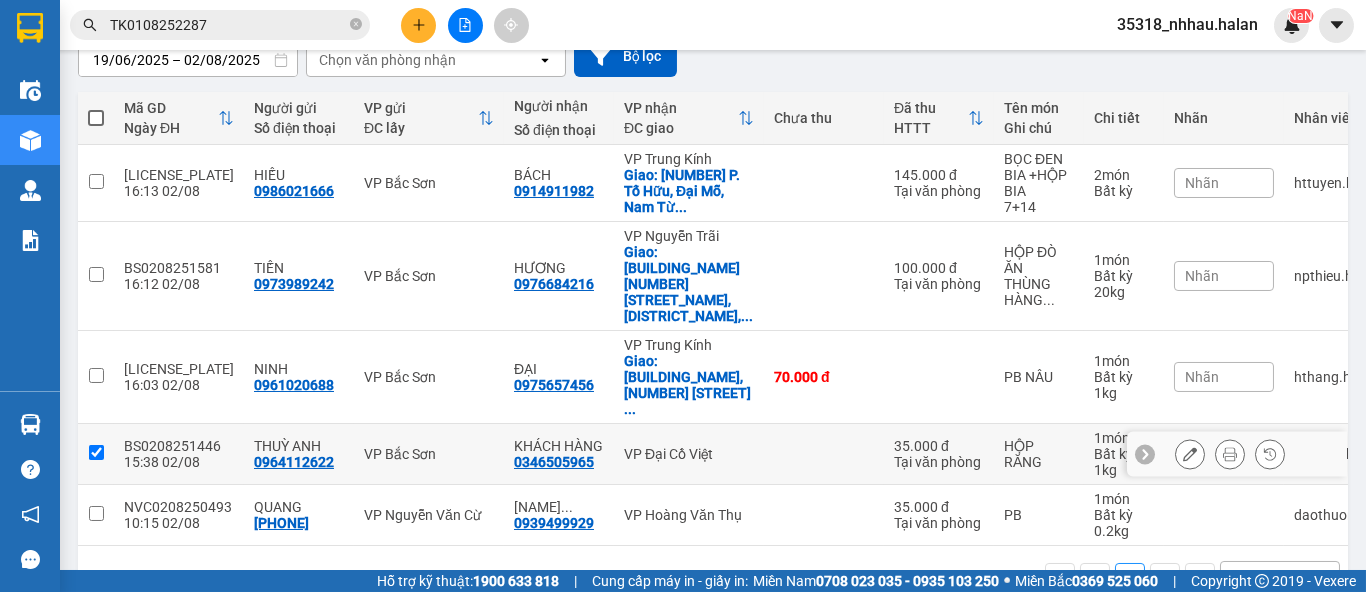 checkbox on "true" 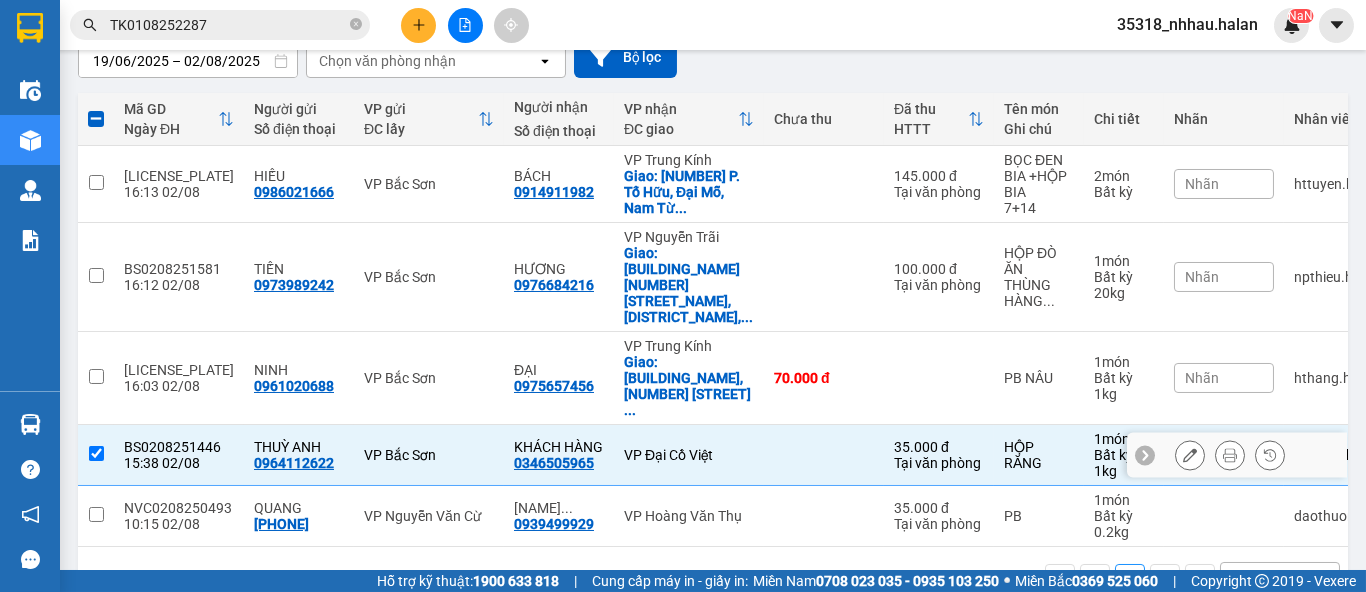 scroll, scrollTop: 193, scrollLeft: 0, axis: vertical 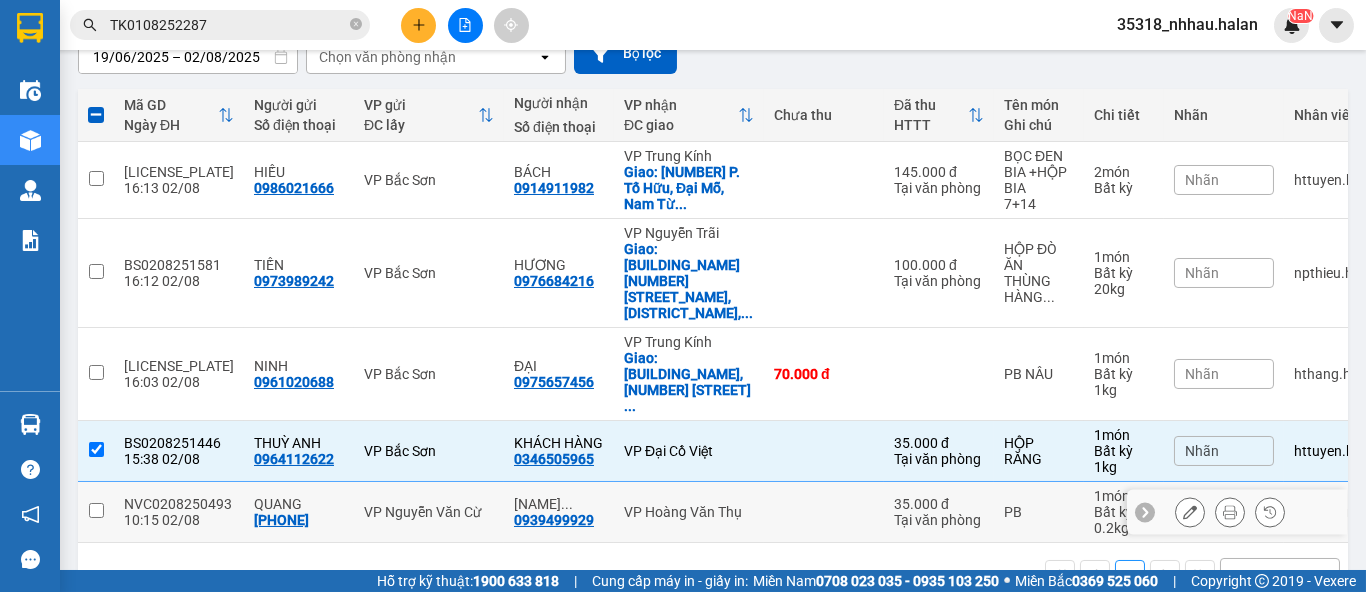 click on "VP Hoàng Văn Thụ" at bounding box center (689, 512) 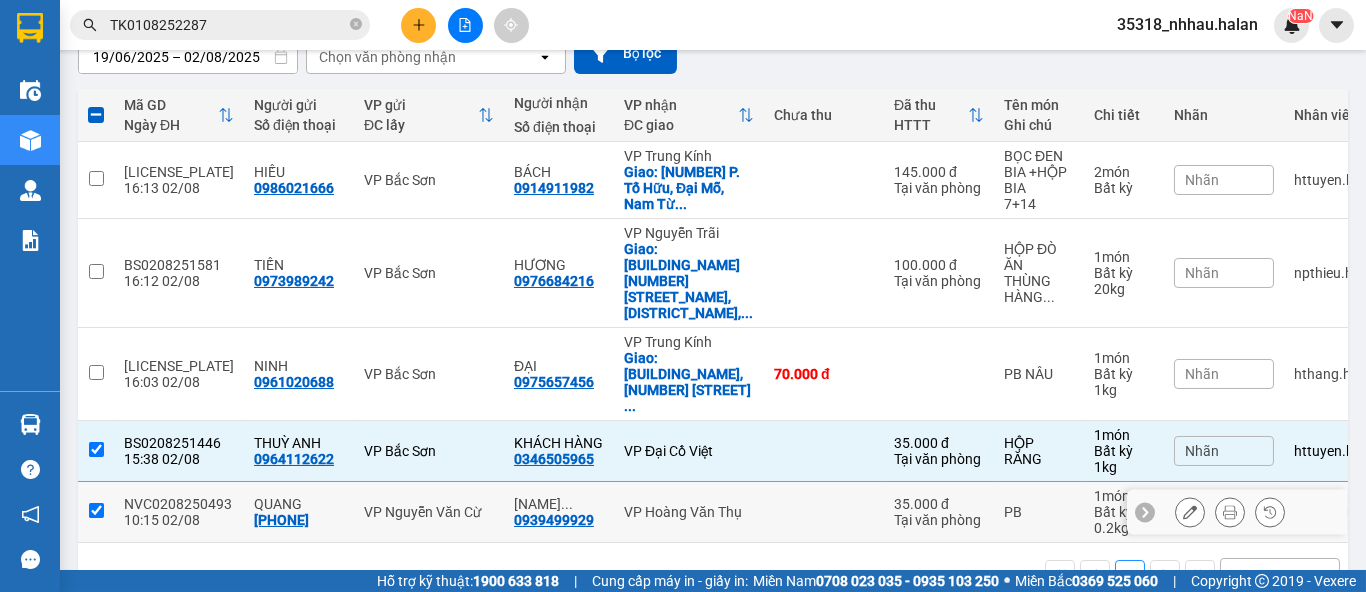 checkbox on "true" 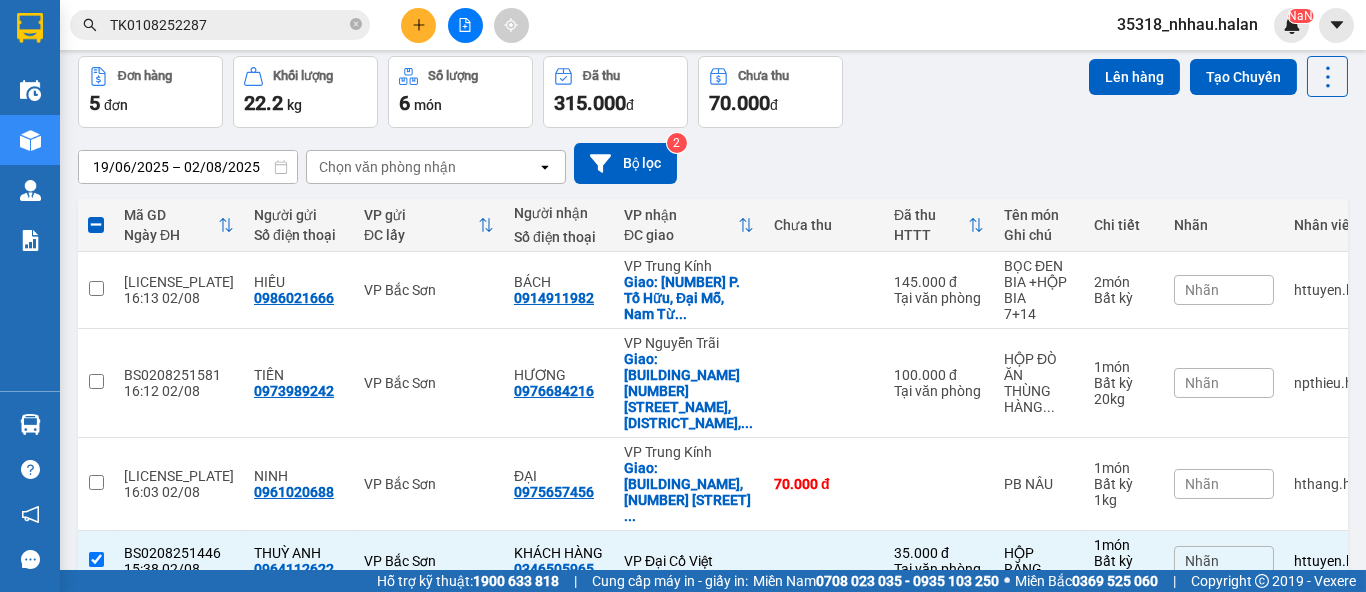 scroll, scrollTop: 82, scrollLeft: 0, axis: vertical 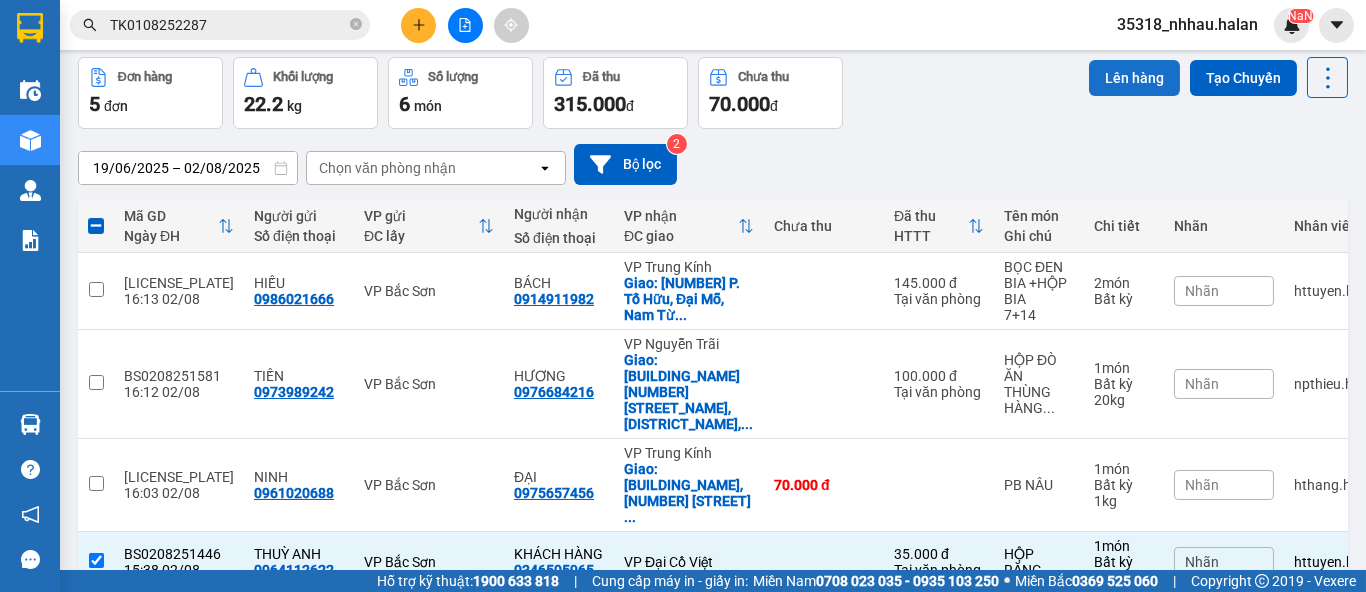 click on "Lên hàng" at bounding box center (1134, 78) 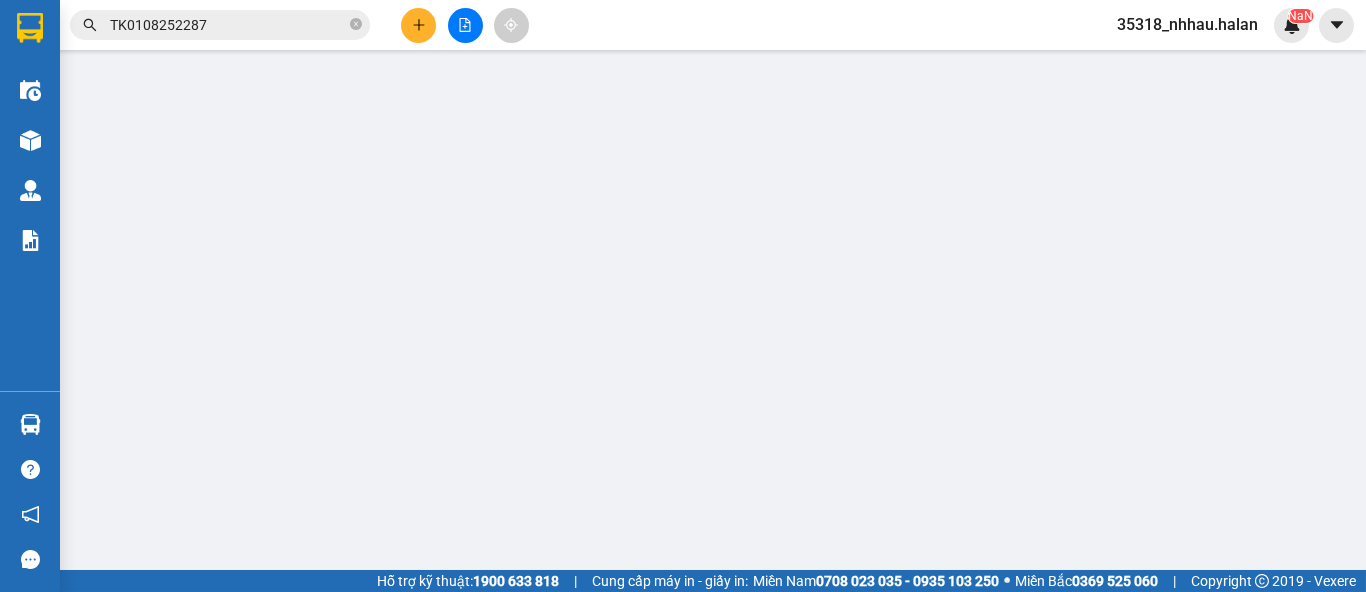 scroll, scrollTop: 0, scrollLeft: 0, axis: both 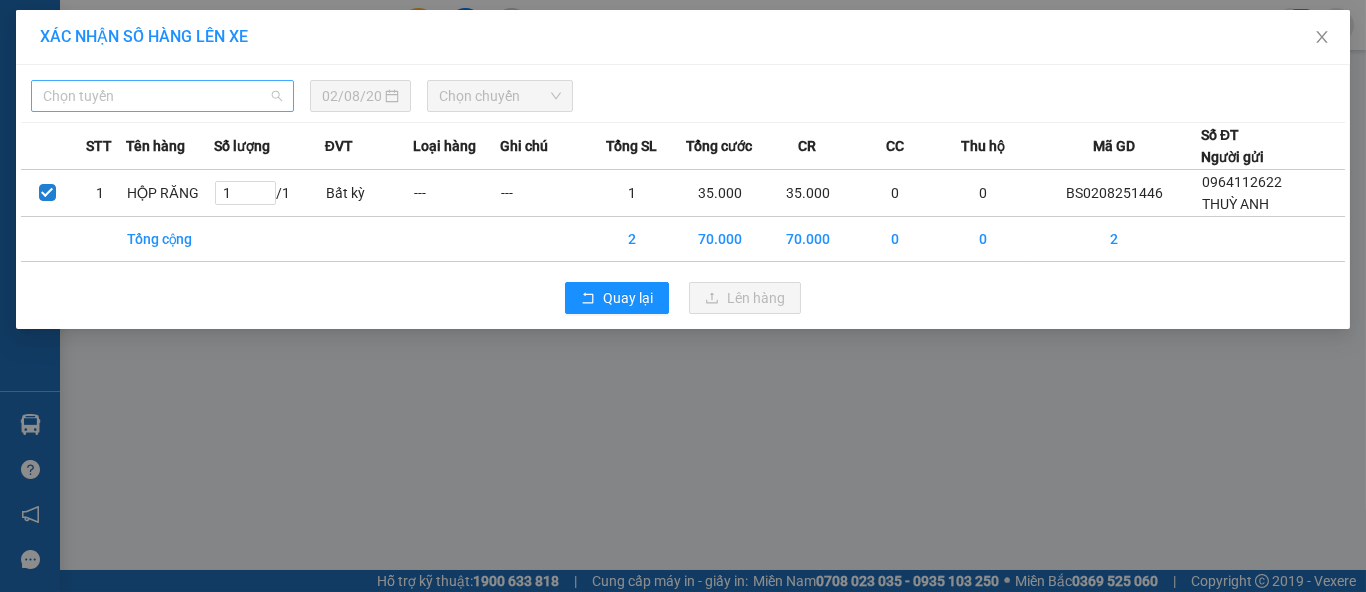 click on "Chọn tuyến" at bounding box center (162, 96) 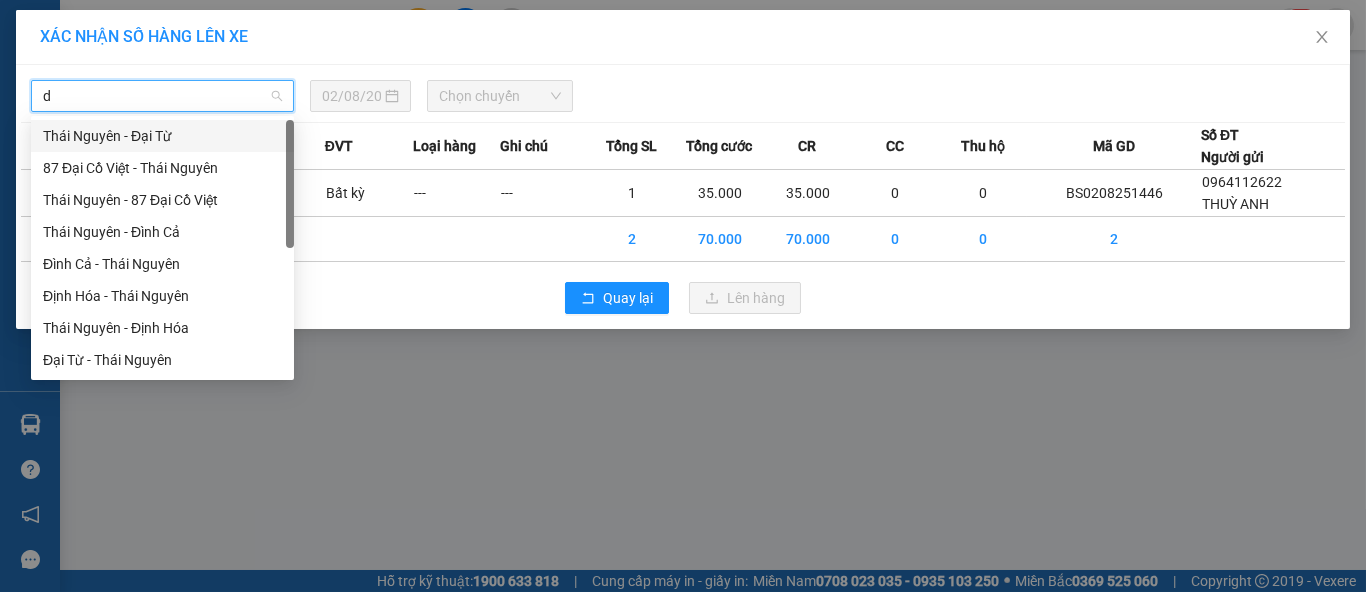 type on "dc" 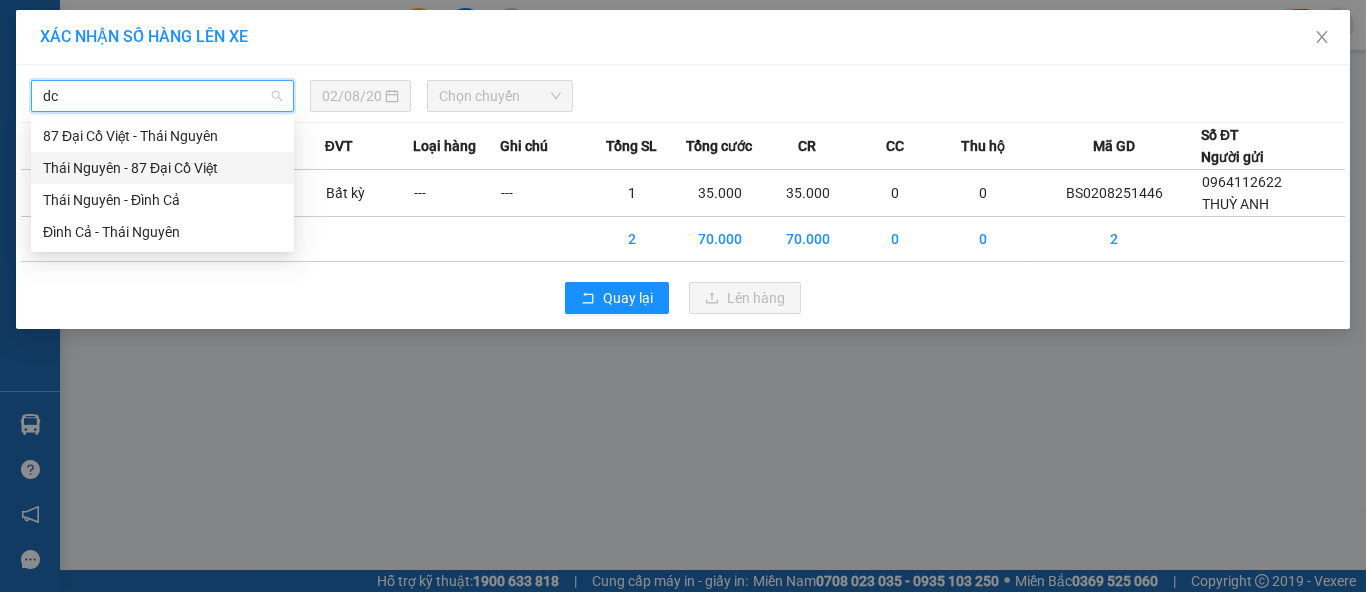 drag, startPoint x: 169, startPoint y: 137, endPoint x: 171, endPoint y: 166, distance: 29.068884 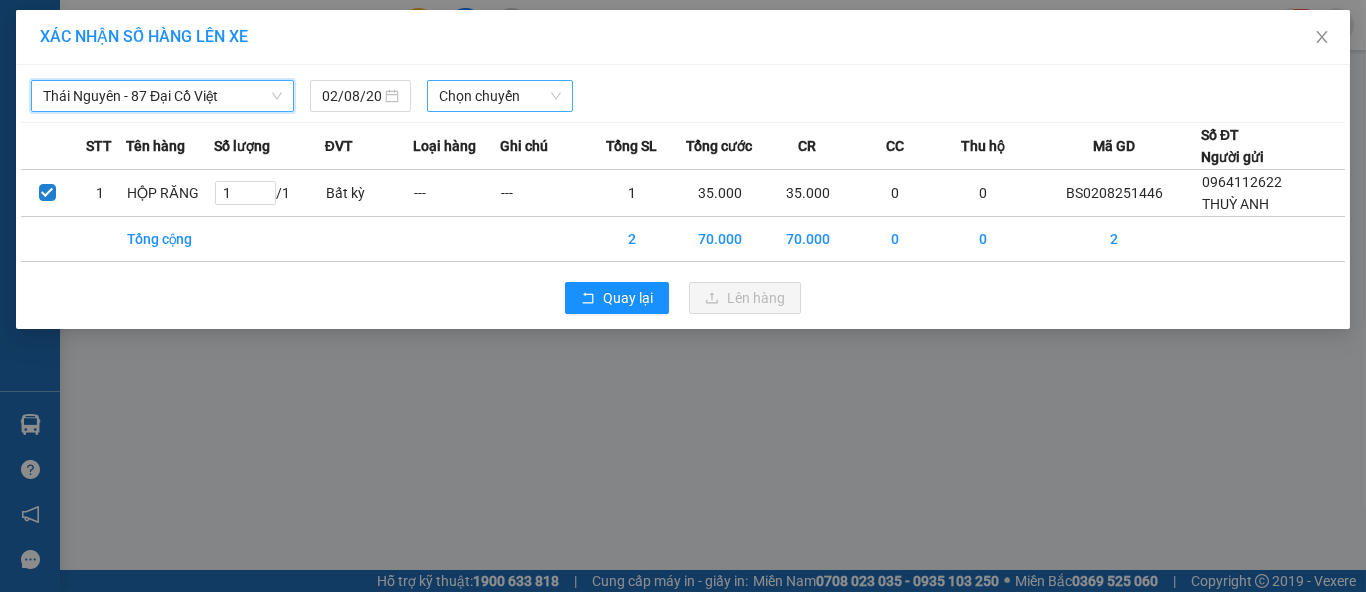click on "Chọn chuyến" at bounding box center [500, 96] 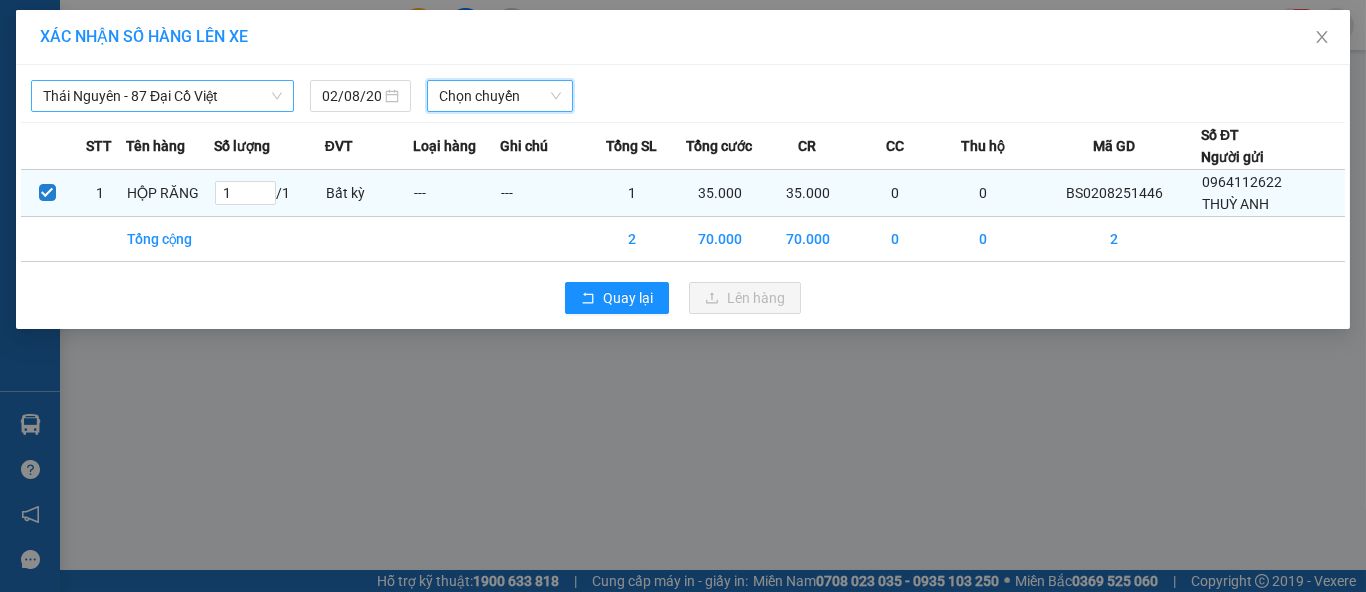 drag, startPoint x: 460, startPoint y: 100, endPoint x: 432, endPoint y: 194, distance: 98.0816 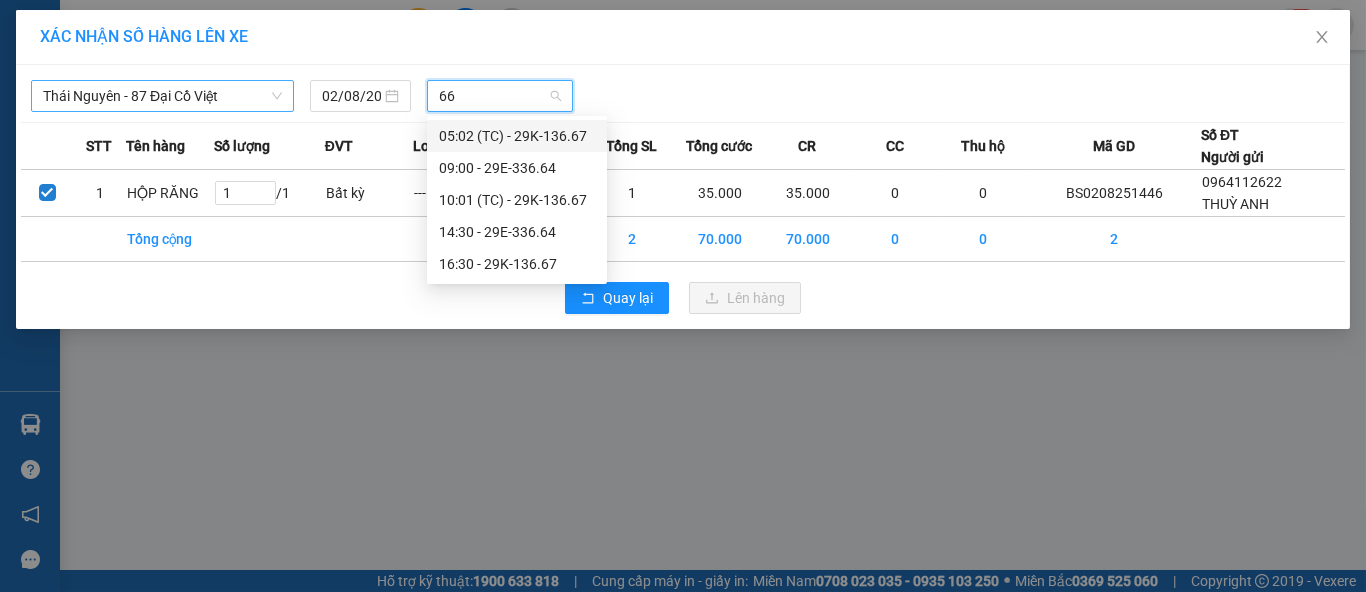 type on "667" 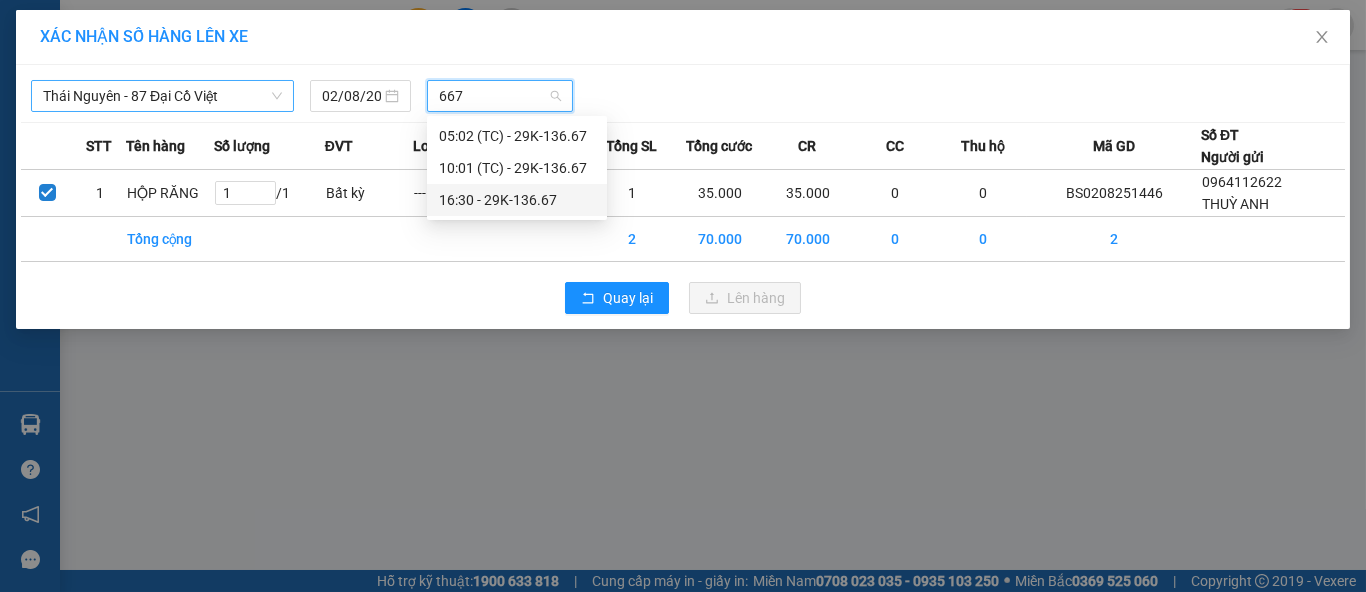 drag, startPoint x: 477, startPoint y: 175, endPoint x: 482, endPoint y: 201, distance: 26.476404 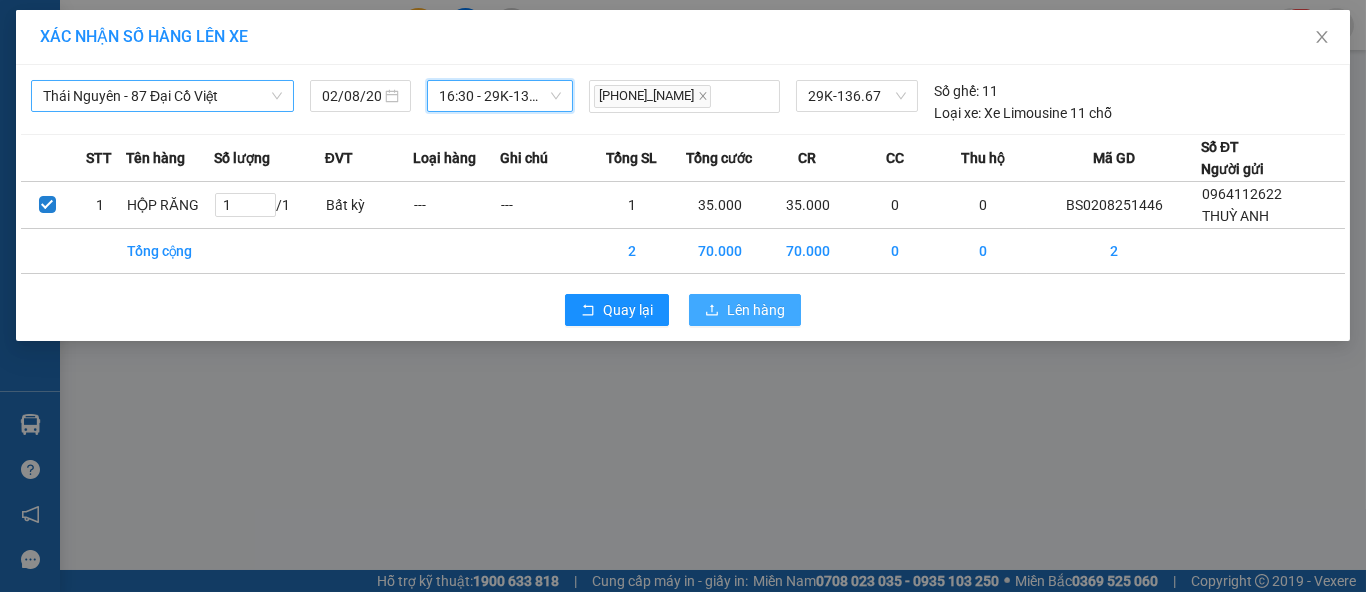 click on "Lên hàng" at bounding box center (756, 310) 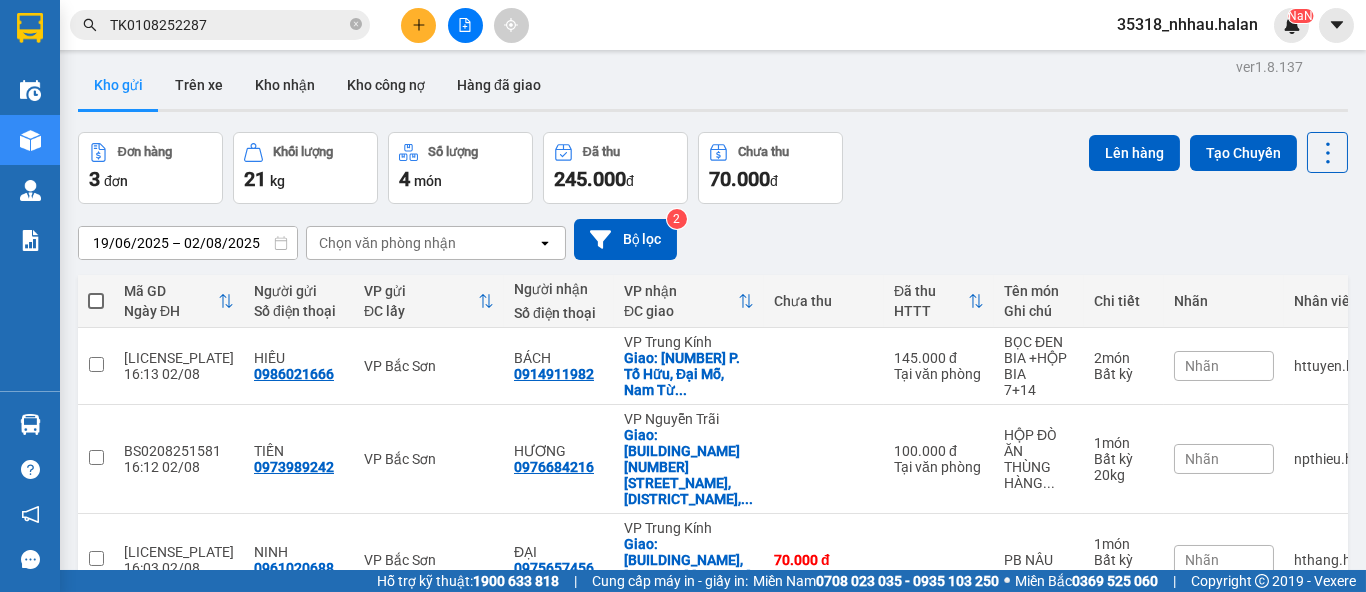 scroll, scrollTop: 0, scrollLeft: 0, axis: both 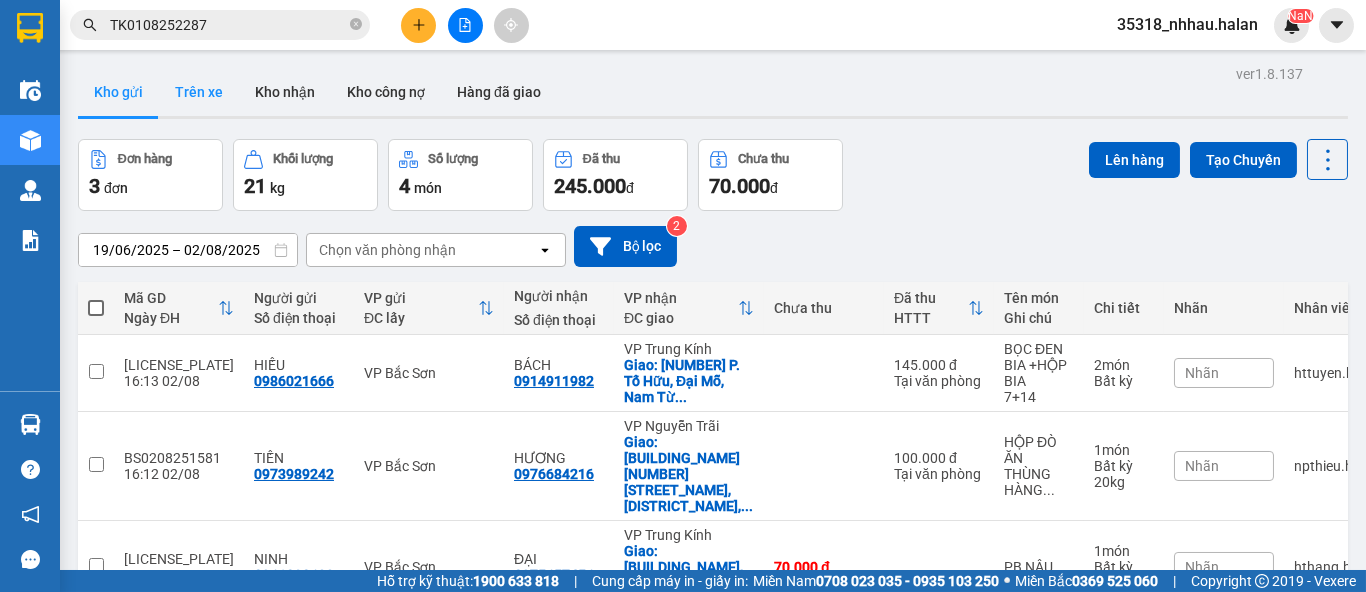 click on "Trên xe" at bounding box center (199, 92) 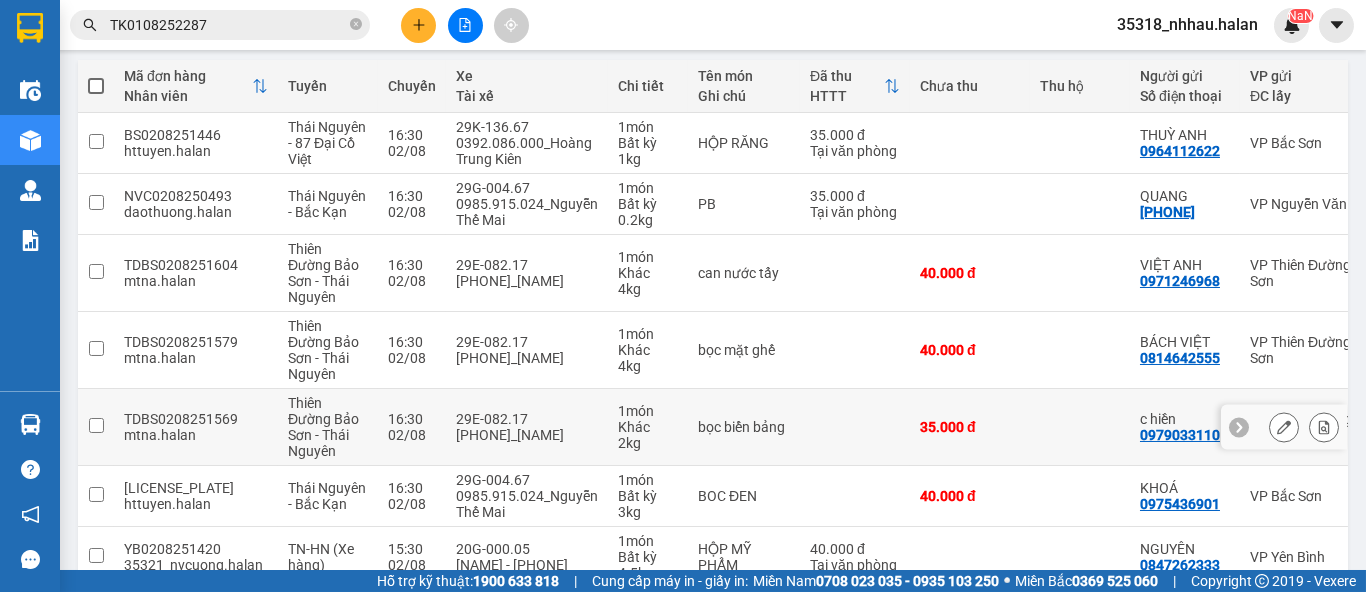 scroll, scrollTop: 0, scrollLeft: 0, axis: both 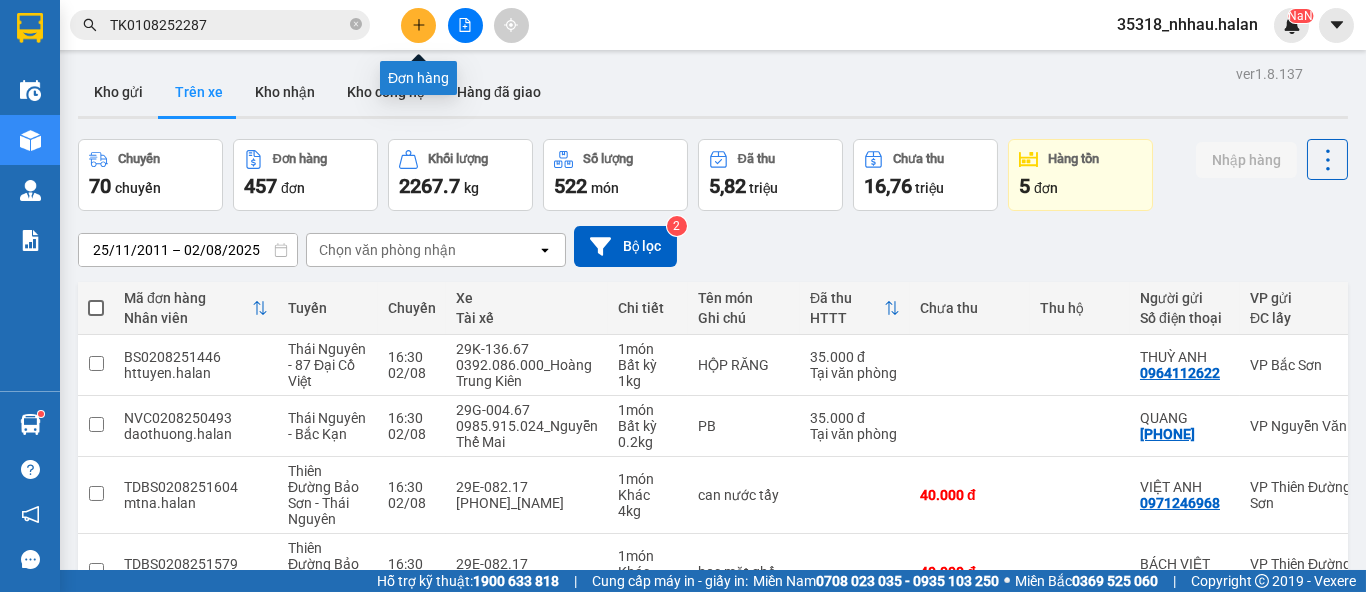 click at bounding box center (418, 25) 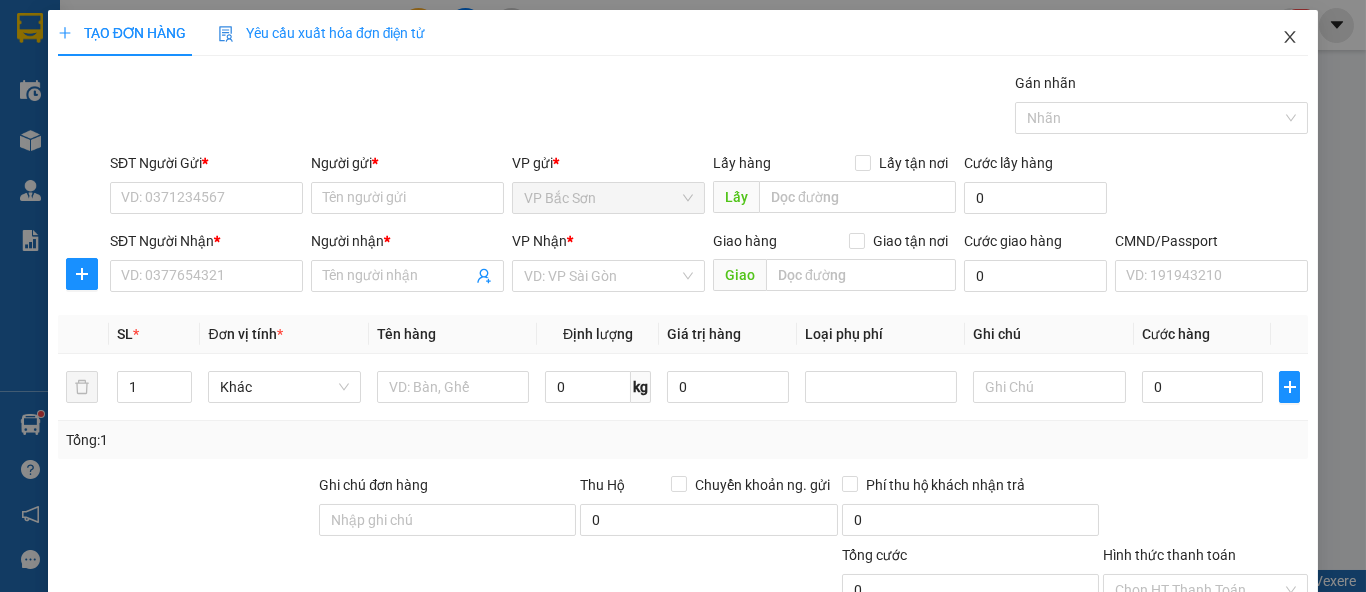 drag, startPoint x: 1281, startPoint y: 28, endPoint x: 386, endPoint y: 2, distance: 895.37756 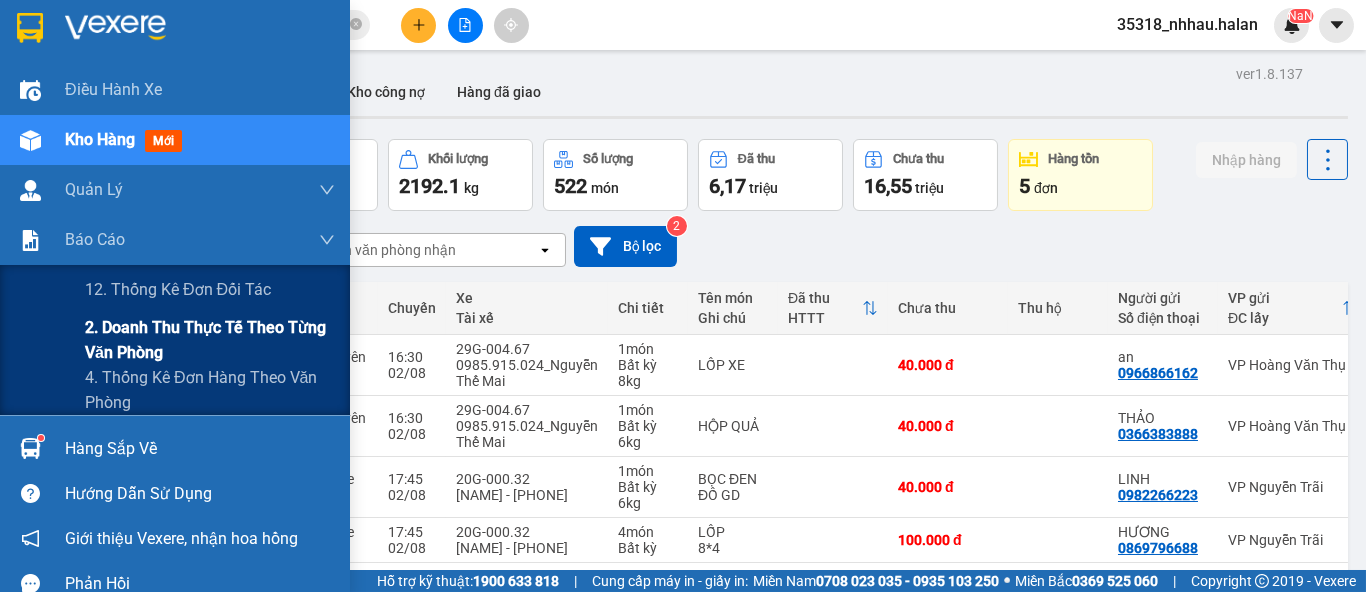 drag, startPoint x: 123, startPoint y: 334, endPoint x: 192, endPoint y: 332, distance: 69.02898 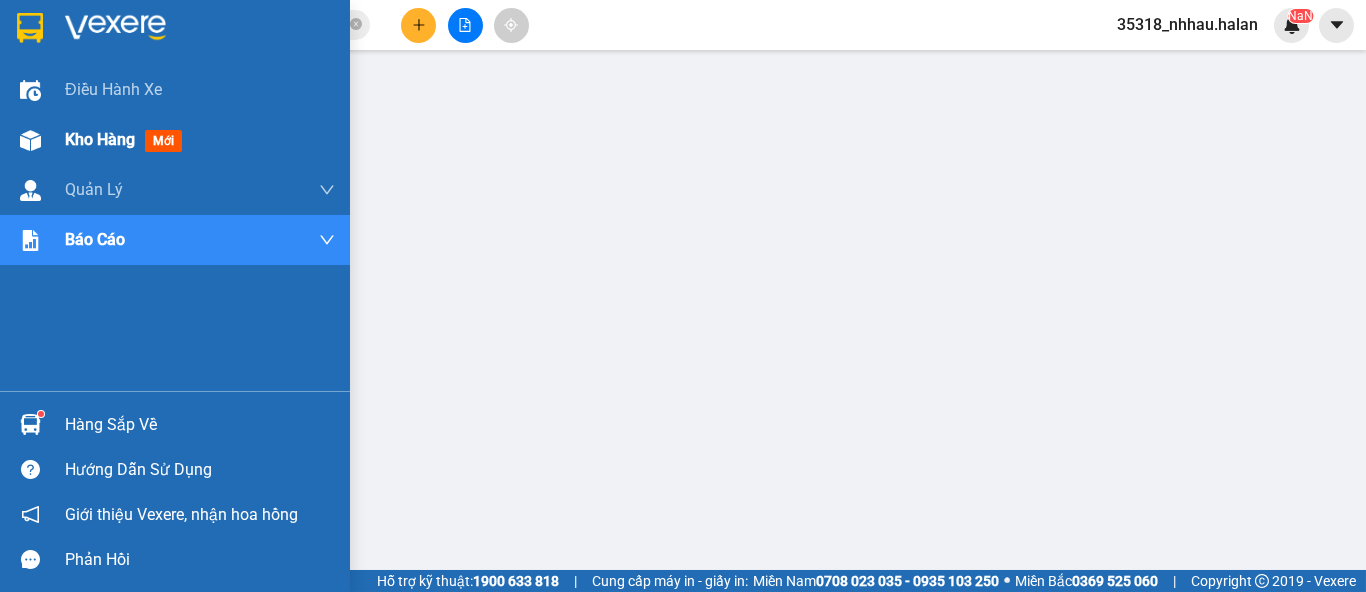 click on "Kho hàng" at bounding box center (100, 139) 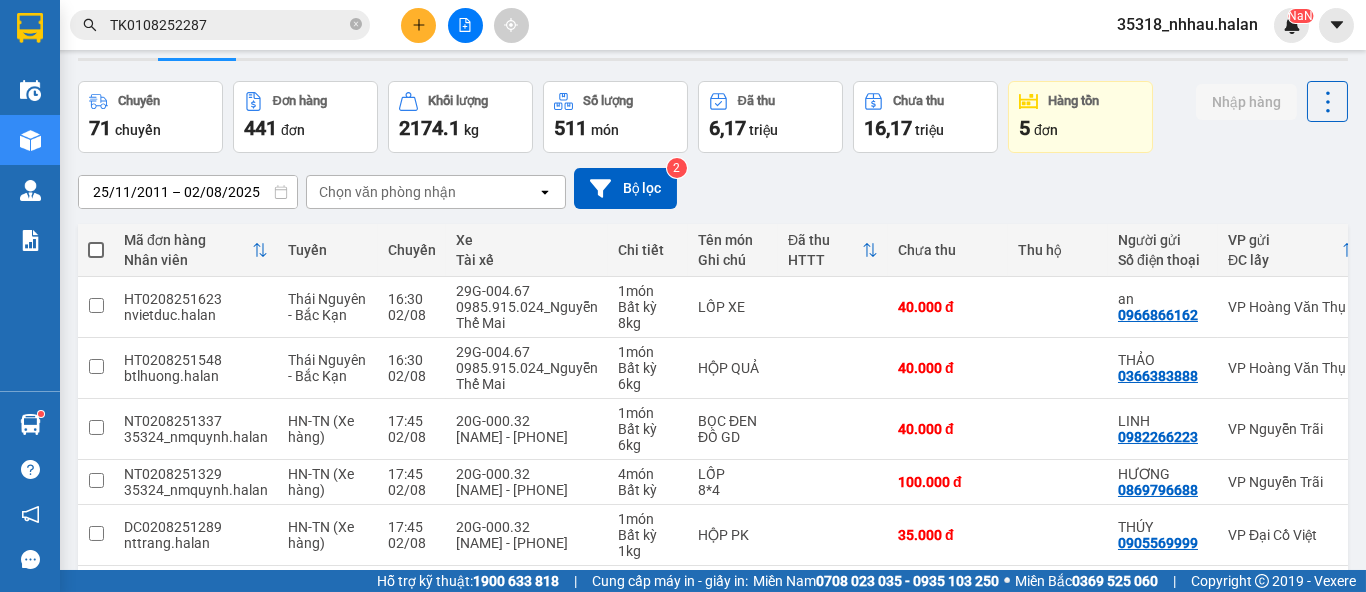 scroll, scrollTop: 0, scrollLeft: 0, axis: both 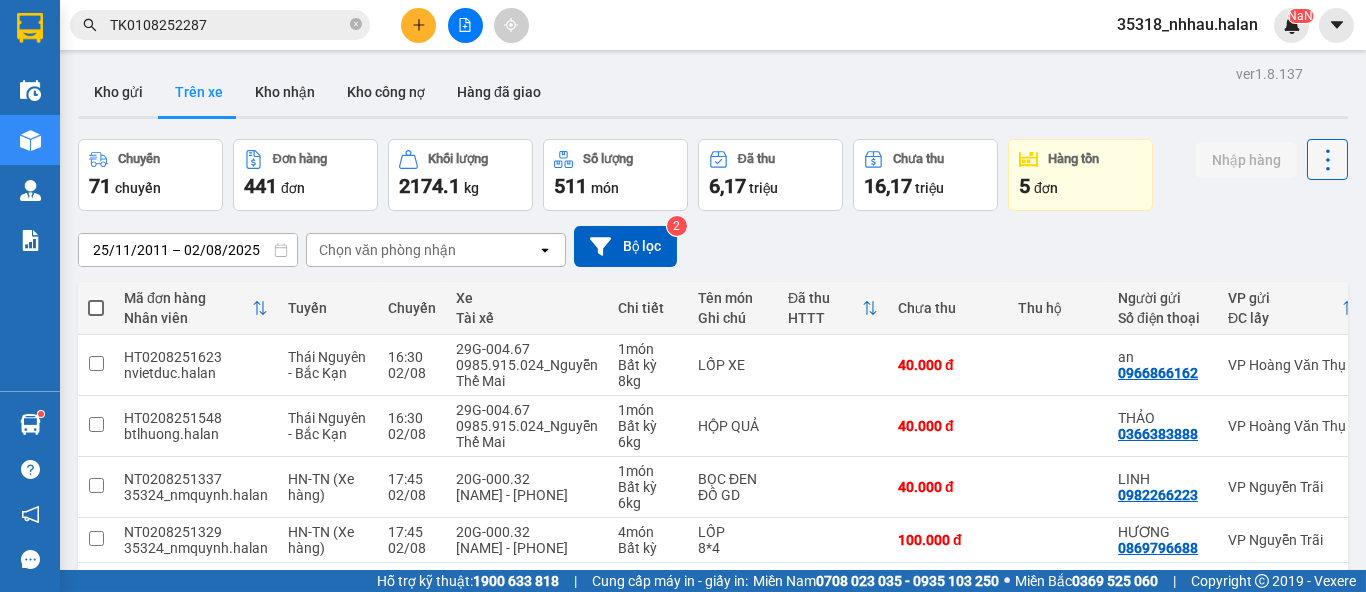 click 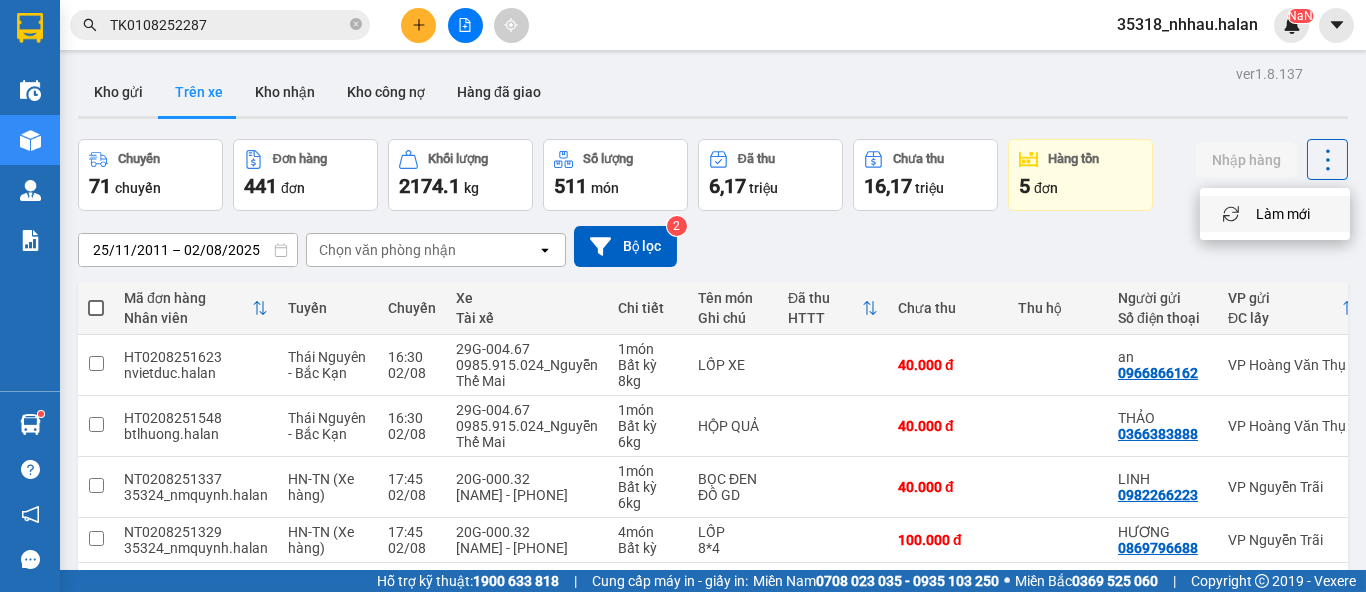 click on "Làm mới" at bounding box center [1283, 214] 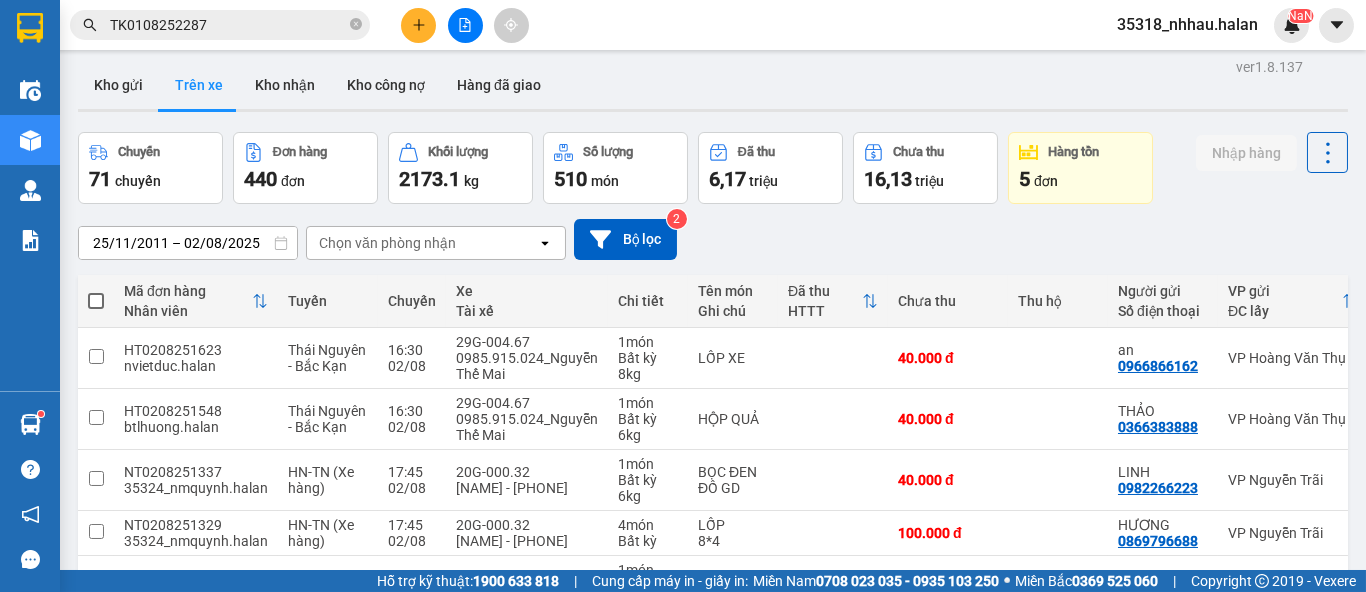 scroll, scrollTop: 0, scrollLeft: 0, axis: both 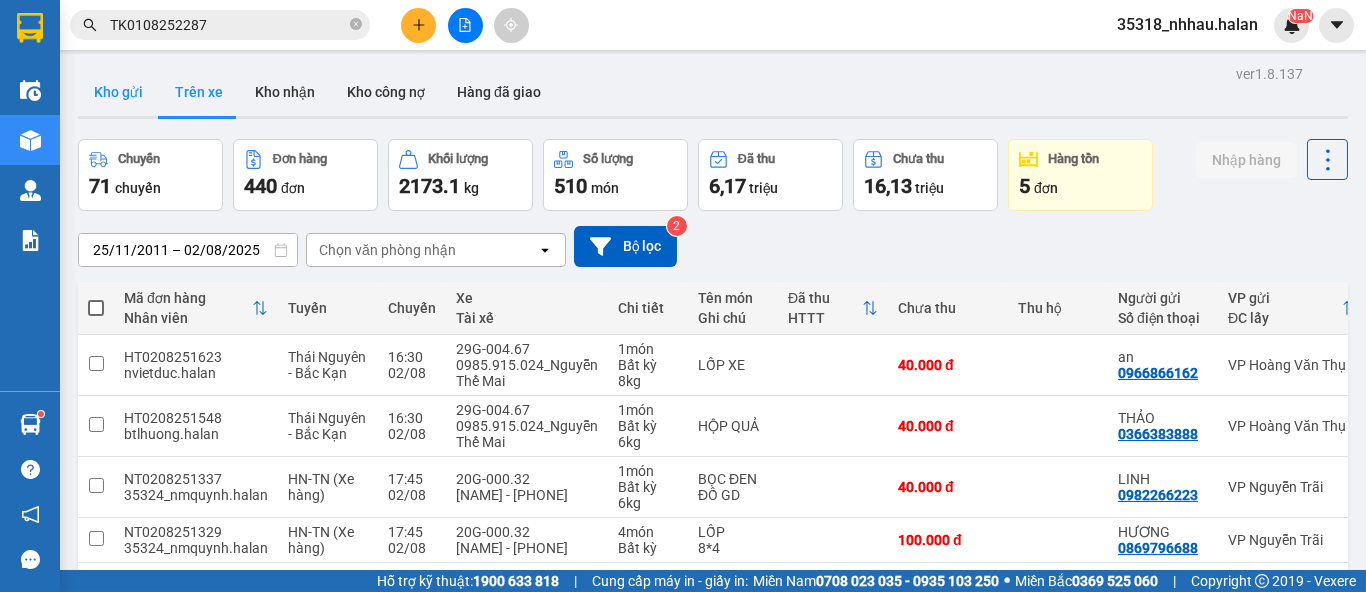 click on "Kho gửi" at bounding box center (118, 92) 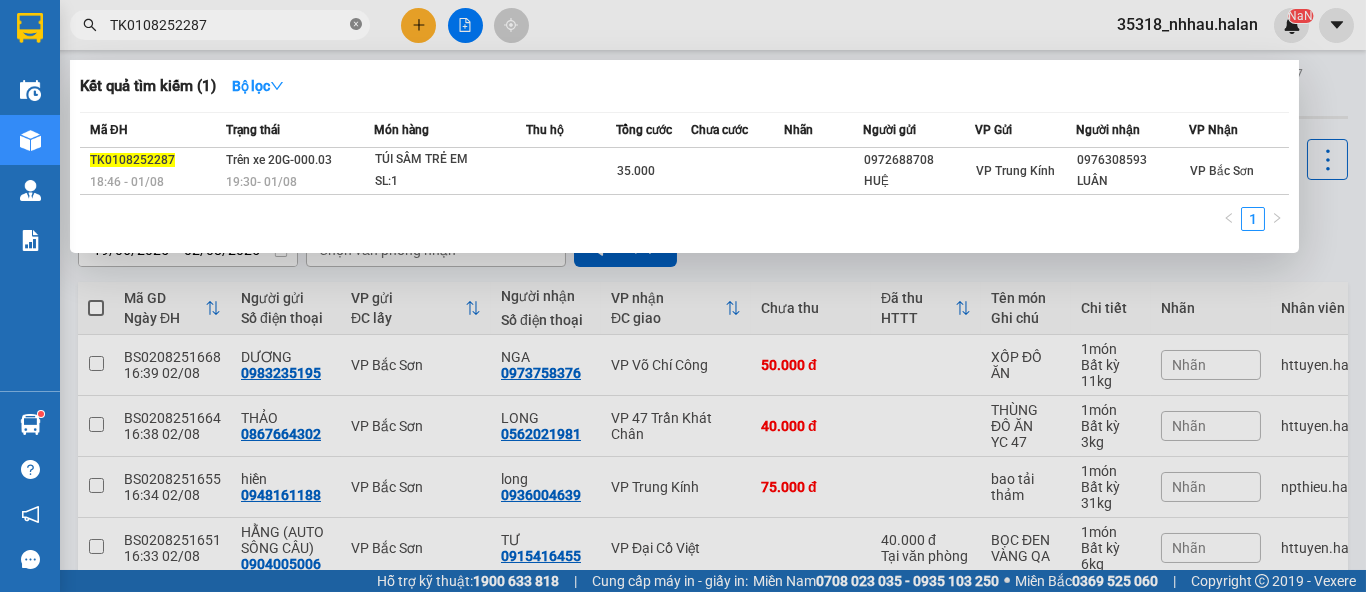 click 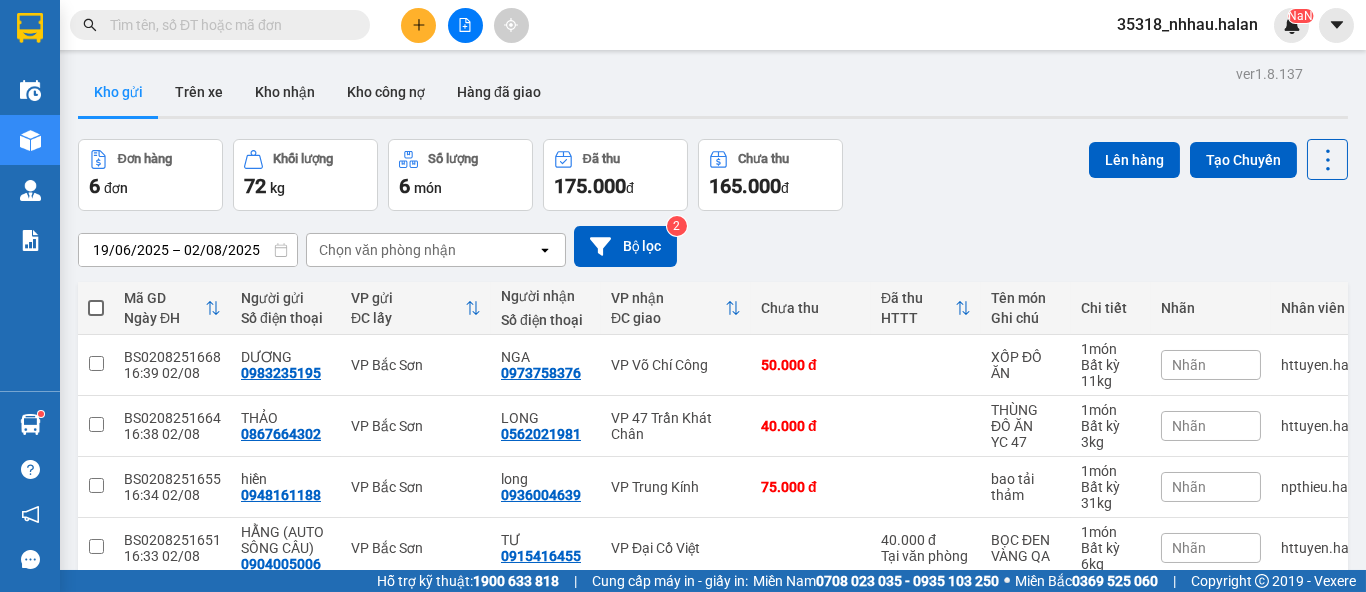 click at bounding box center [228, 25] 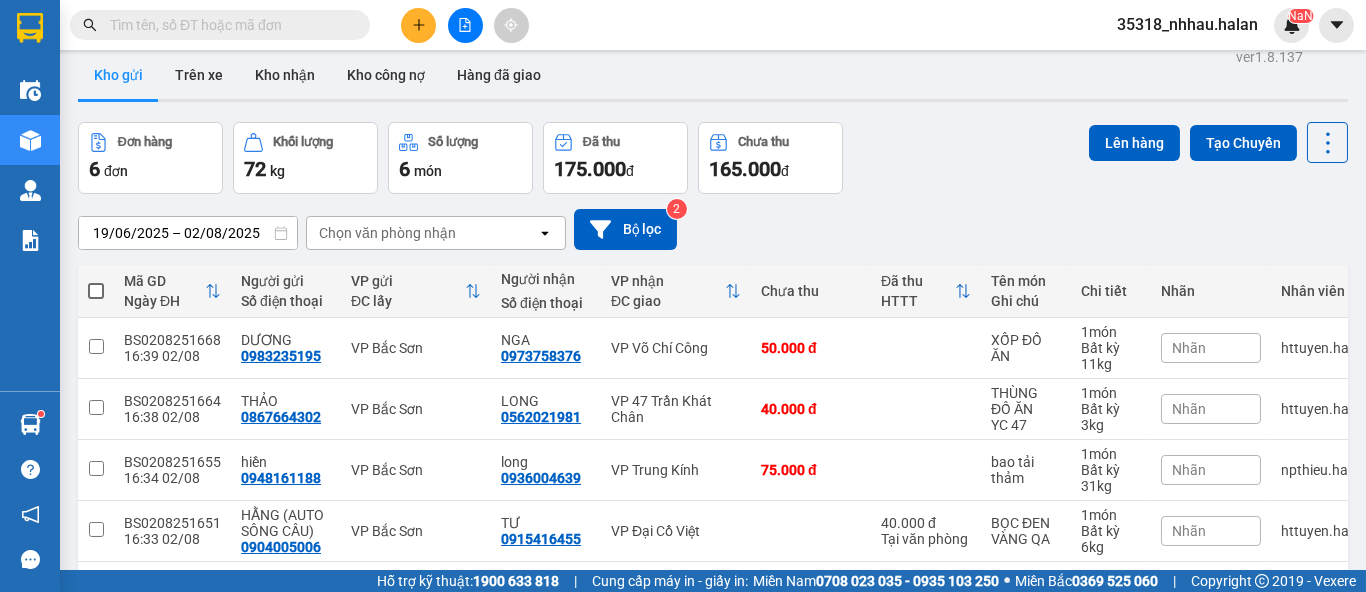 scroll, scrollTop: 0, scrollLeft: 0, axis: both 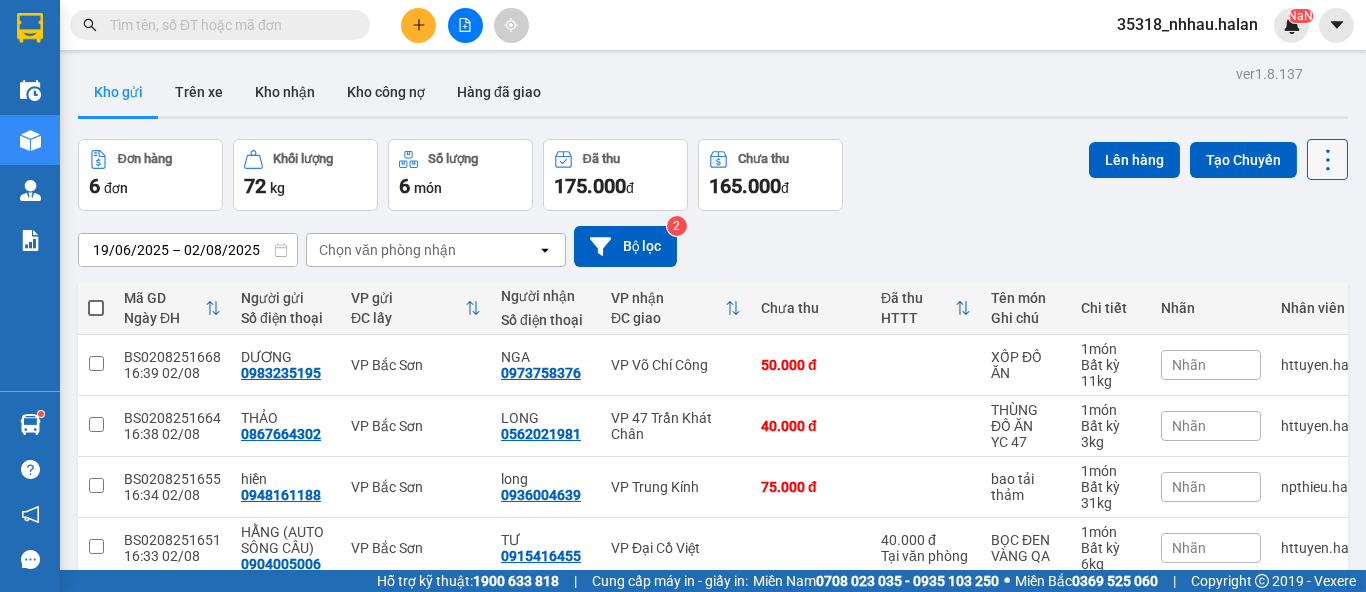 drag, startPoint x: 1323, startPoint y: 162, endPoint x: 1322, endPoint y: 174, distance: 12.0415945 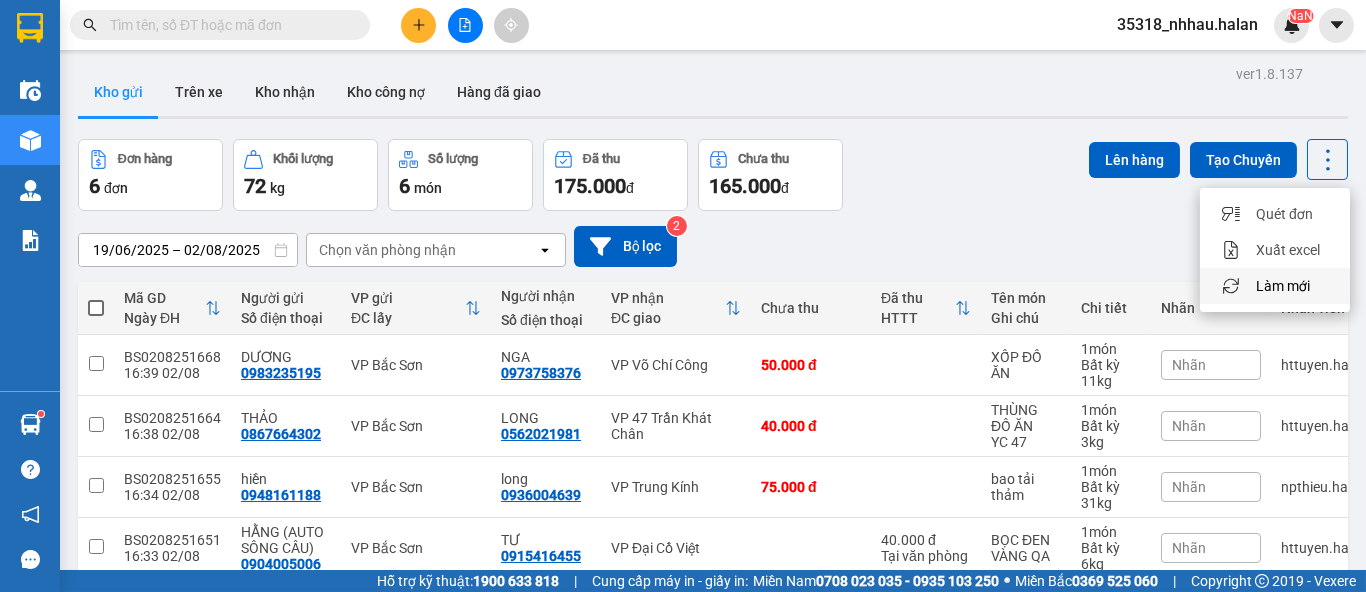 click on "Làm mới" at bounding box center [1283, 286] 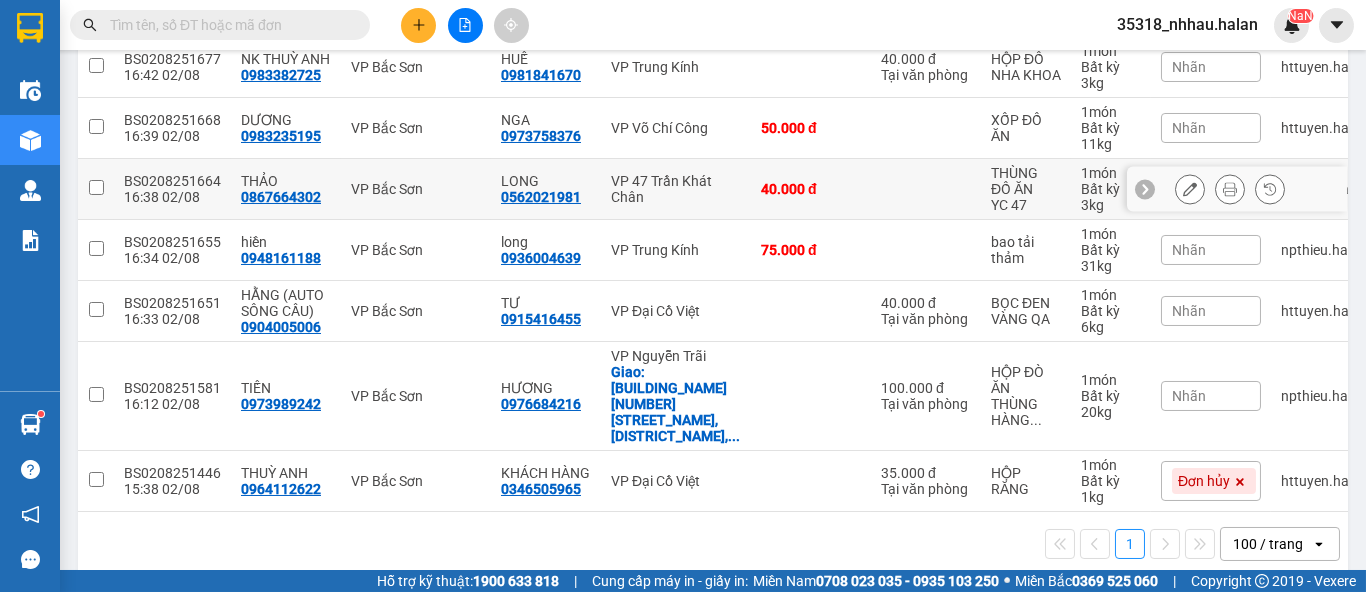 scroll, scrollTop: 300, scrollLeft: 0, axis: vertical 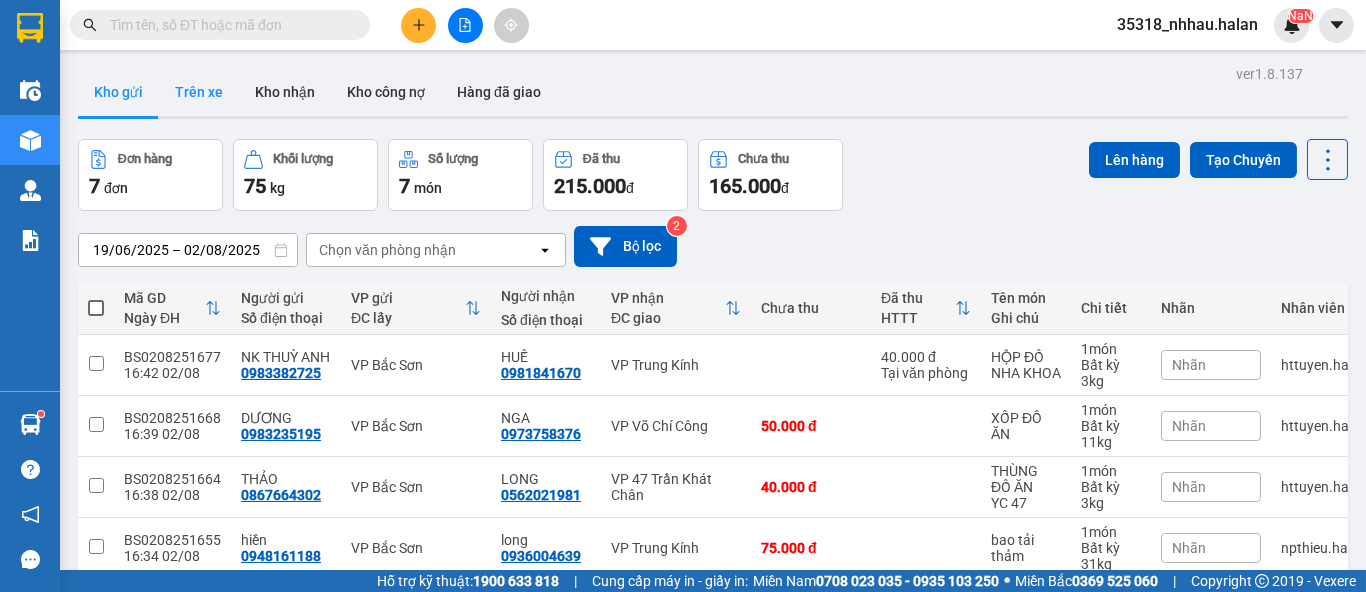 drag, startPoint x: 199, startPoint y: 83, endPoint x: 285, endPoint y: 142, distance: 104.292854 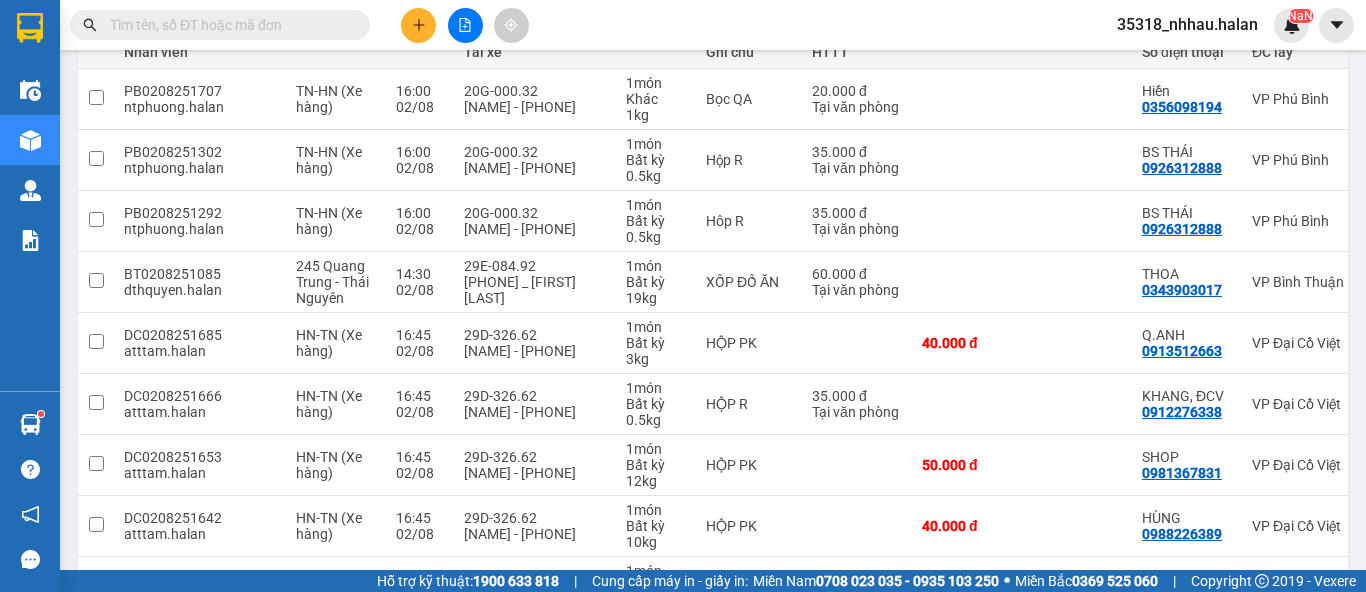 scroll, scrollTop: 0, scrollLeft: 0, axis: both 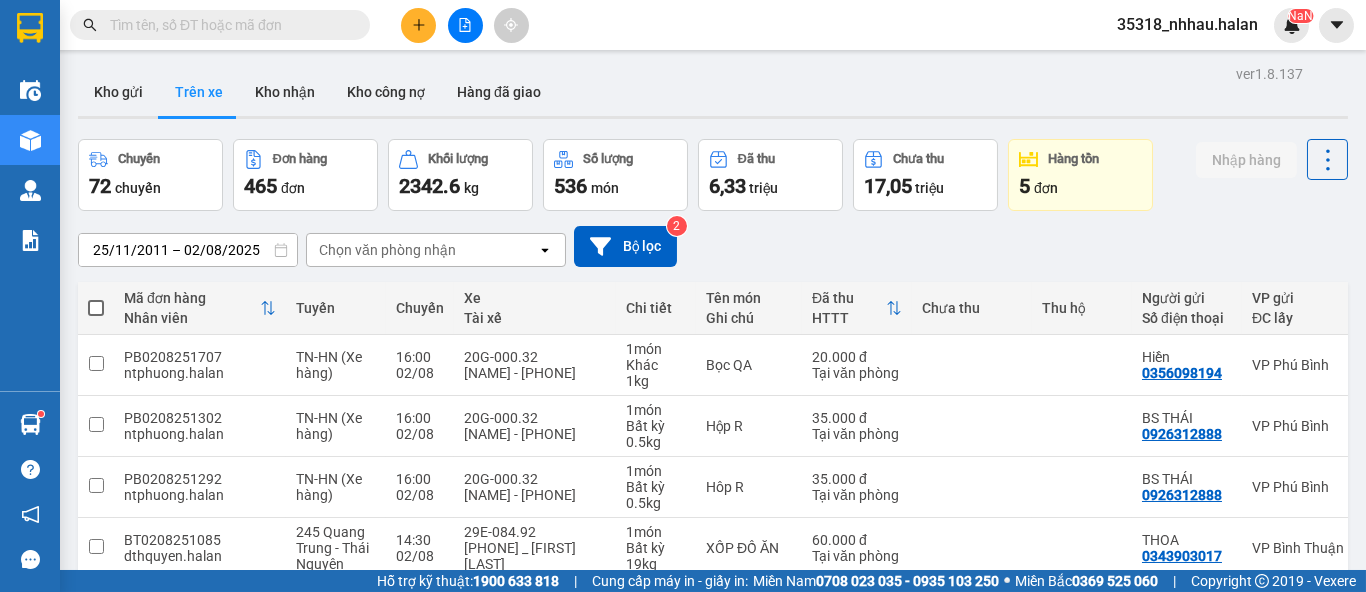 click at bounding box center (465, 25) 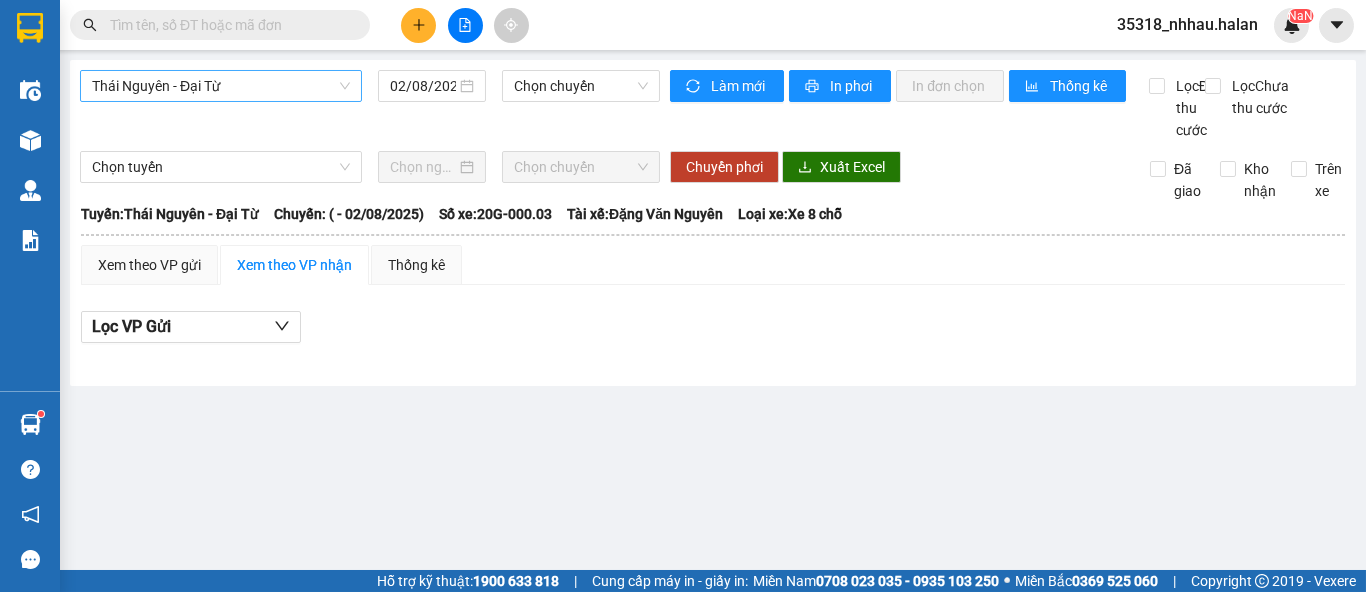 click on "Thái Nguyên - Đại Từ" at bounding box center [221, 86] 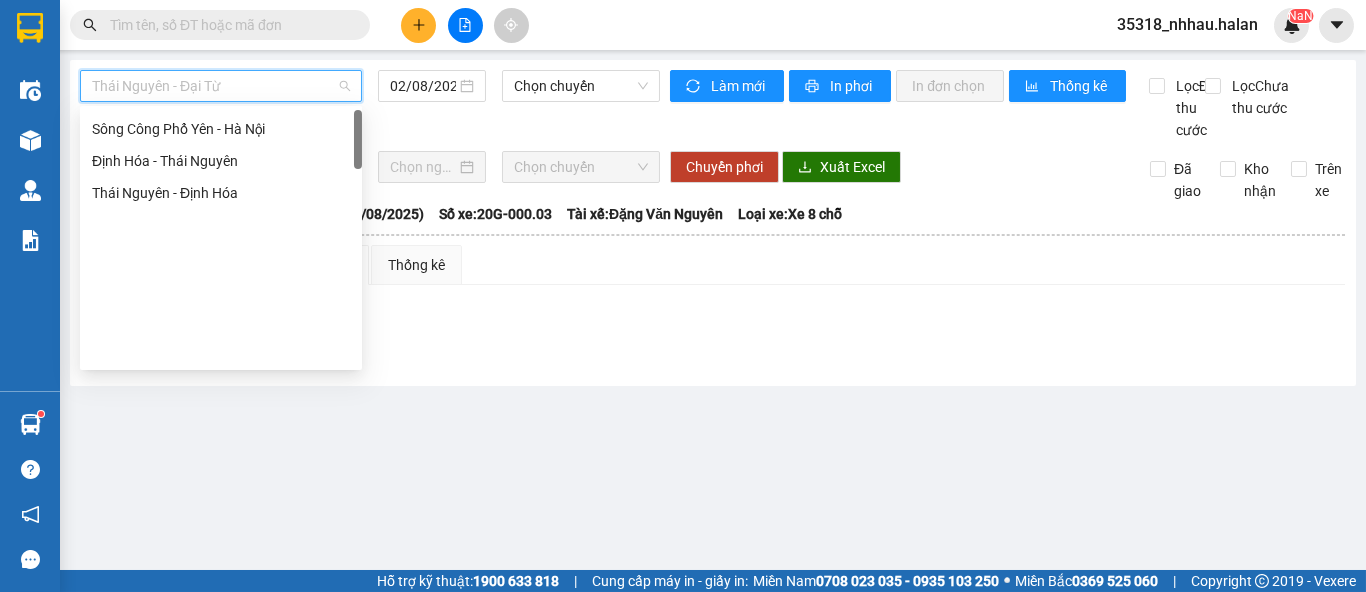 scroll, scrollTop: 0, scrollLeft: 0, axis: both 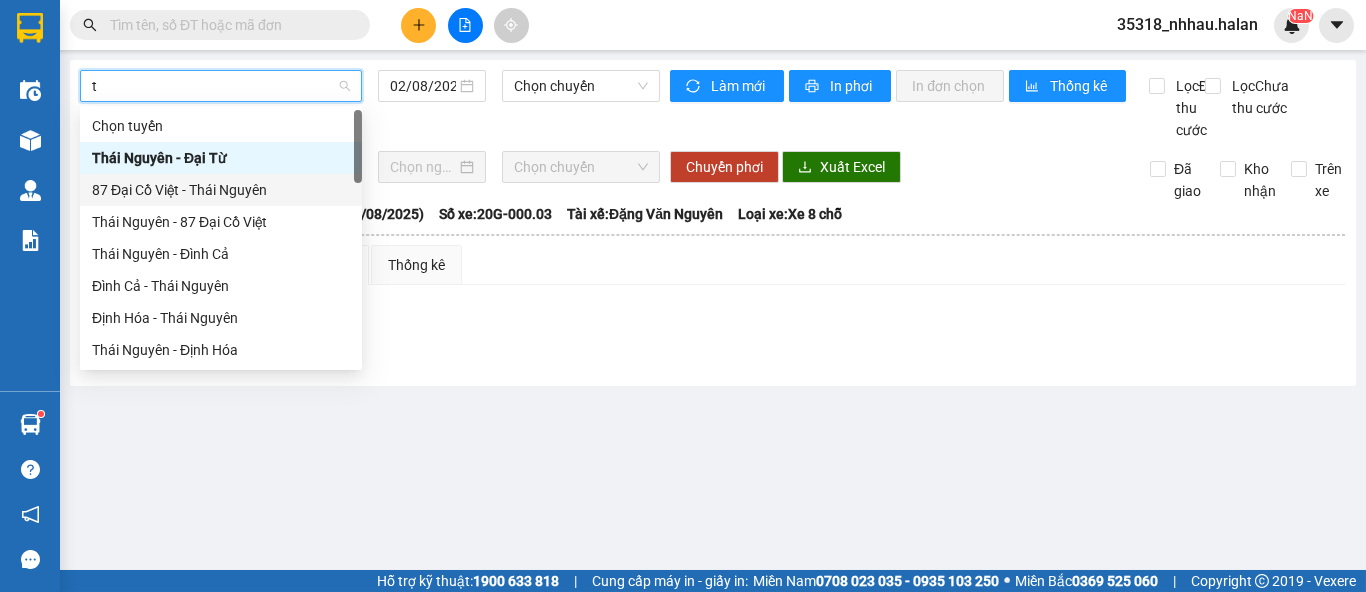 type on "tk" 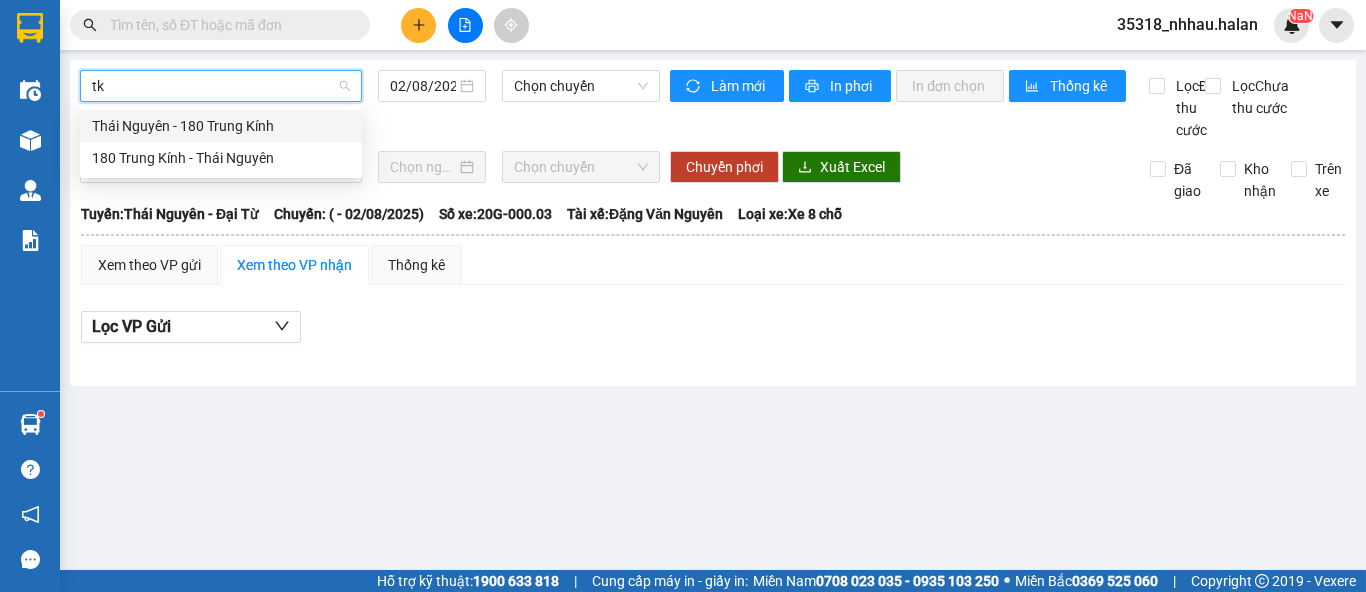 click on "Thái Nguyên - 180 Trung Kính" at bounding box center [221, 126] 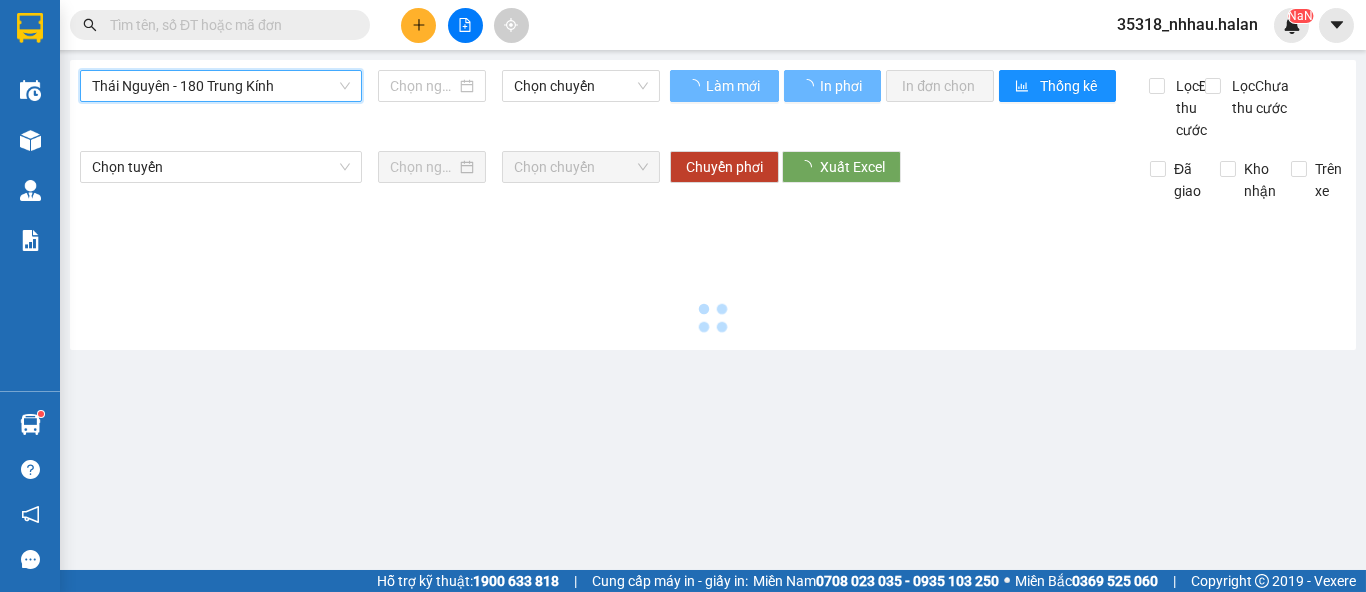 type on "02/08/2025" 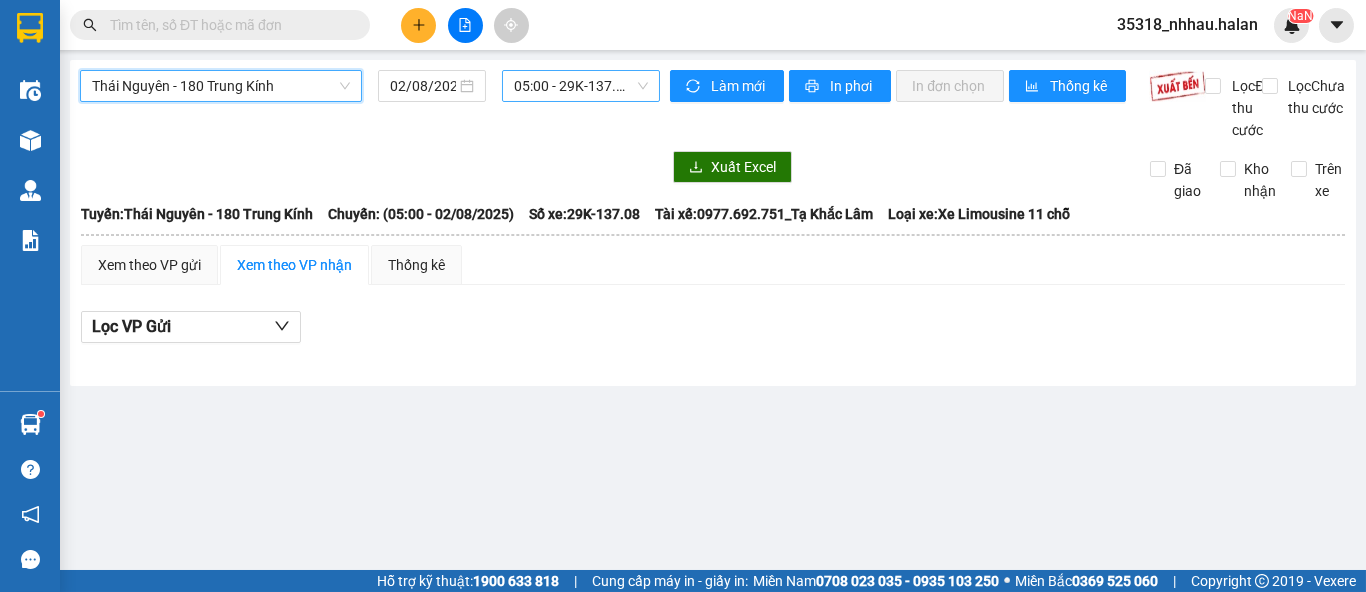 click on "05:00     - 29K-137.08" at bounding box center [581, 86] 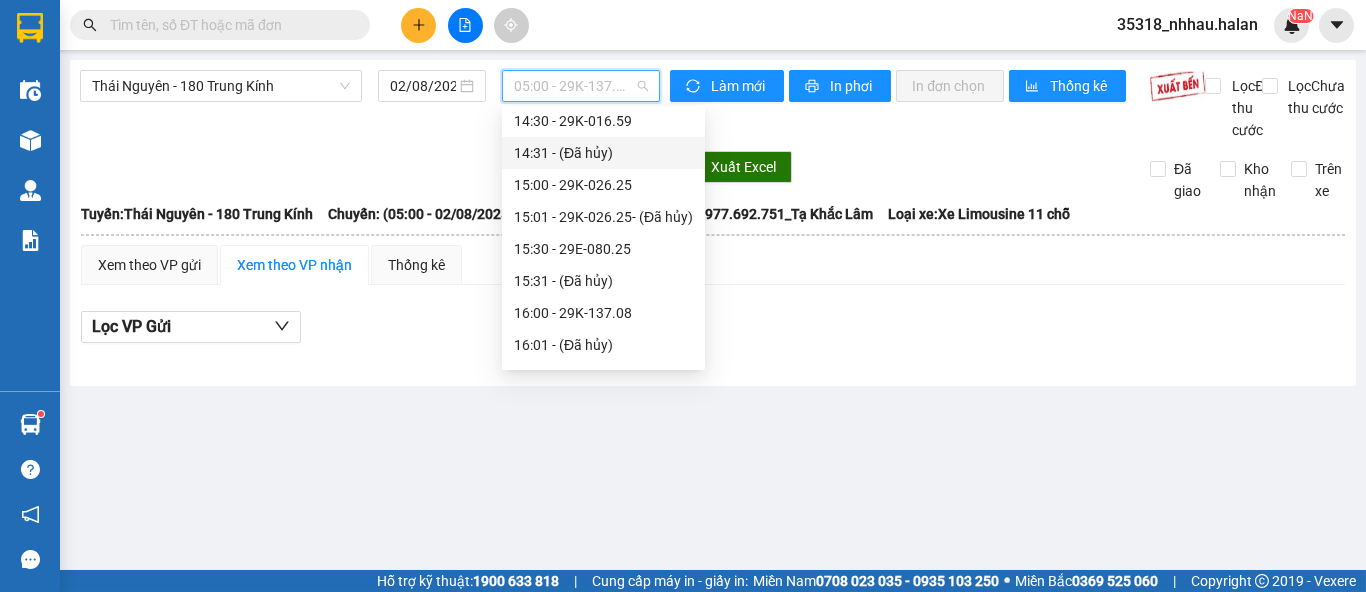 scroll, scrollTop: 1222, scrollLeft: 0, axis: vertical 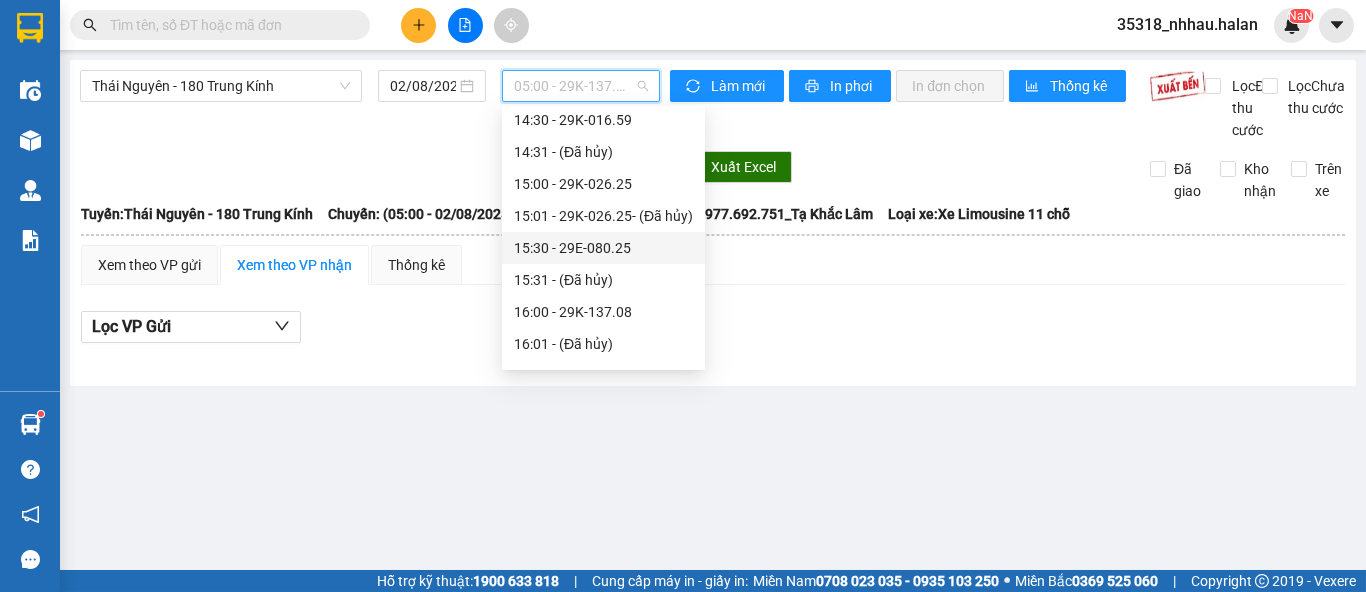 click on "[TIME] - [LICENSE_PLATE]" at bounding box center (603, 248) 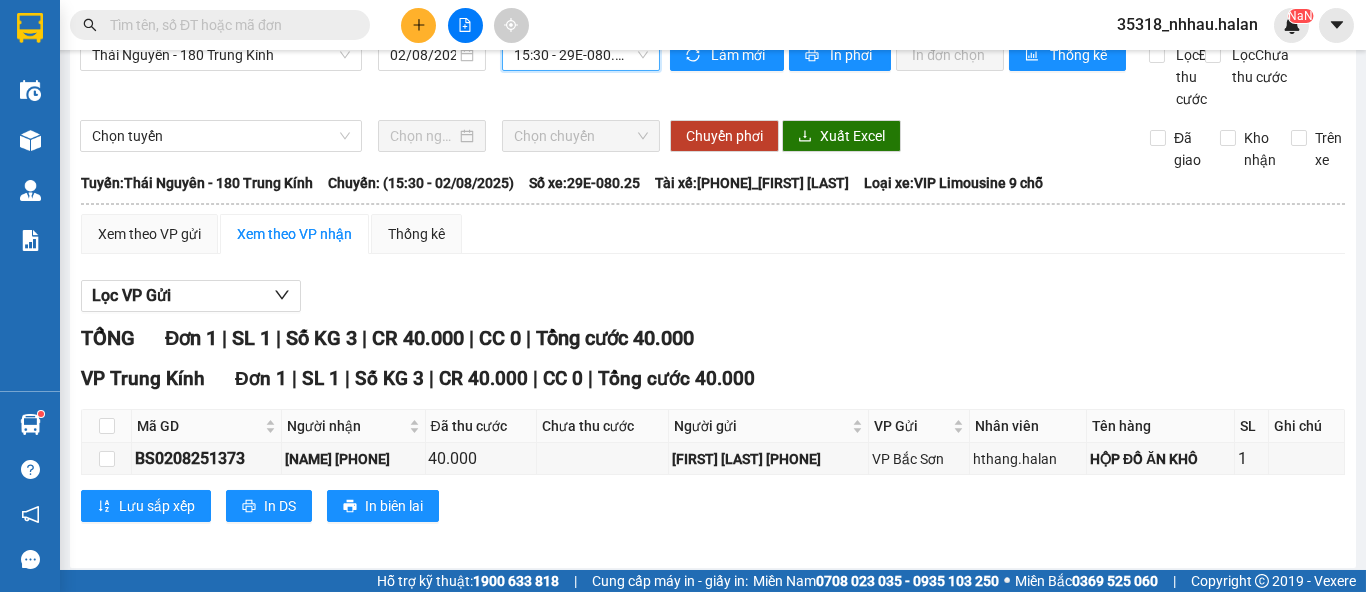 scroll, scrollTop: 59, scrollLeft: 0, axis: vertical 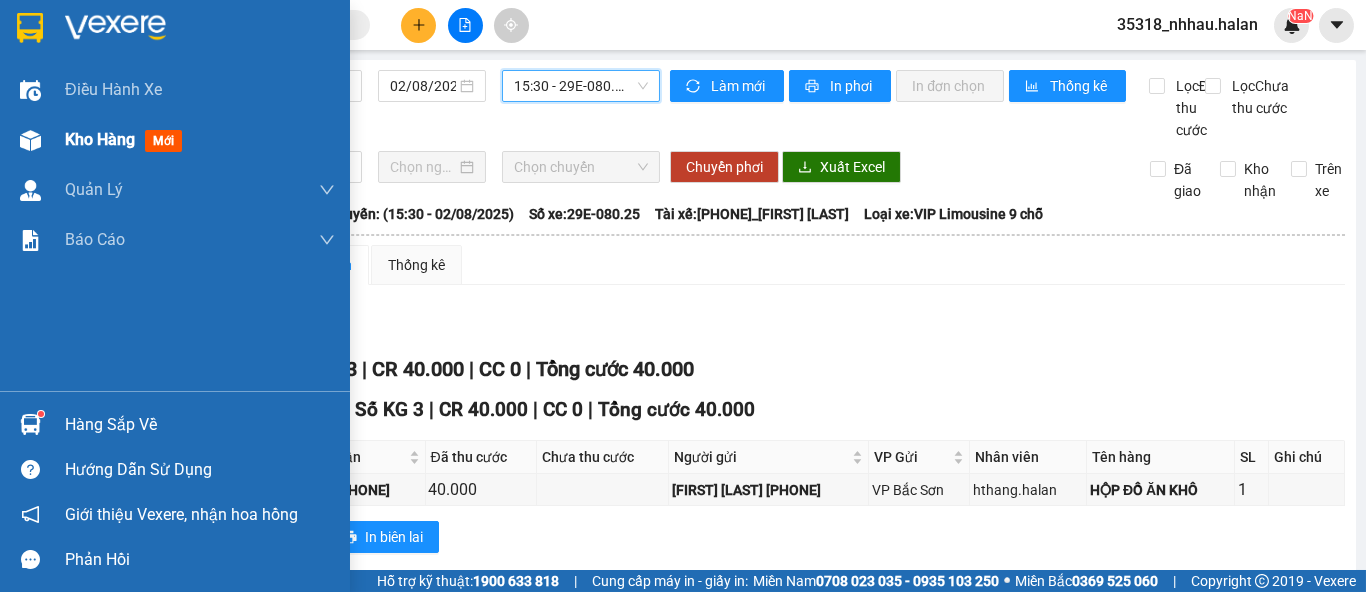 click on "Kho hàng mới" at bounding box center [200, 140] 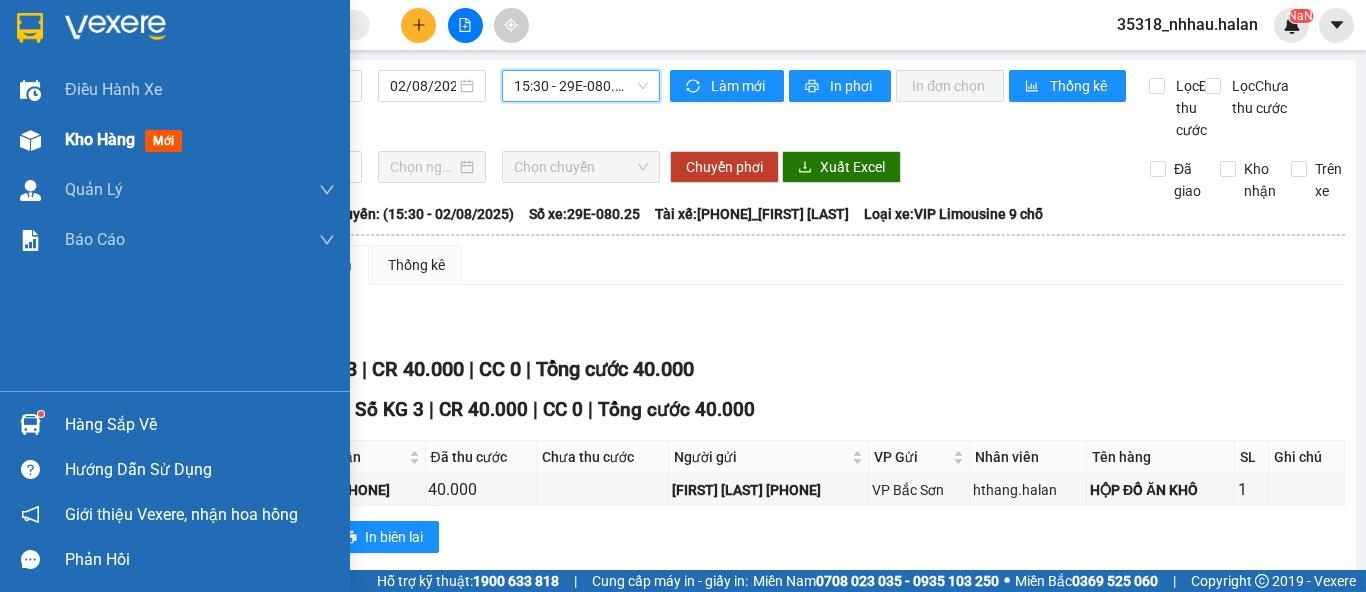 click on "Kho hàng" at bounding box center [100, 139] 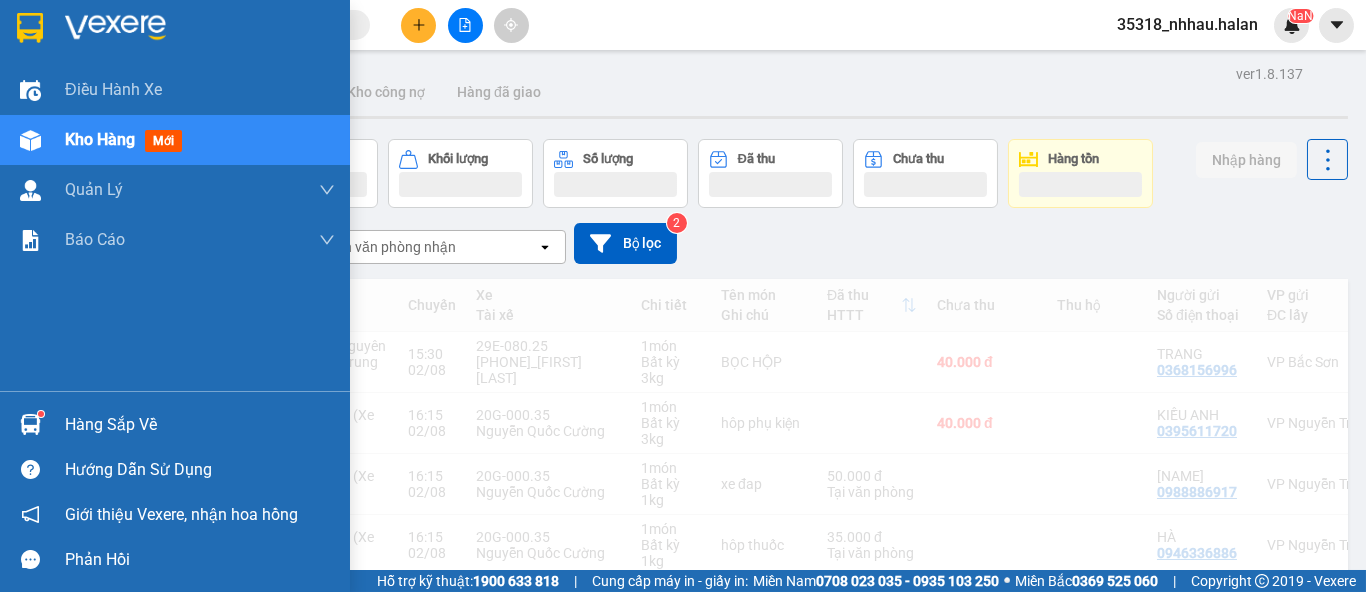 click on "Kho hàng mới" at bounding box center [200, 140] 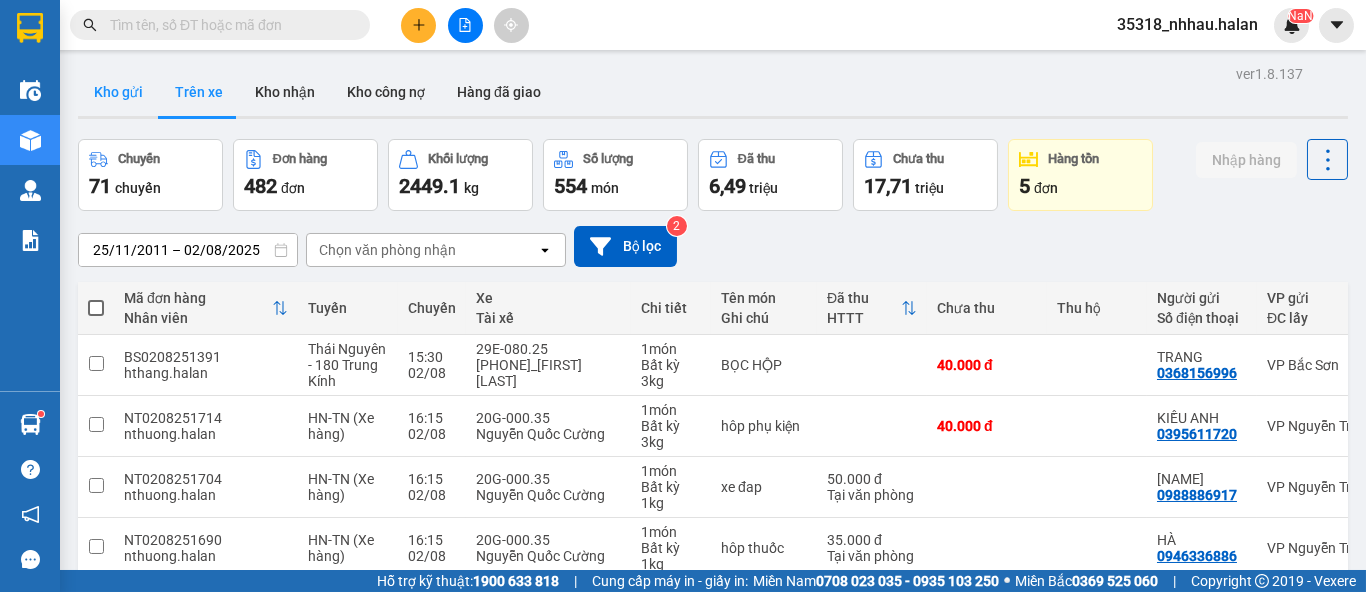 click on "Kho gửi" at bounding box center [118, 92] 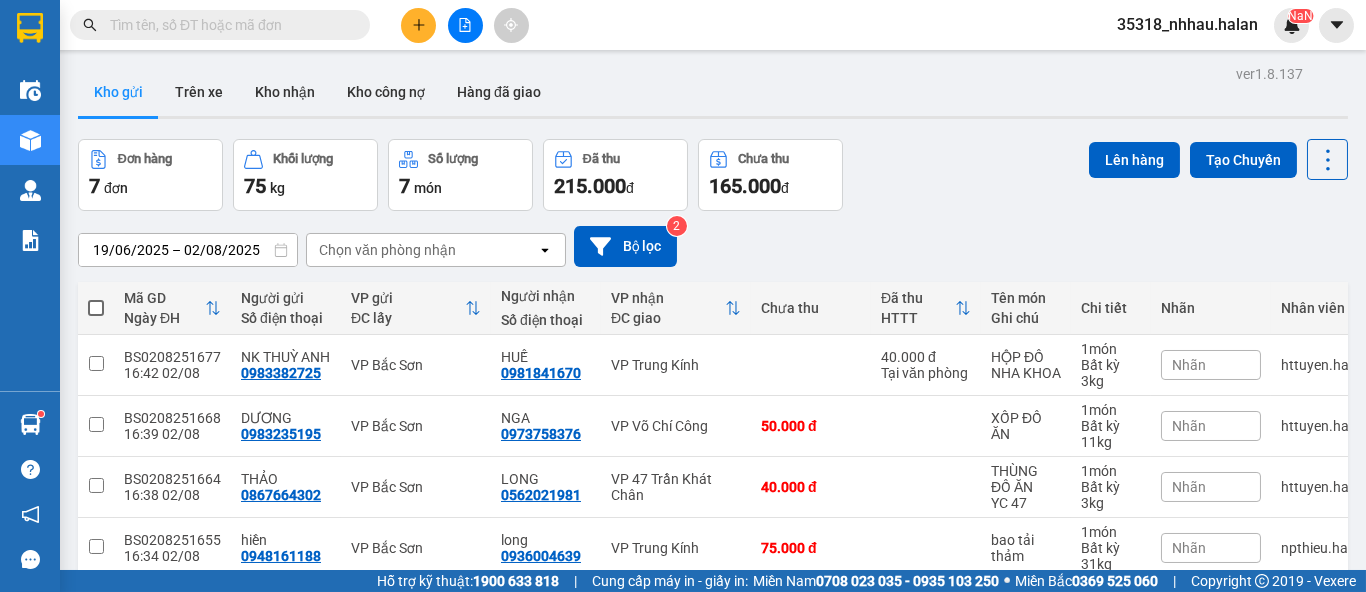 click on "Chọn văn phòng nhận" at bounding box center [387, 250] 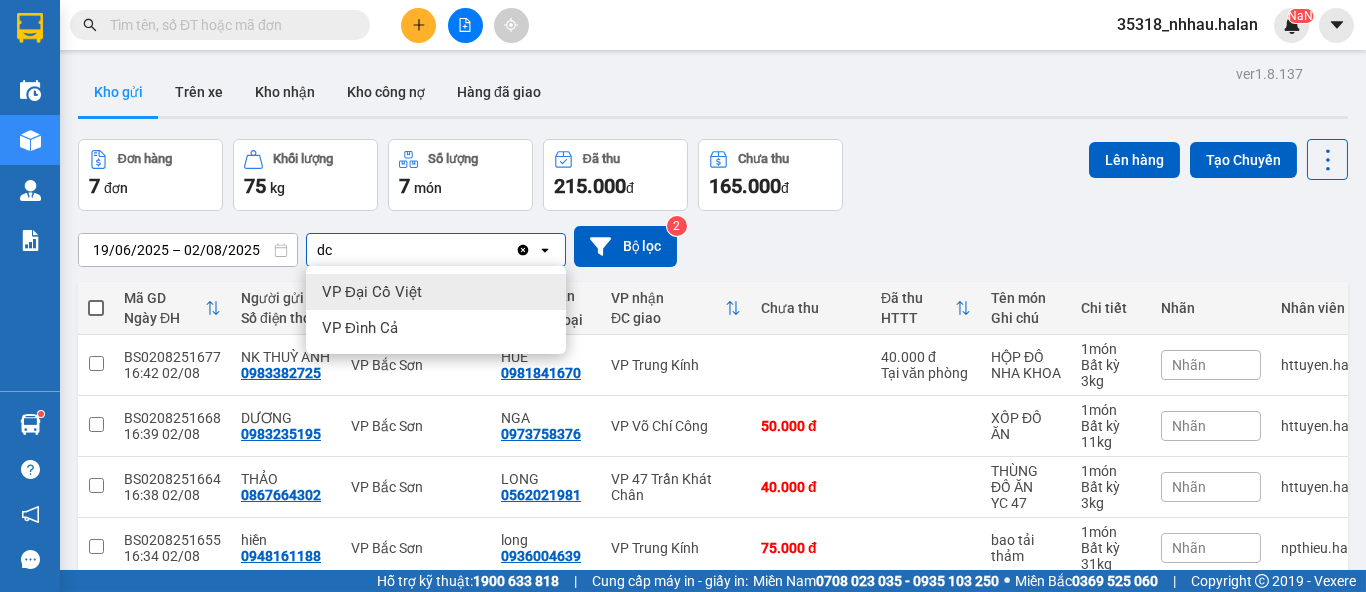 type on "dc" 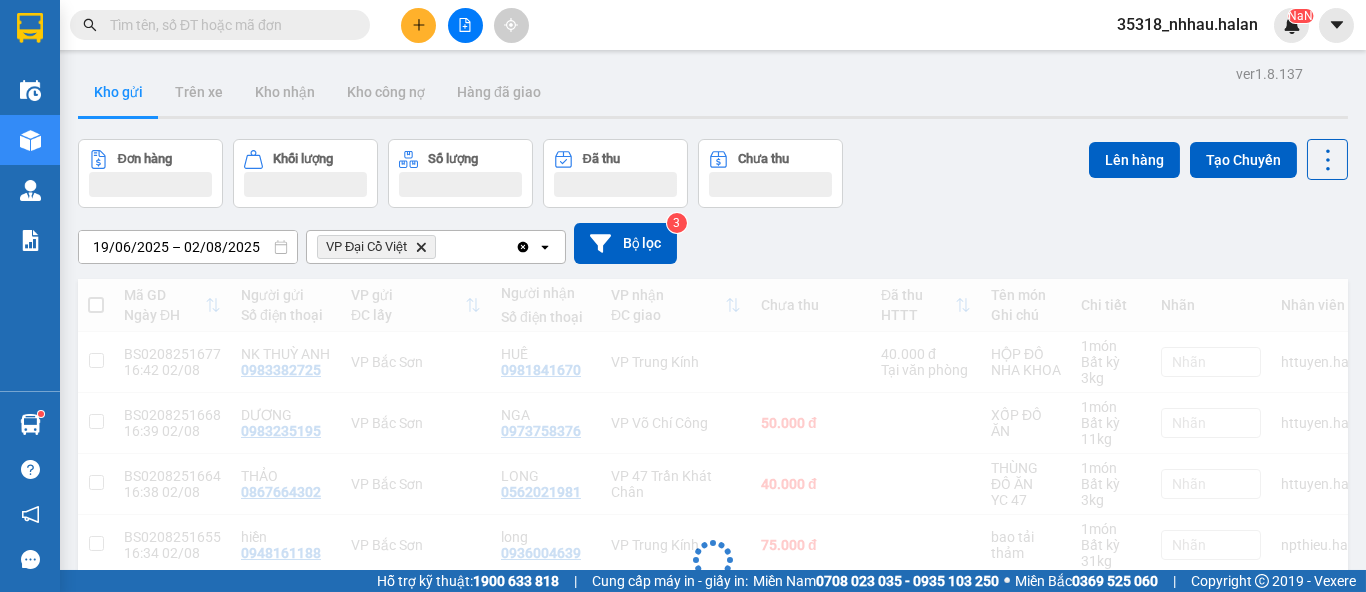 click on "VP Đại Cồ Việt Delete" at bounding box center (411, 247) 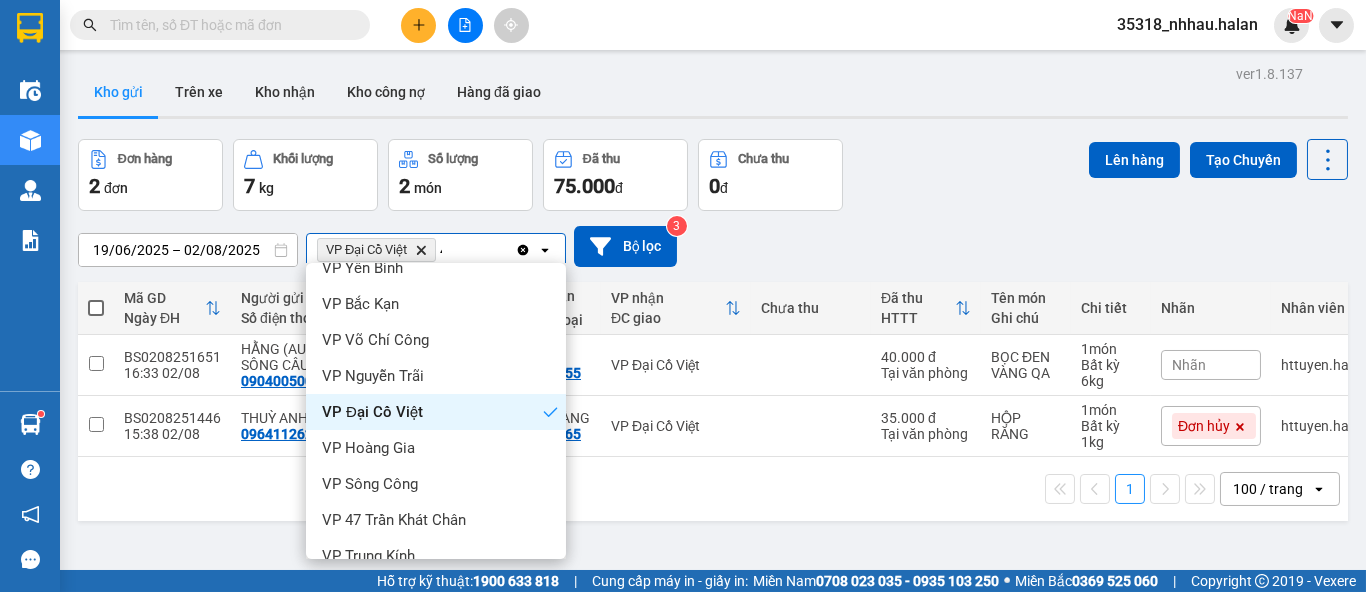 scroll, scrollTop: 0, scrollLeft: 0, axis: both 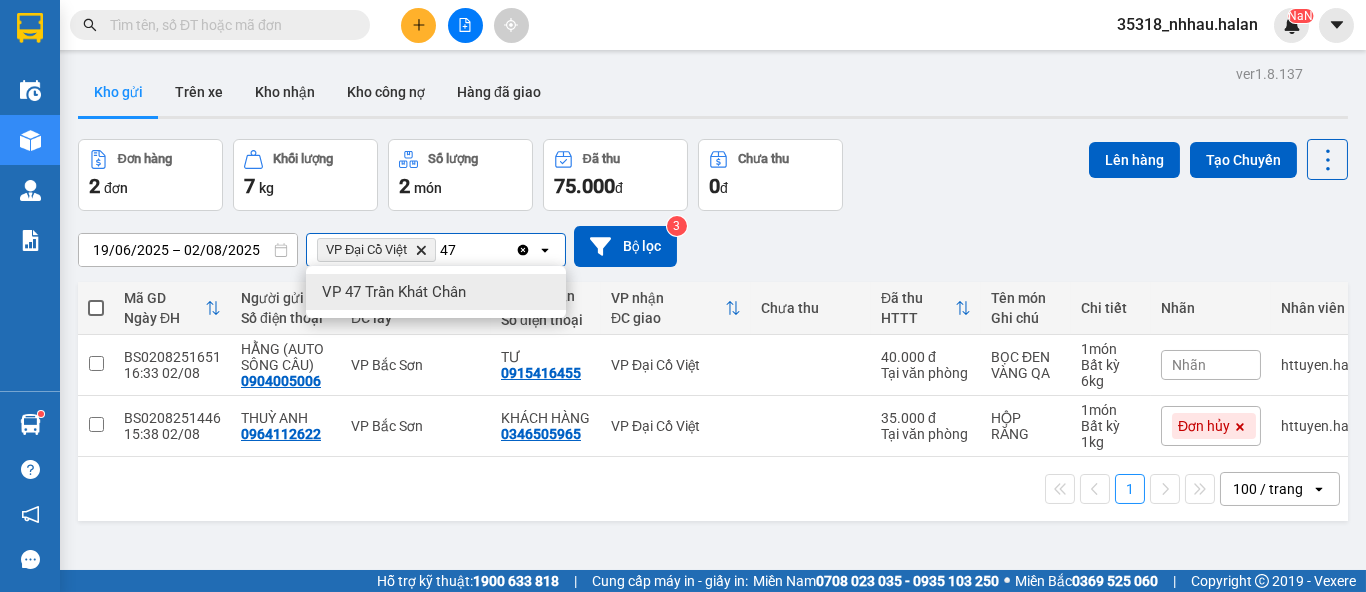 type on "47" 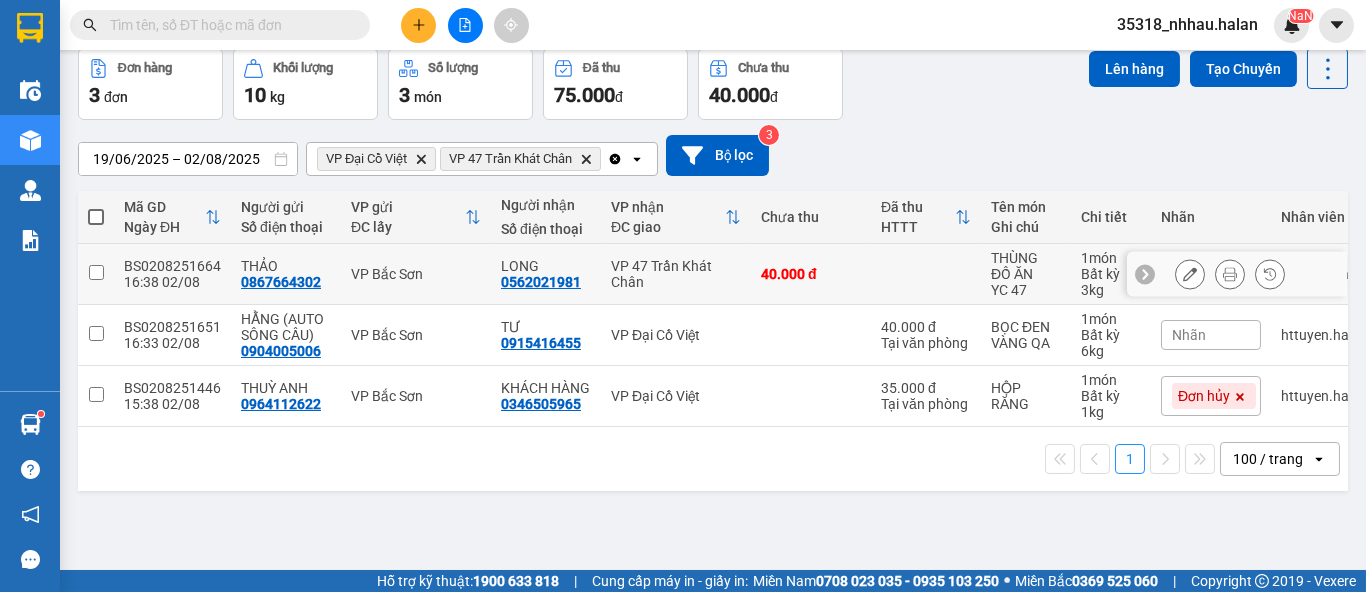 scroll, scrollTop: 91, scrollLeft: 0, axis: vertical 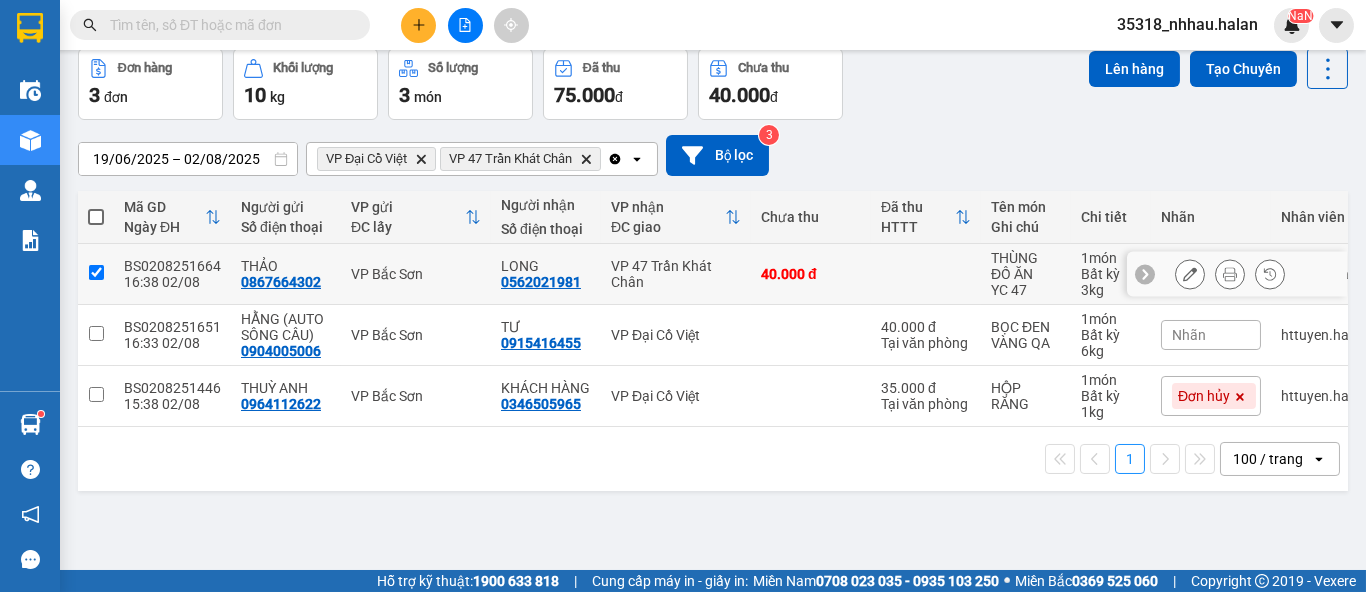 checkbox on "true" 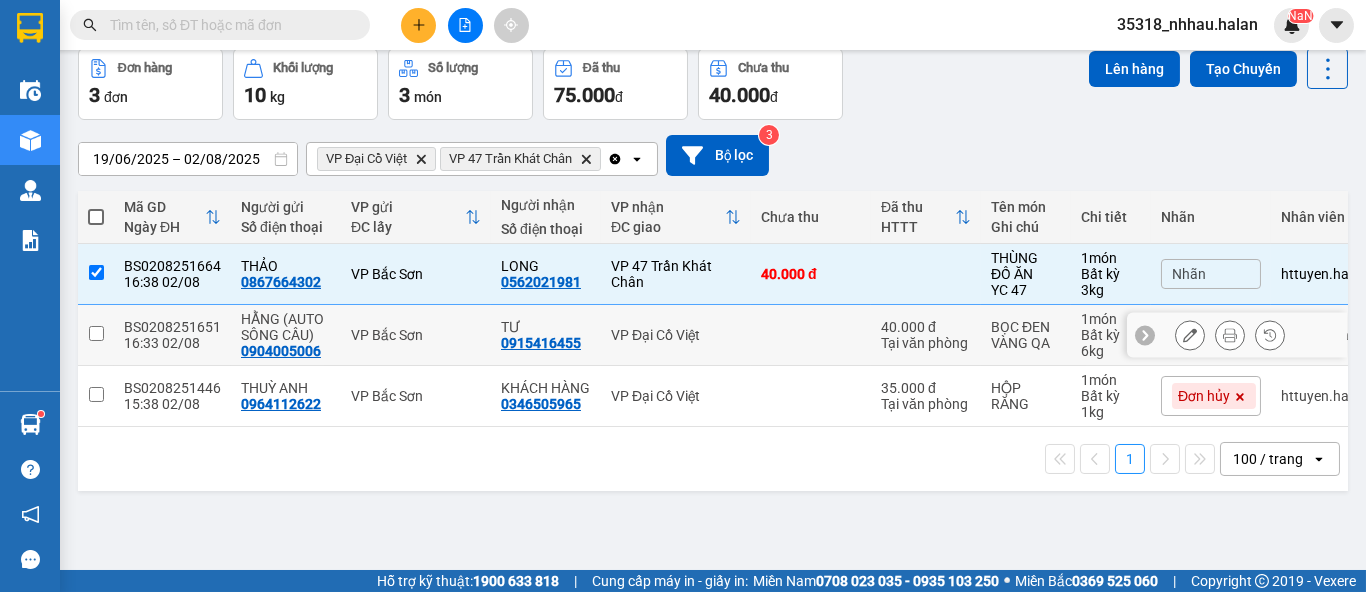drag, startPoint x: 694, startPoint y: 327, endPoint x: 707, endPoint y: 327, distance: 13 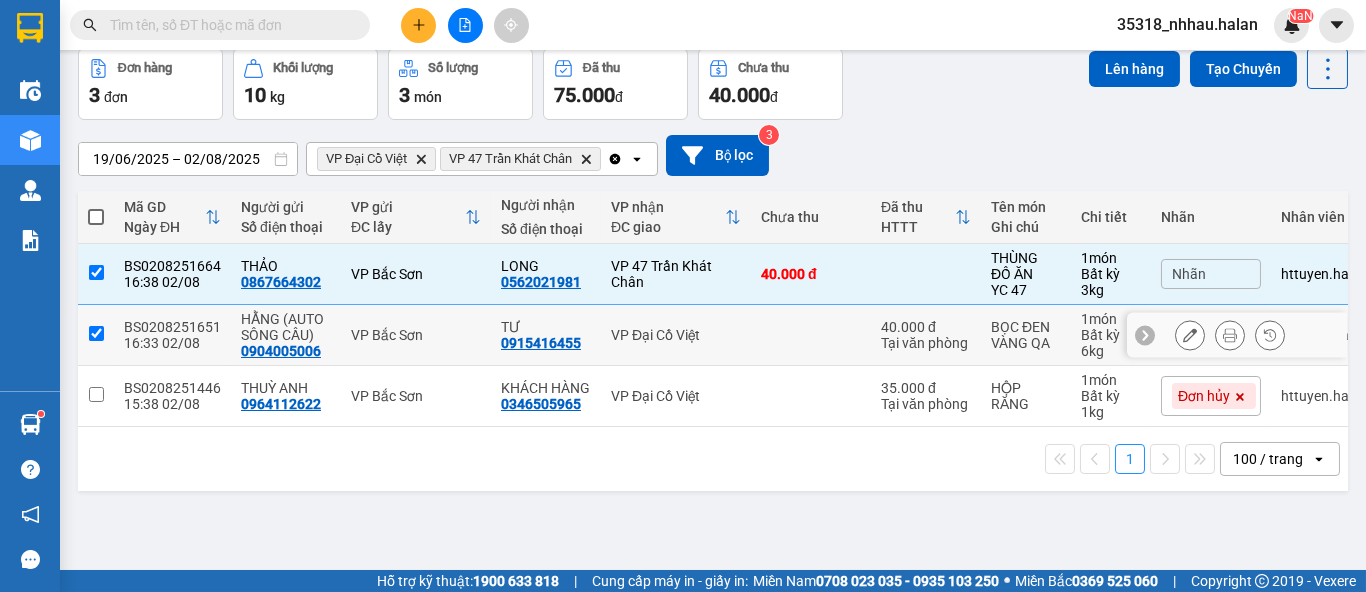 checkbox on "true" 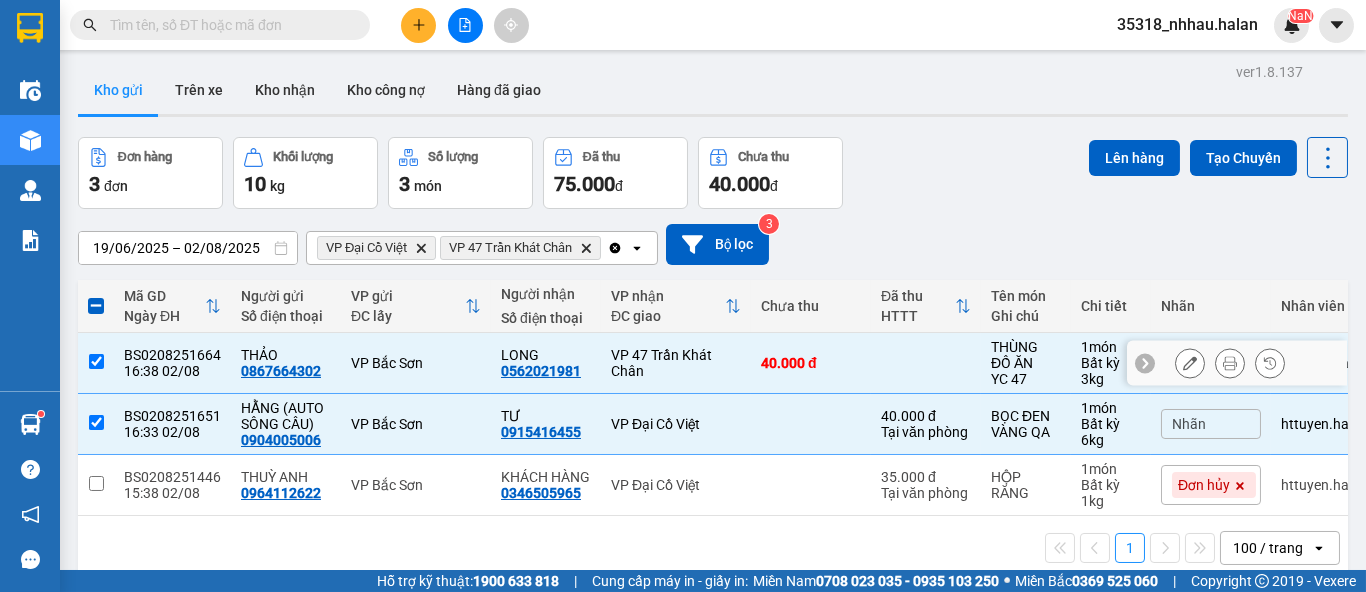 scroll, scrollTop: 0, scrollLeft: 0, axis: both 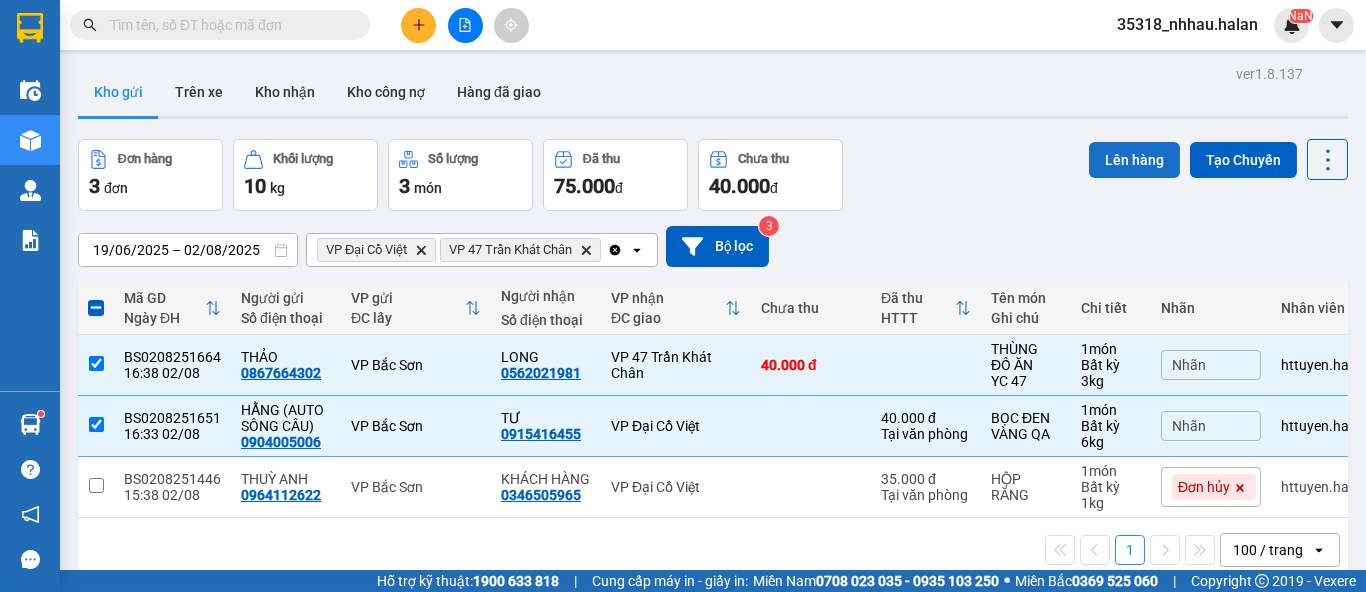 click on "Lên hàng" at bounding box center (1134, 160) 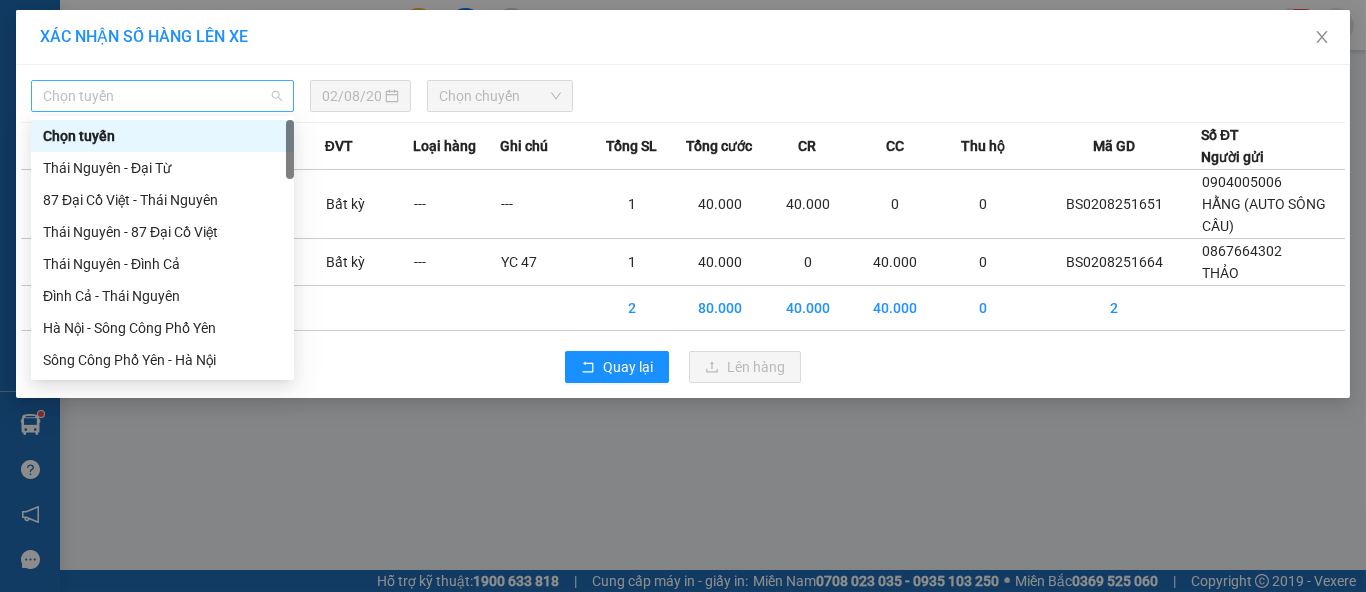 click on "Chọn tuyến" at bounding box center [162, 96] 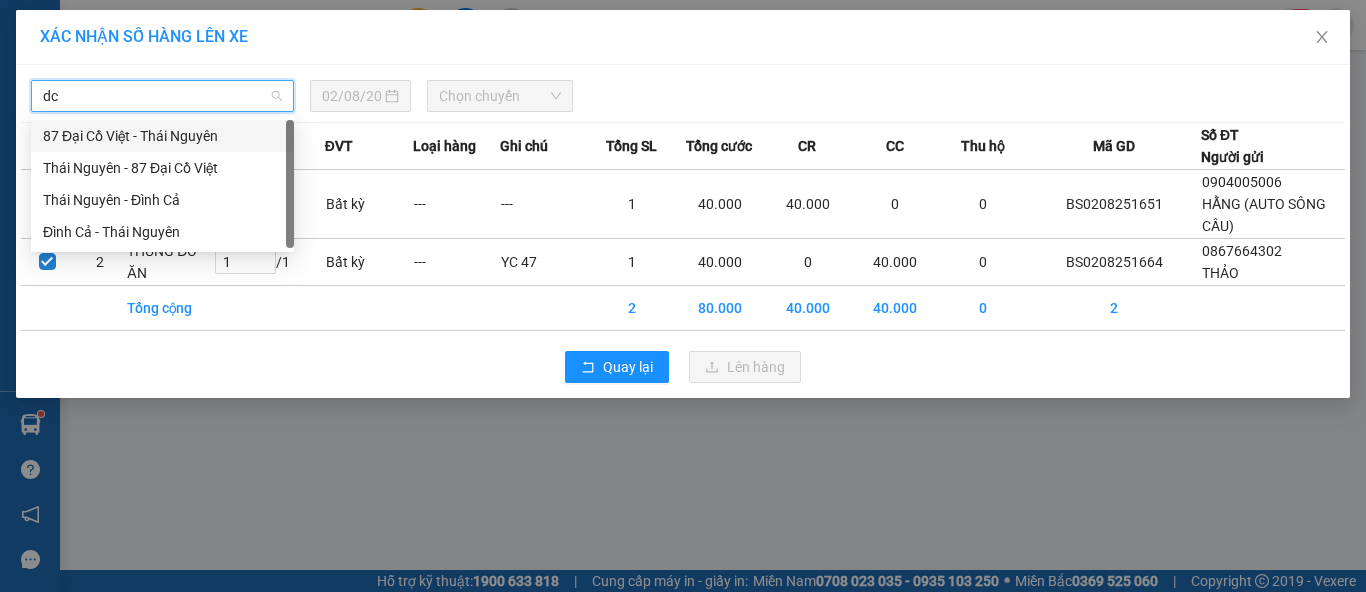 scroll, scrollTop: 0, scrollLeft: 0, axis: both 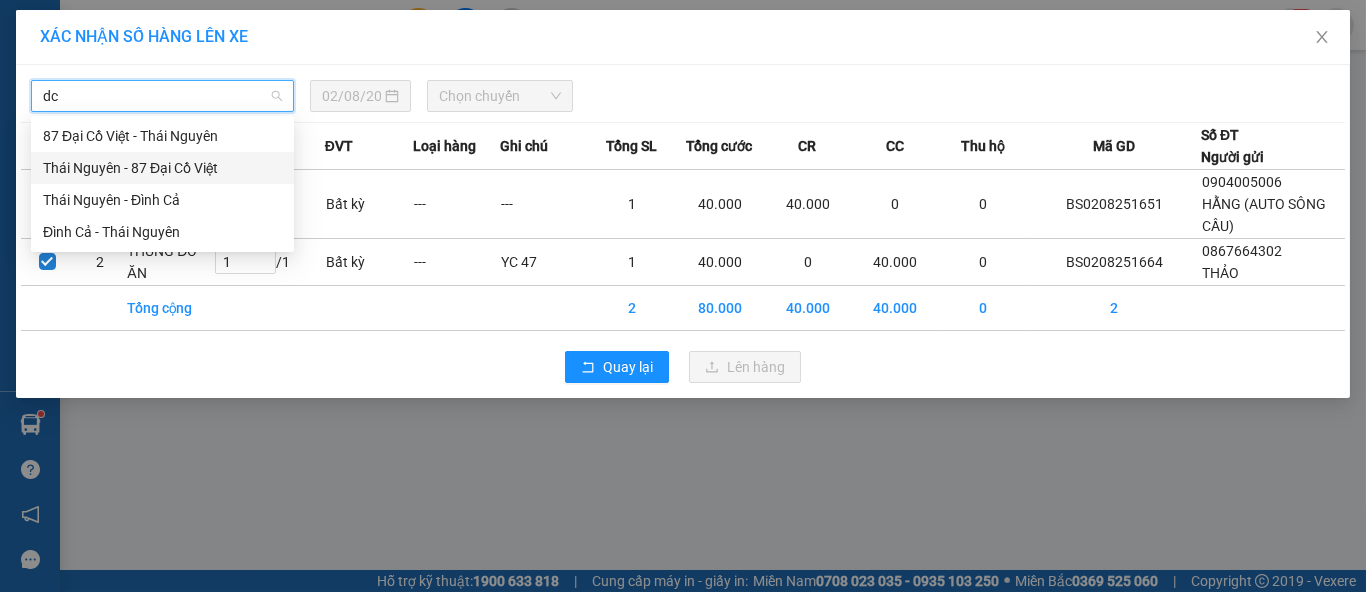 click on "Thái Nguyên - 87 Đại Cồ Việt" at bounding box center (162, 168) 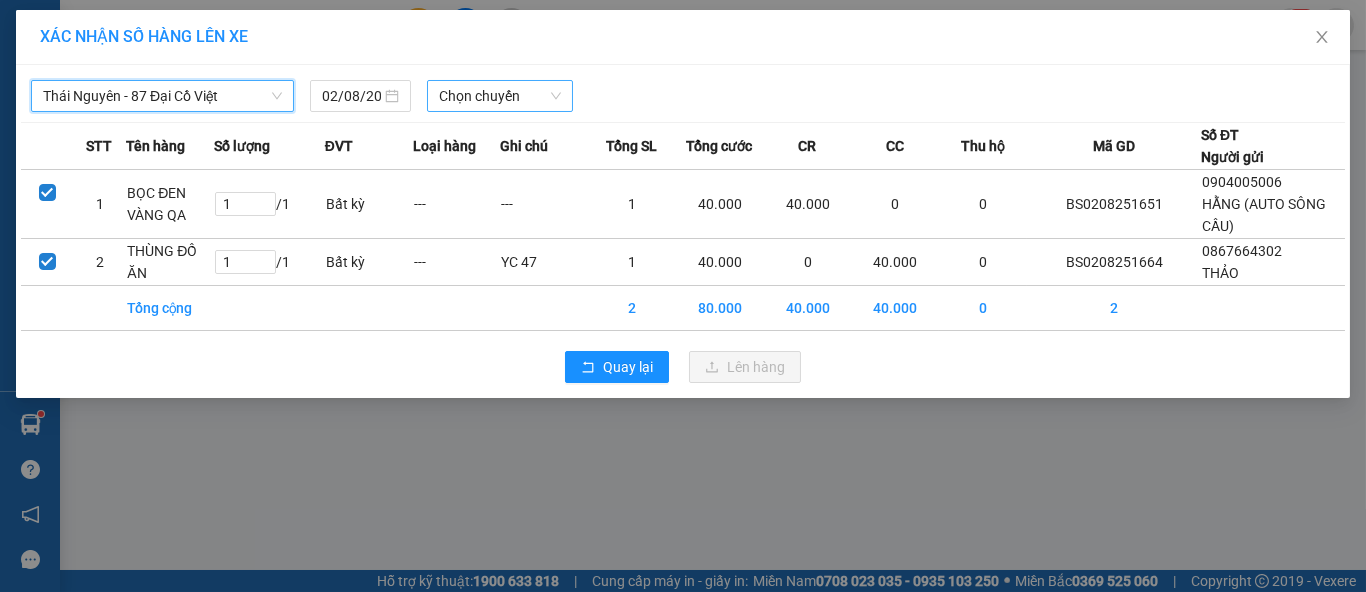 click on "Chọn chuyến" at bounding box center [500, 96] 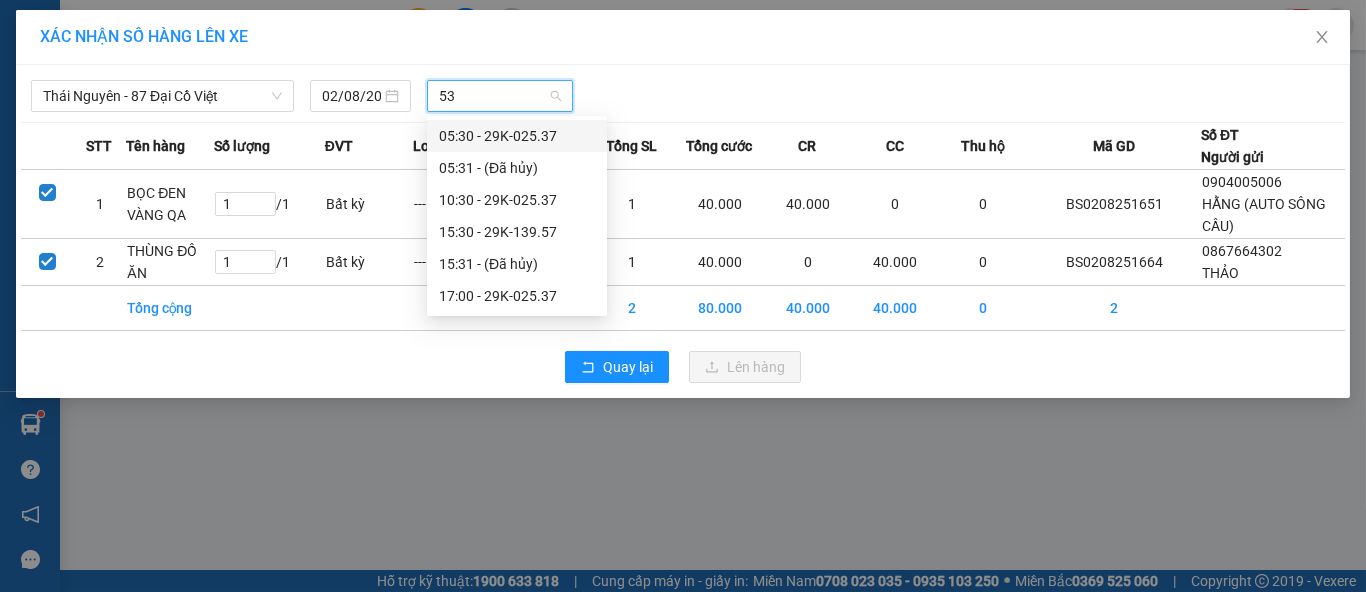 type on "537" 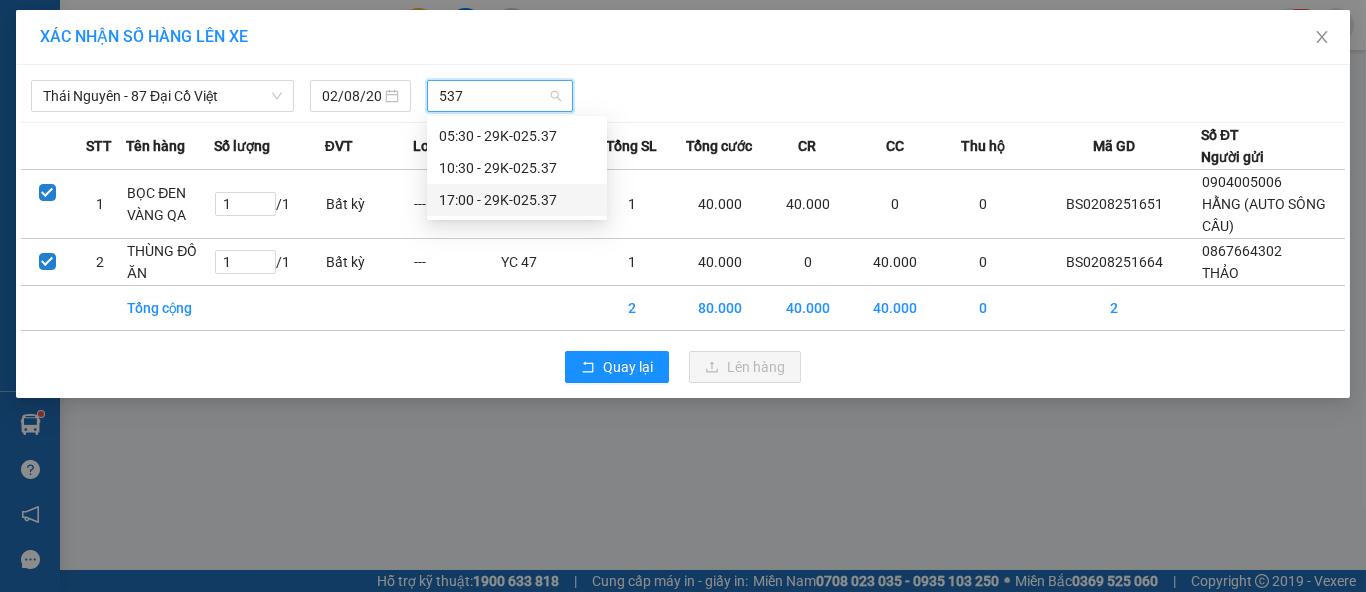 click on "17:00     - 29K-025.37" at bounding box center (517, 200) 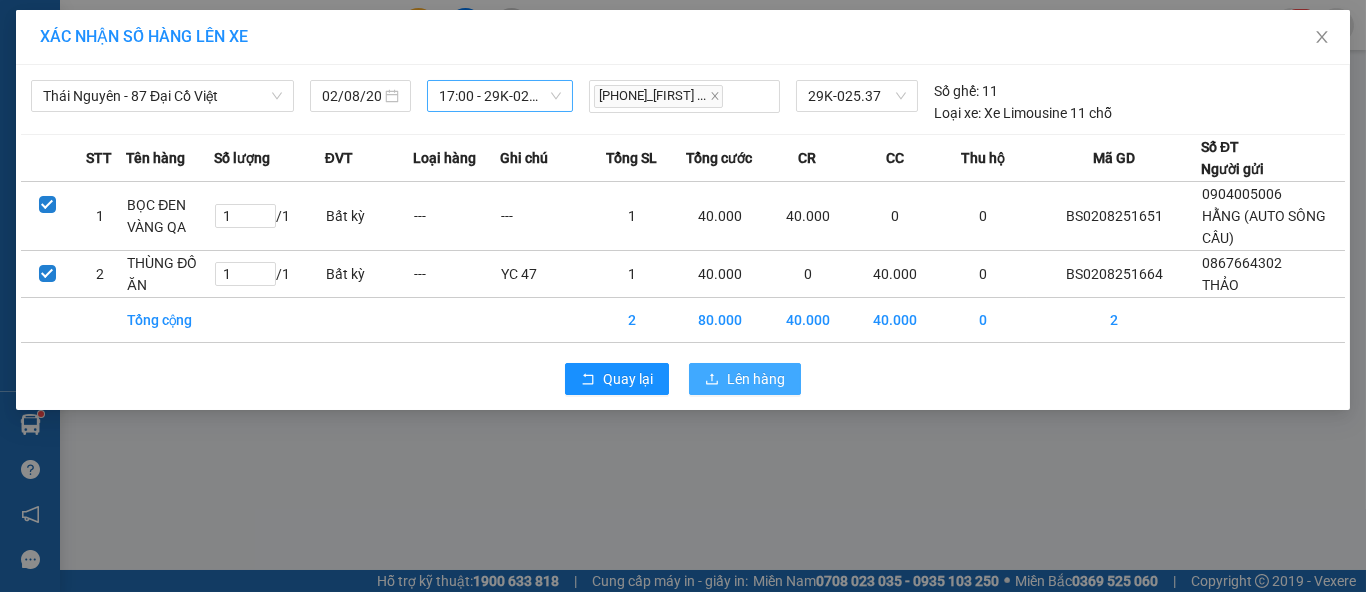 click on "Lên hàng" at bounding box center (745, 379) 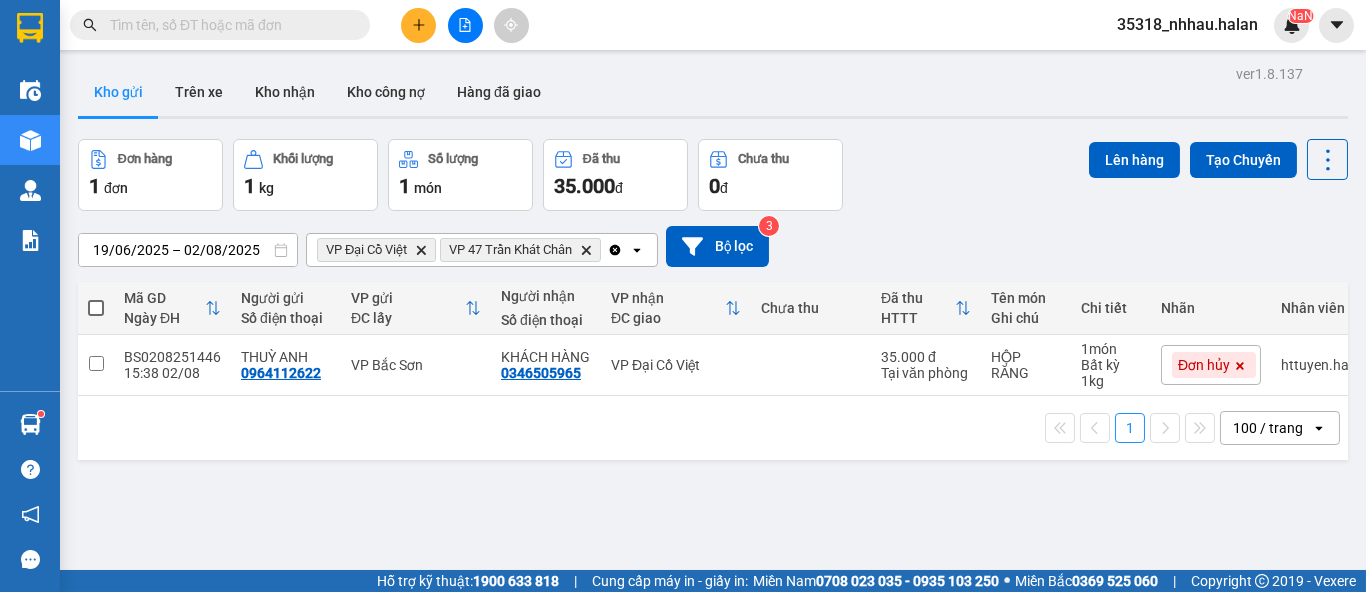 click on "VP 47 [STREET] Delete" at bounding box center (520, 250) 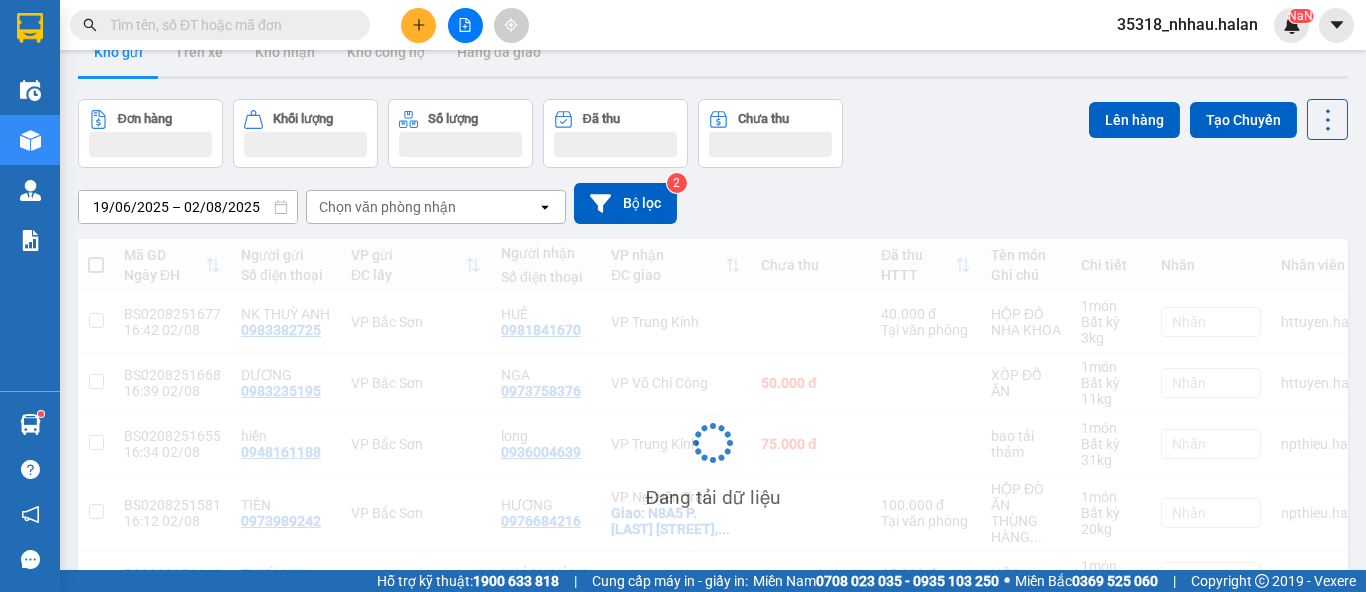 scroll, scrollTop: 91, scrollLeft: 0, axis: vertical 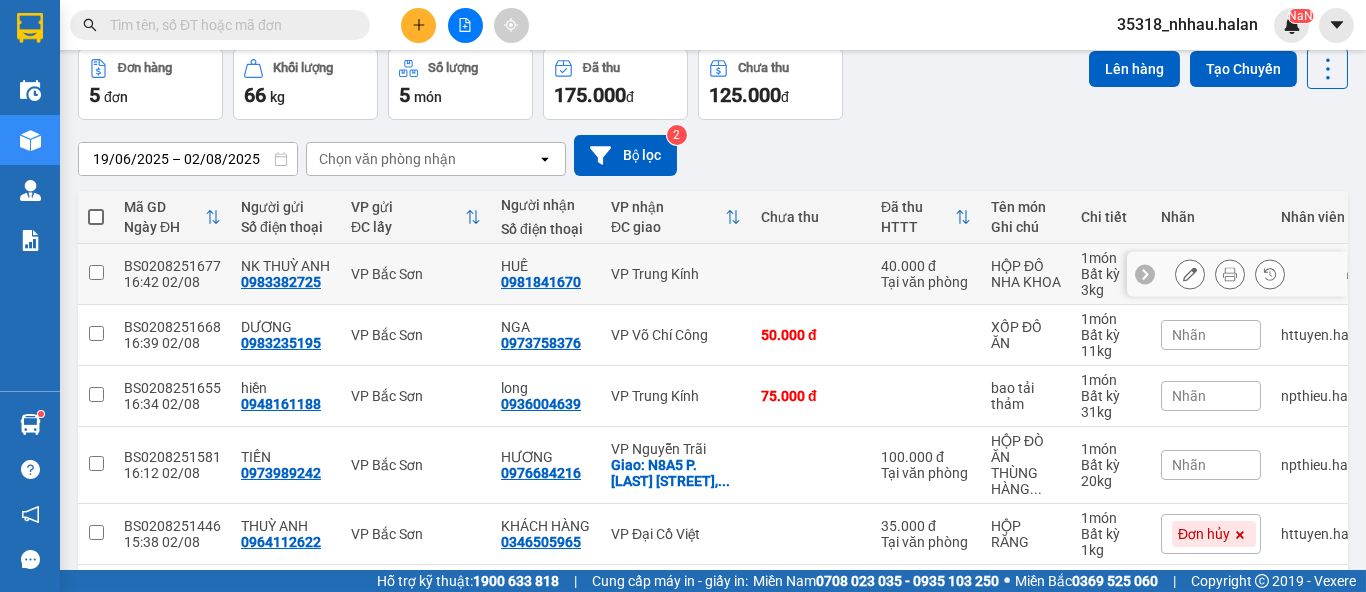 click on "[CITY] [PHONE]" at bounding box center [546, 274] 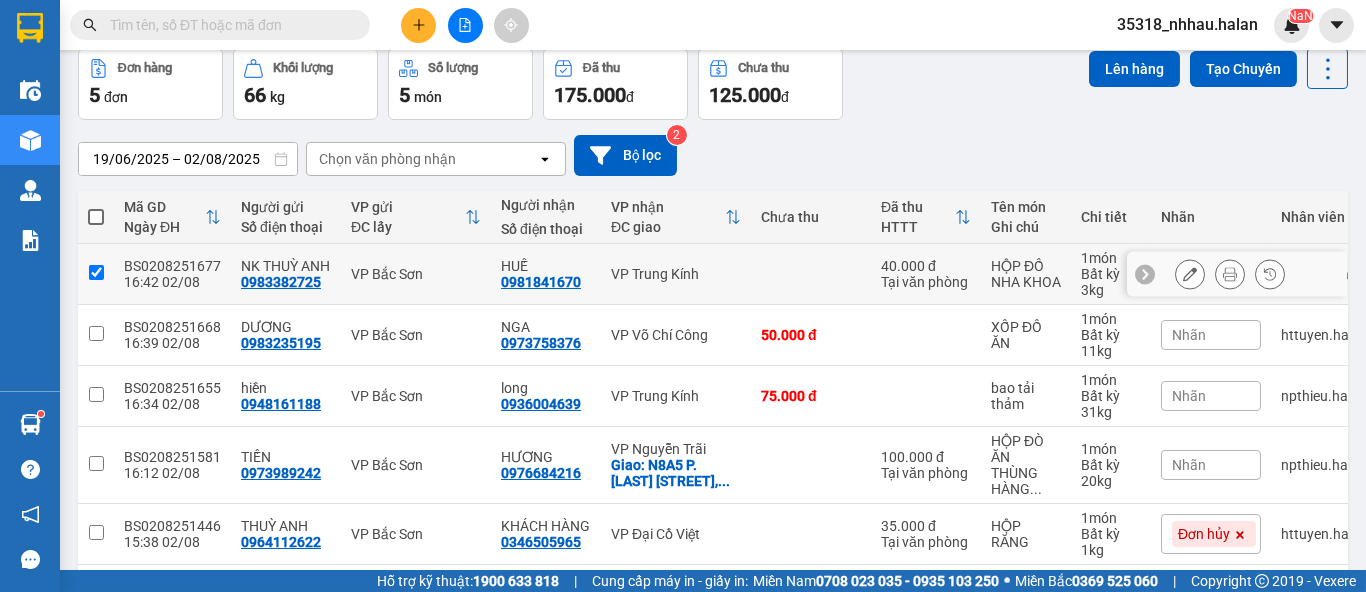 checkbox on "true" 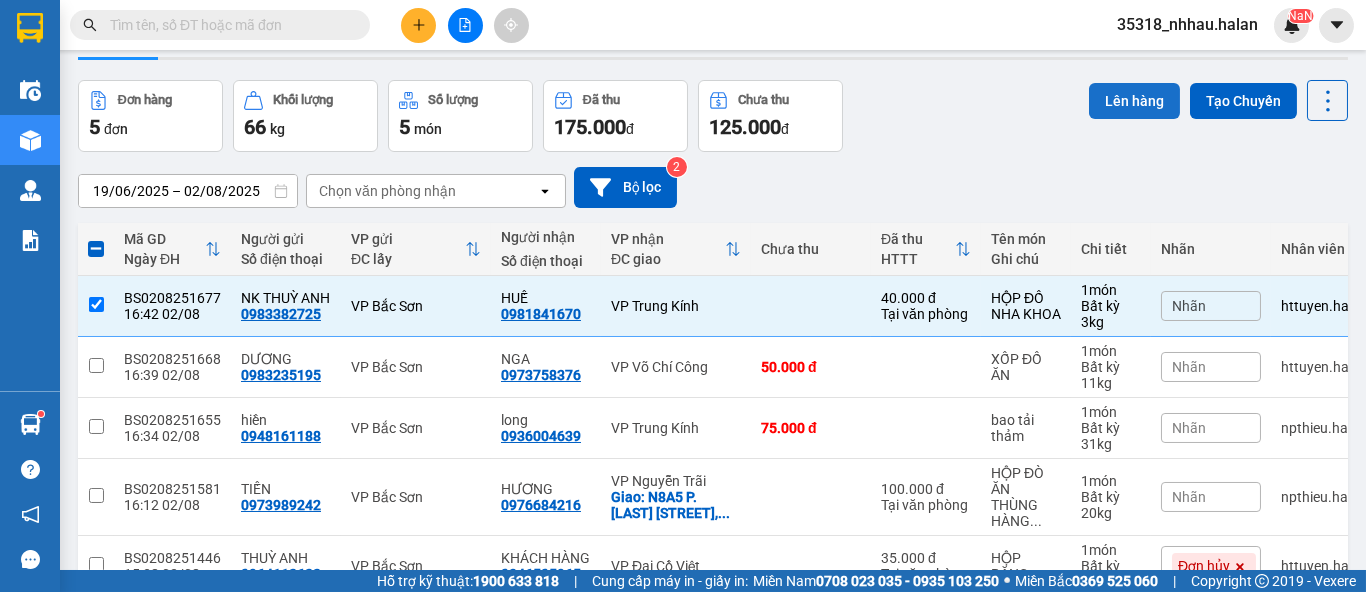 scroll, scrollTop: 0, scrollLeft: 0, axis: both 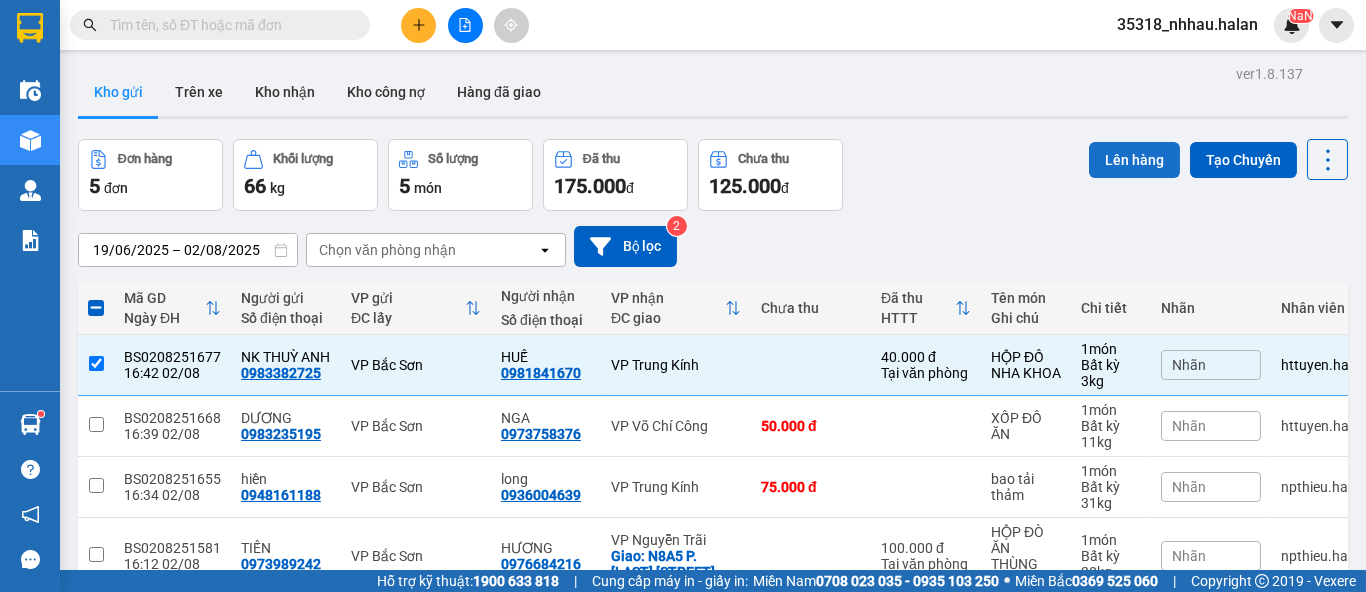 click on "Lên hàng" at bounding box center (1134, 160) 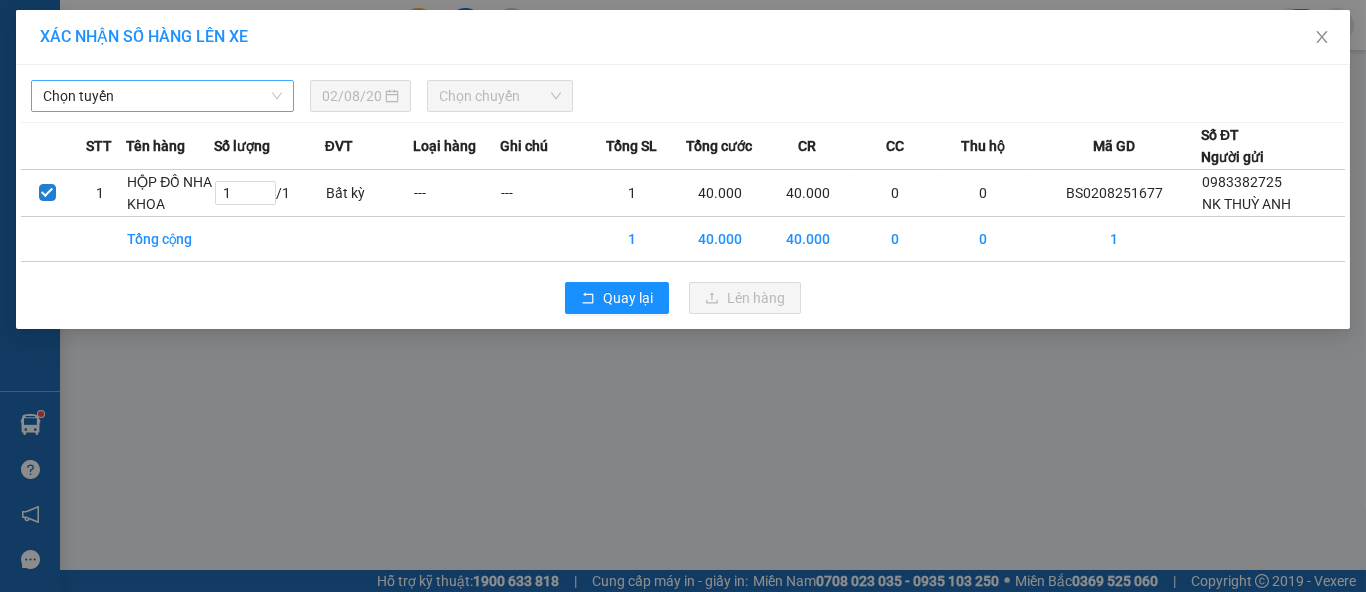 click on "Chọn tuyến" at bounding box center [162, 96] 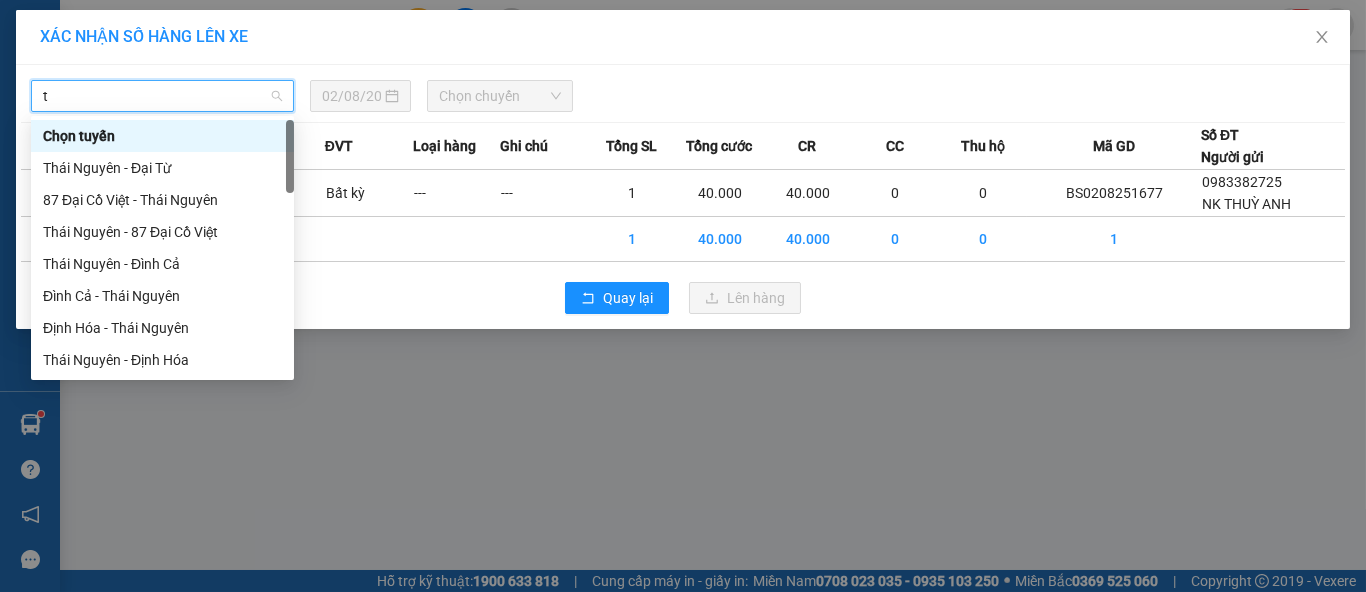 type on "tk" 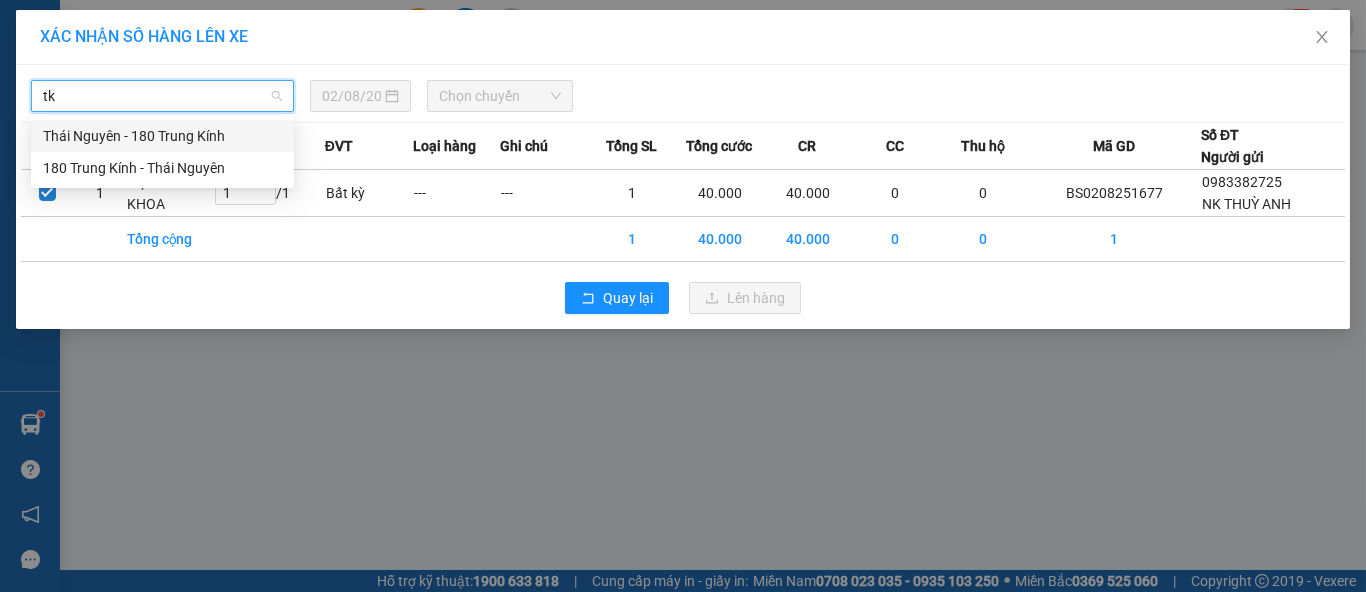 drag, startPoint x: 198, startPoint y: 142, endPoint x: 404, endPoint y: 122, distance: 206.9686 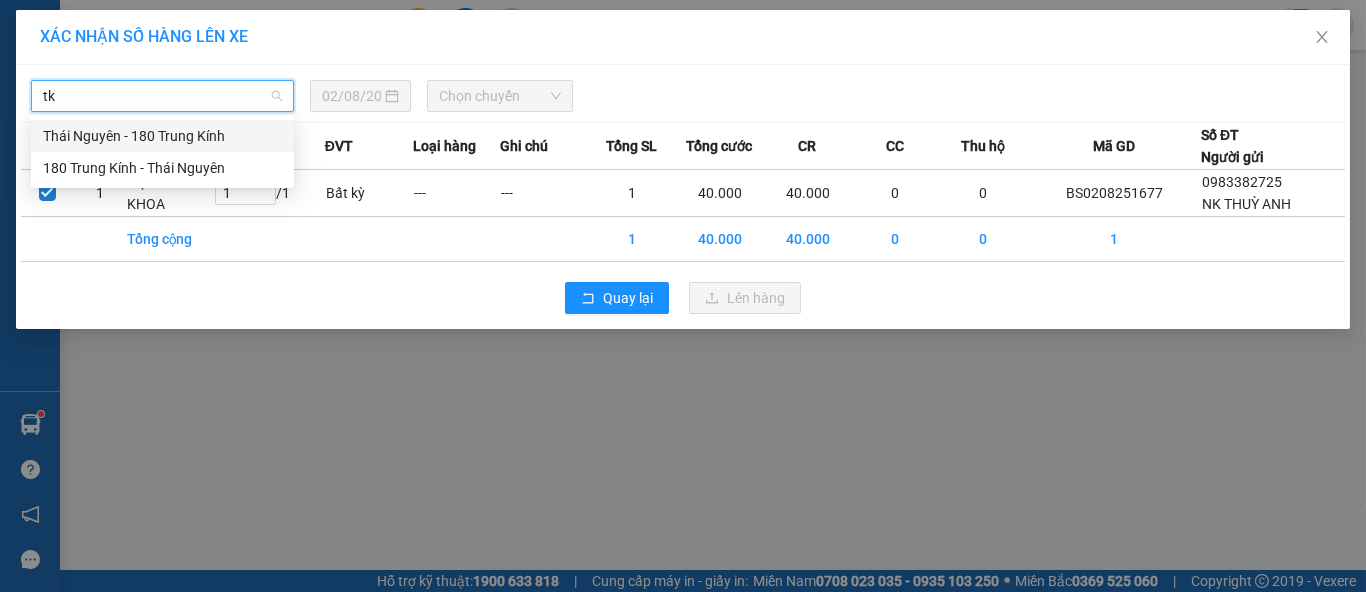 click on "Thái Nguyên - 180 Trung Kính" at bounding box center [162, 136] 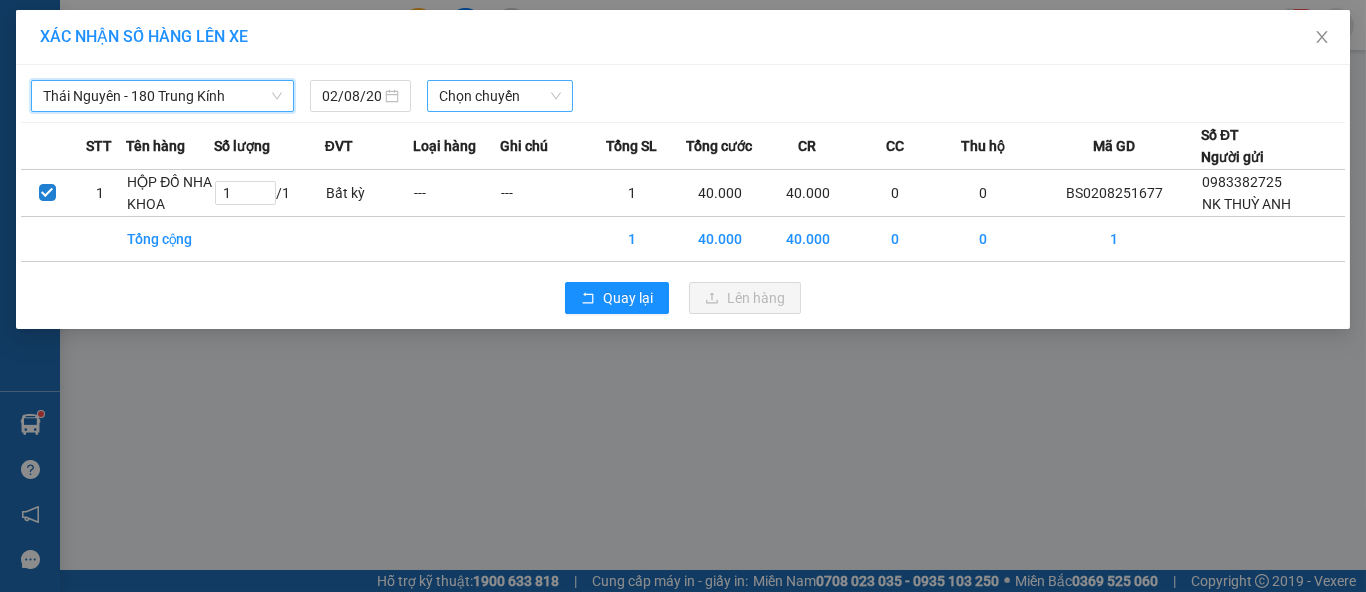 click on "Chọn chuyến" at bounding box center (500, 96) 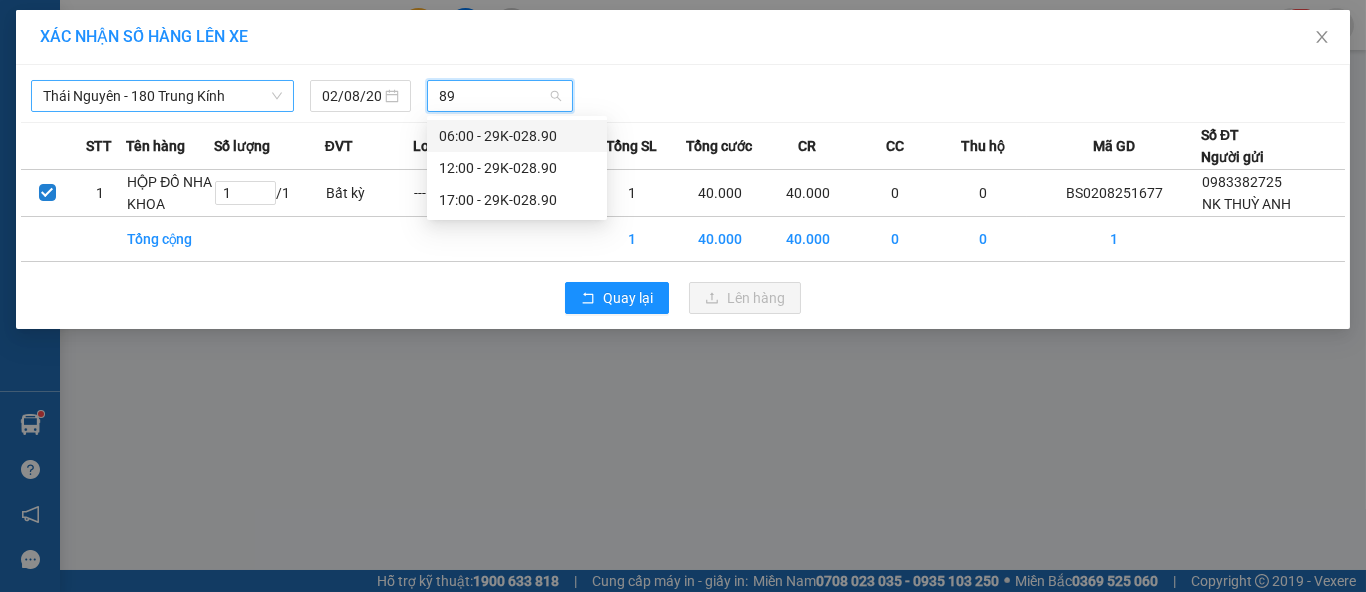 type on "890" 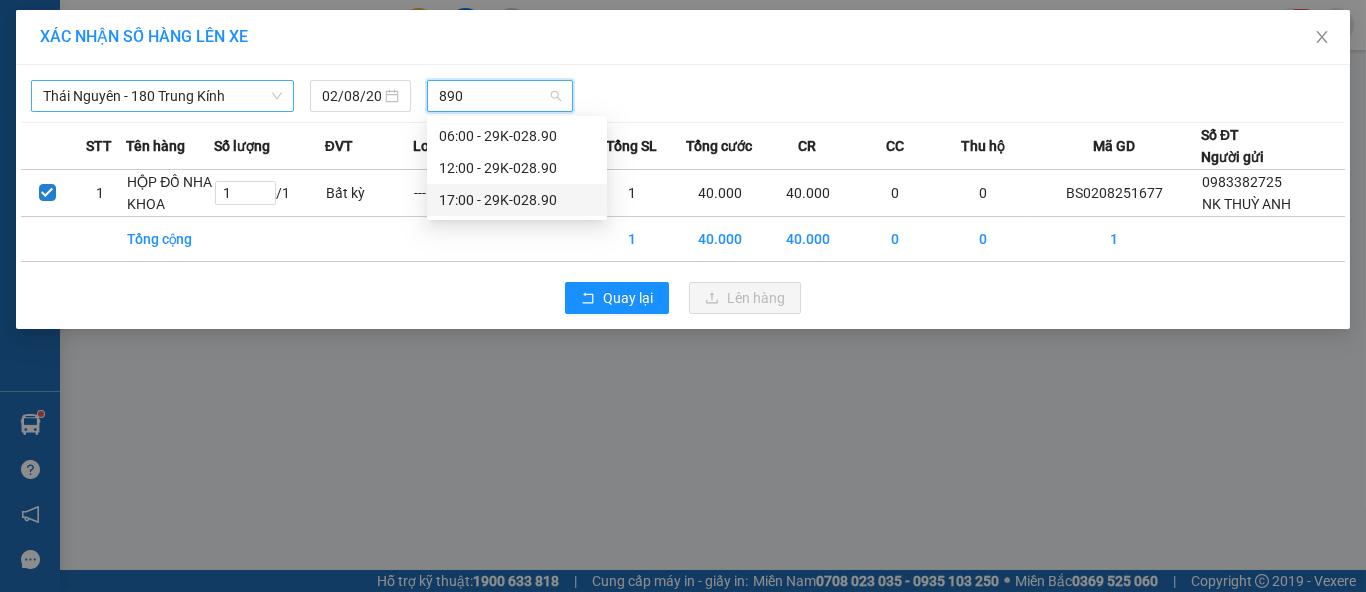 click on "17:00     - 29K-028.90" at bounding box center (517, 200) 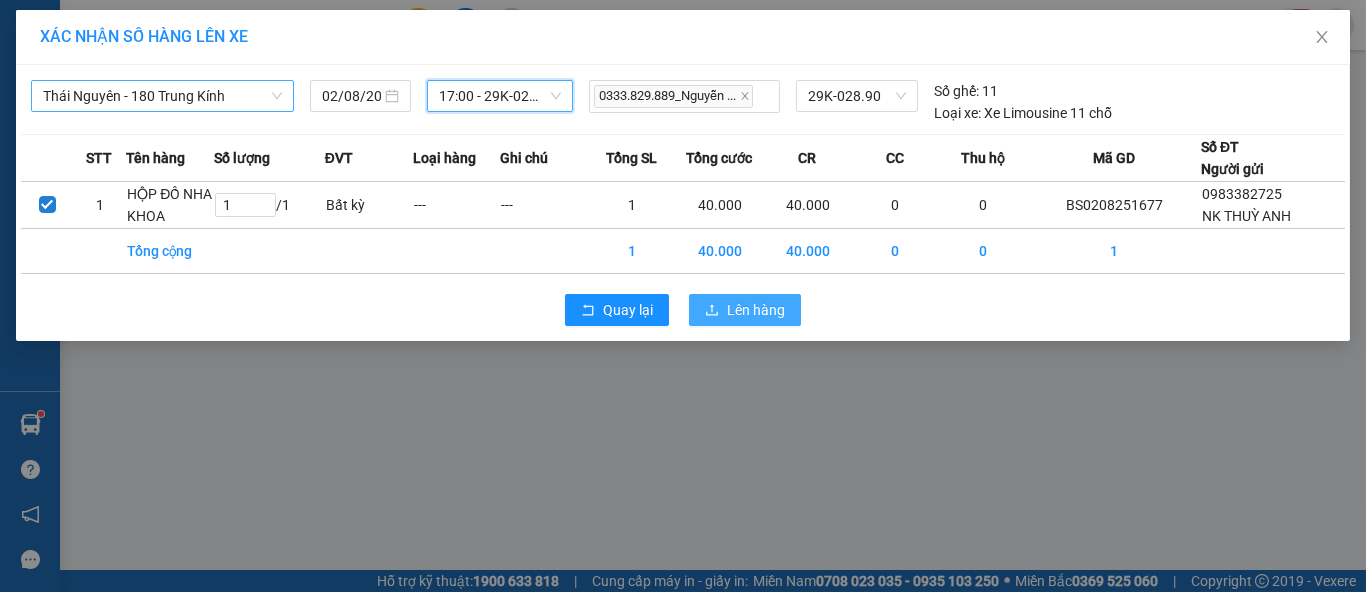 click on "Lên hàng" at bounding box center (756, 310) 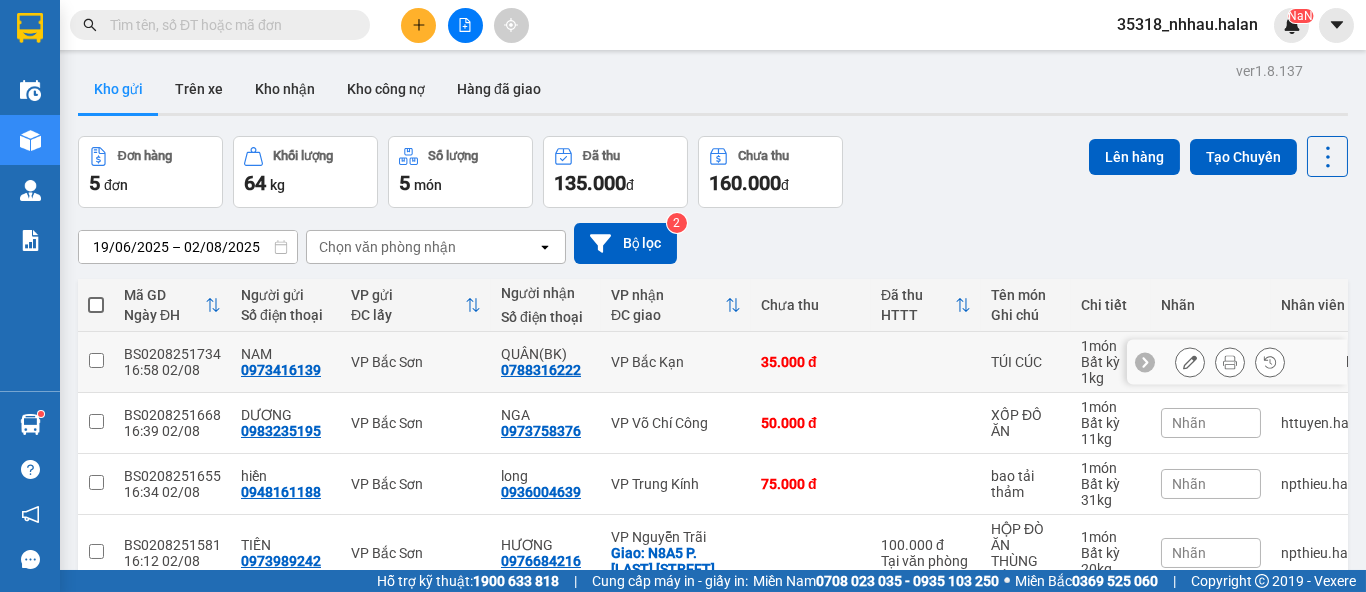 scroll, scrollTop: 0, scrollLeft: 0, axis: both 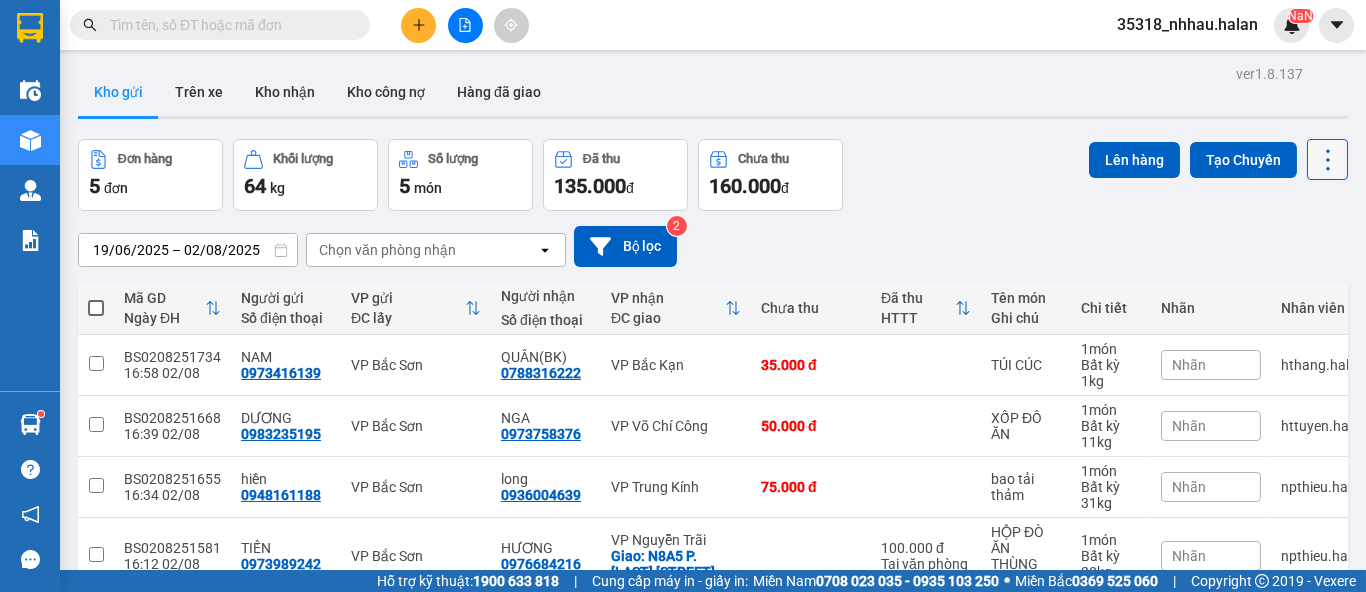 click 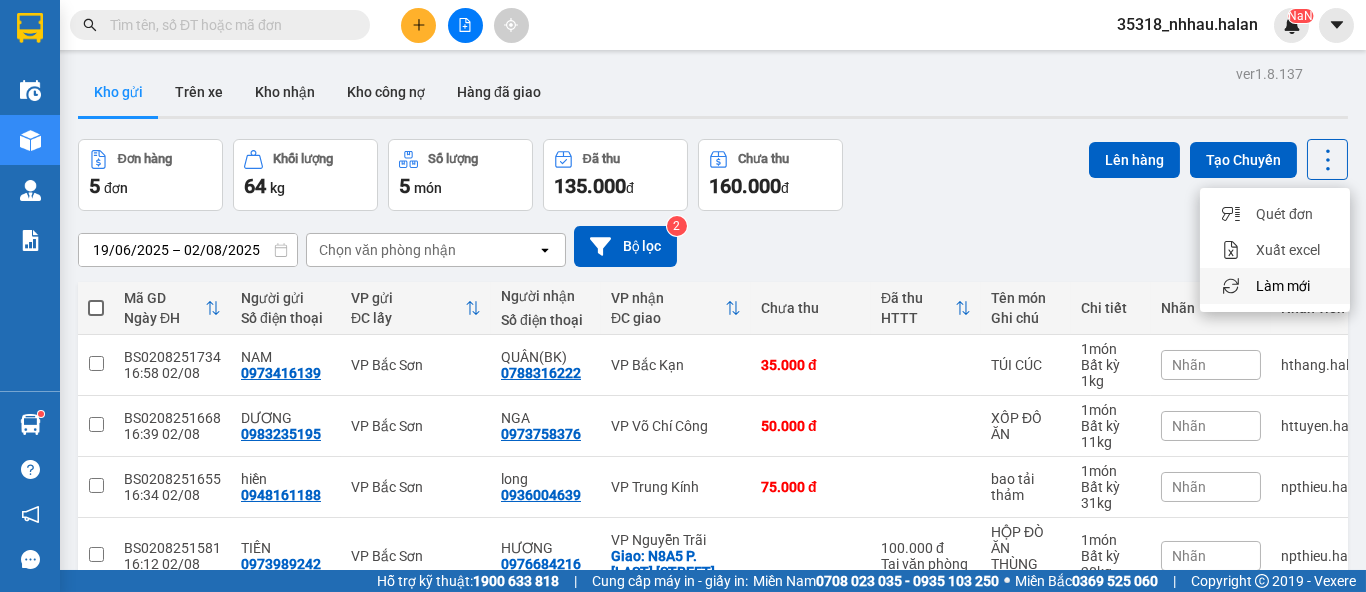 drag, startPoint x: 1273, startPoint y: 294, endPoint x: 1231, endPoint y: 284, distance: 43.174065 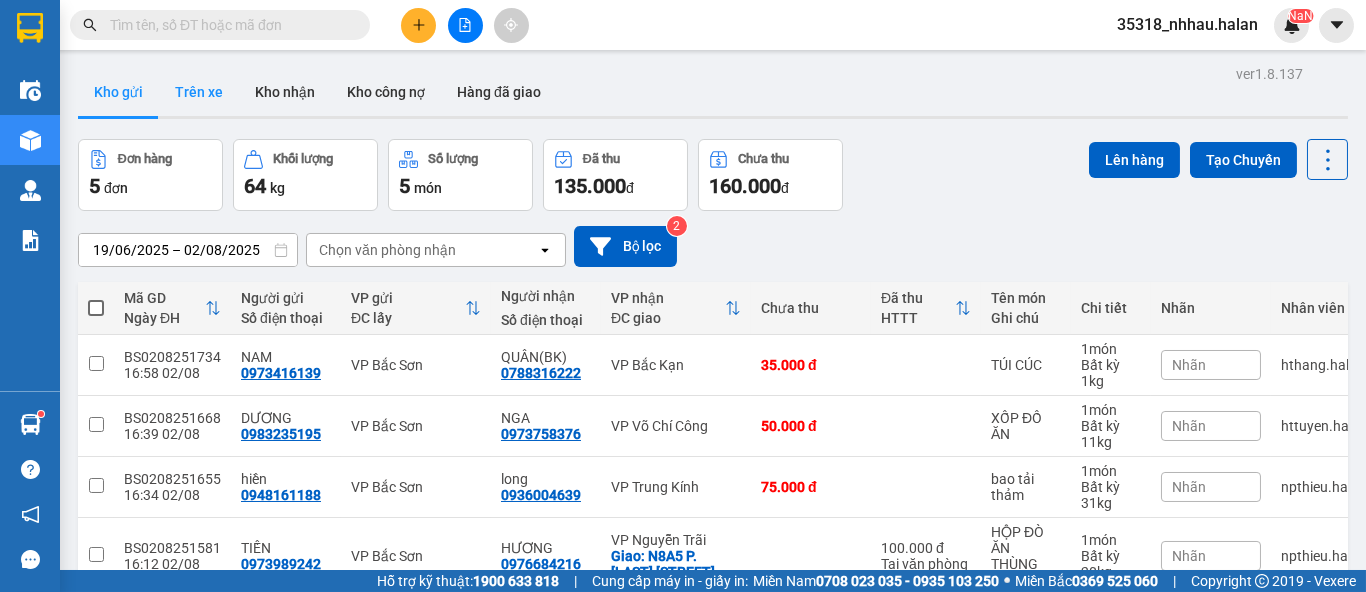 click on "Trên xe" at bounding box center [199, 92] 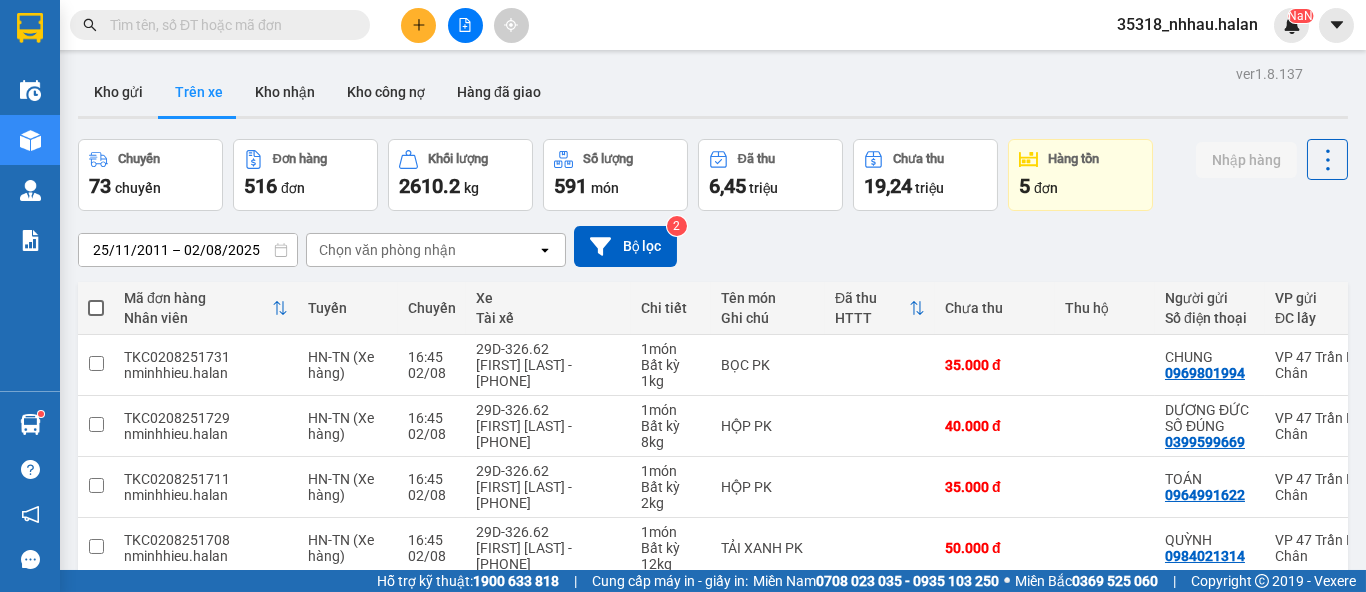 click on "Chọn văn phòng nhận" at bounding box center [387, 250] 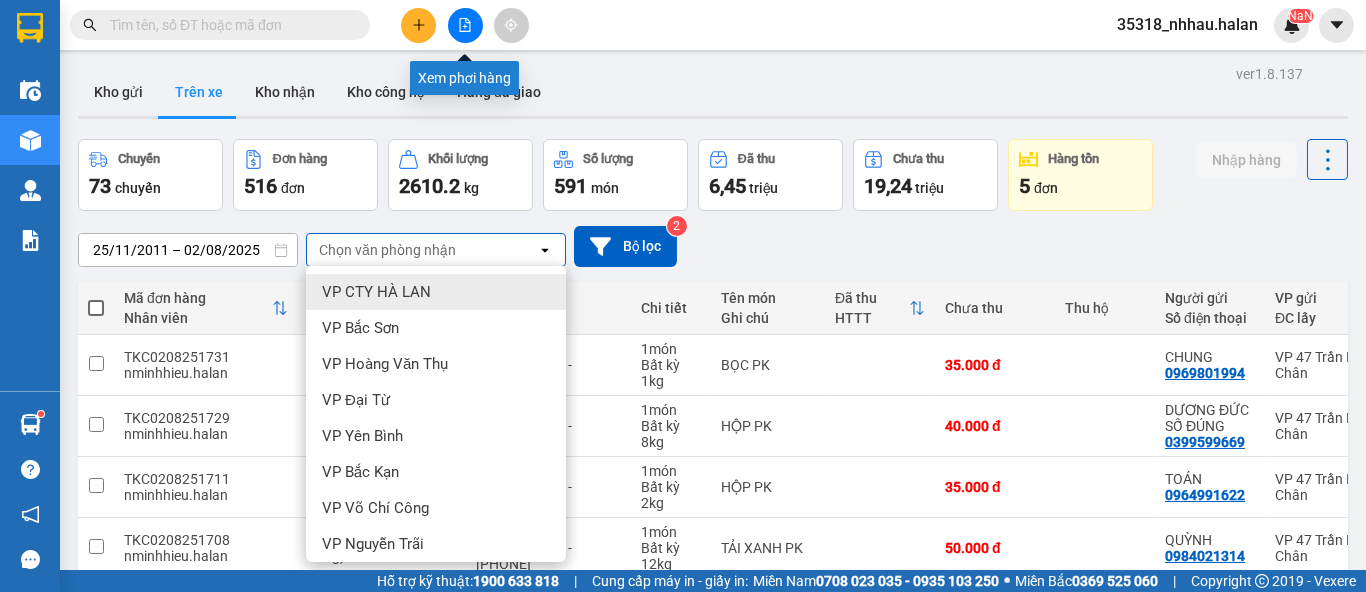 click at bounding box center (465, 25) 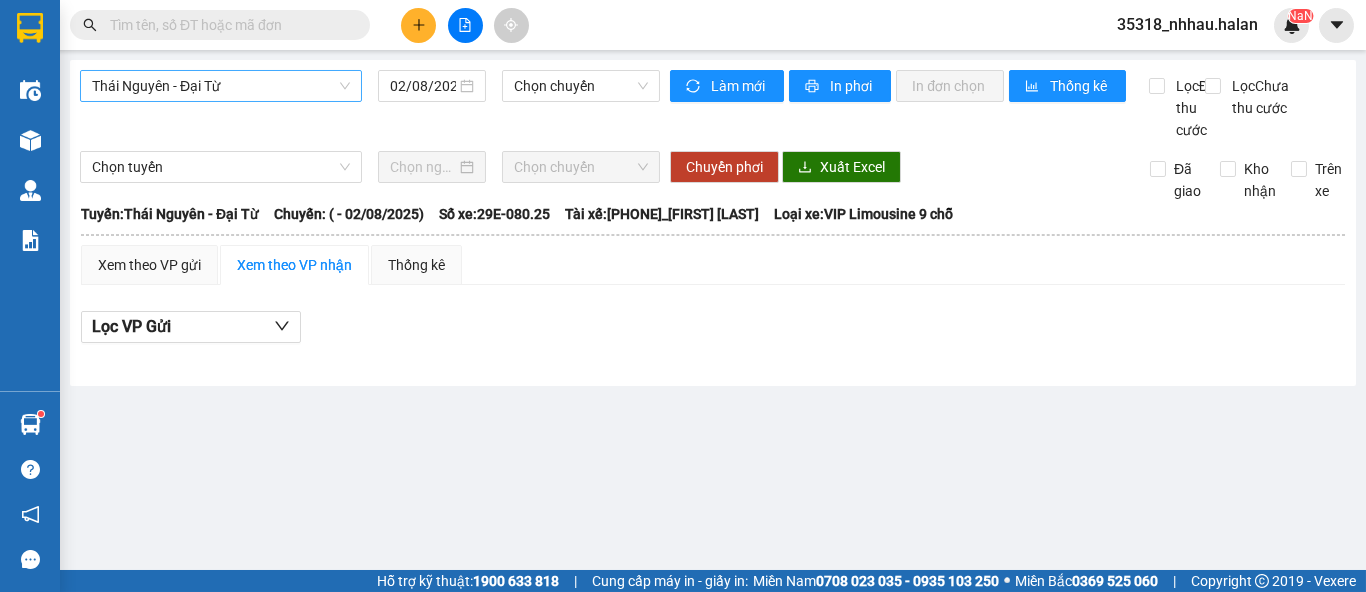 click on "Thái Nguyên - Đại Từ" at bounding box center (221, 86) 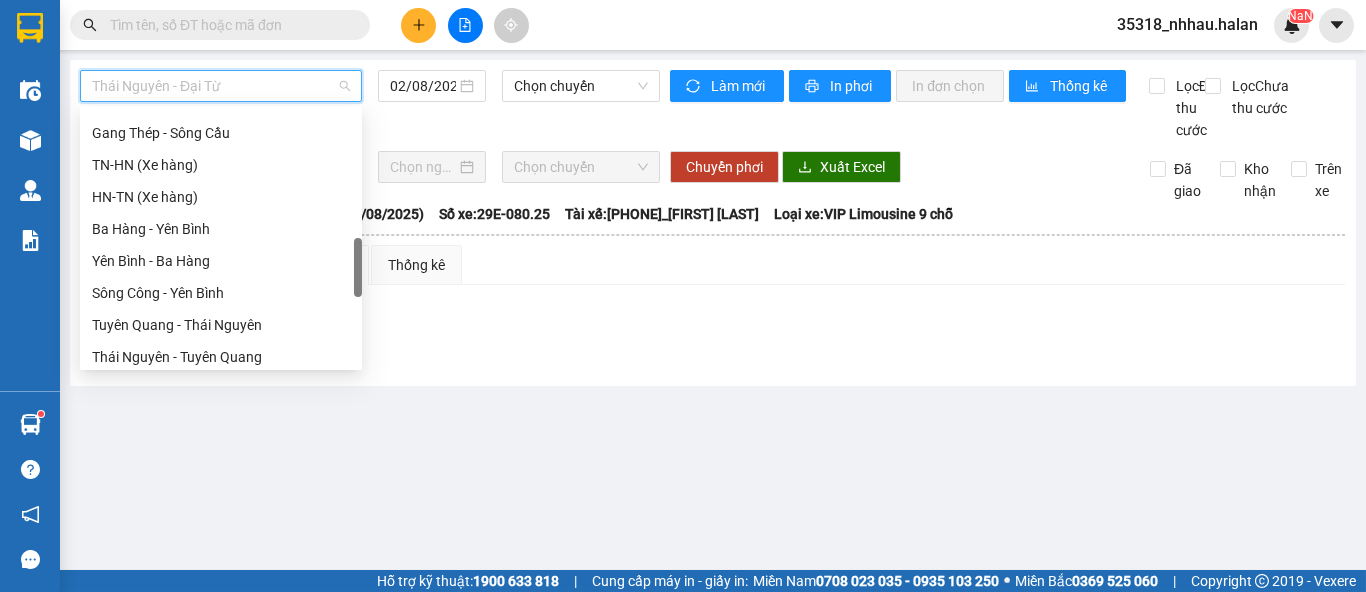 scroll, scrollTop: 332, scrollLeft: 0, axis: vertical 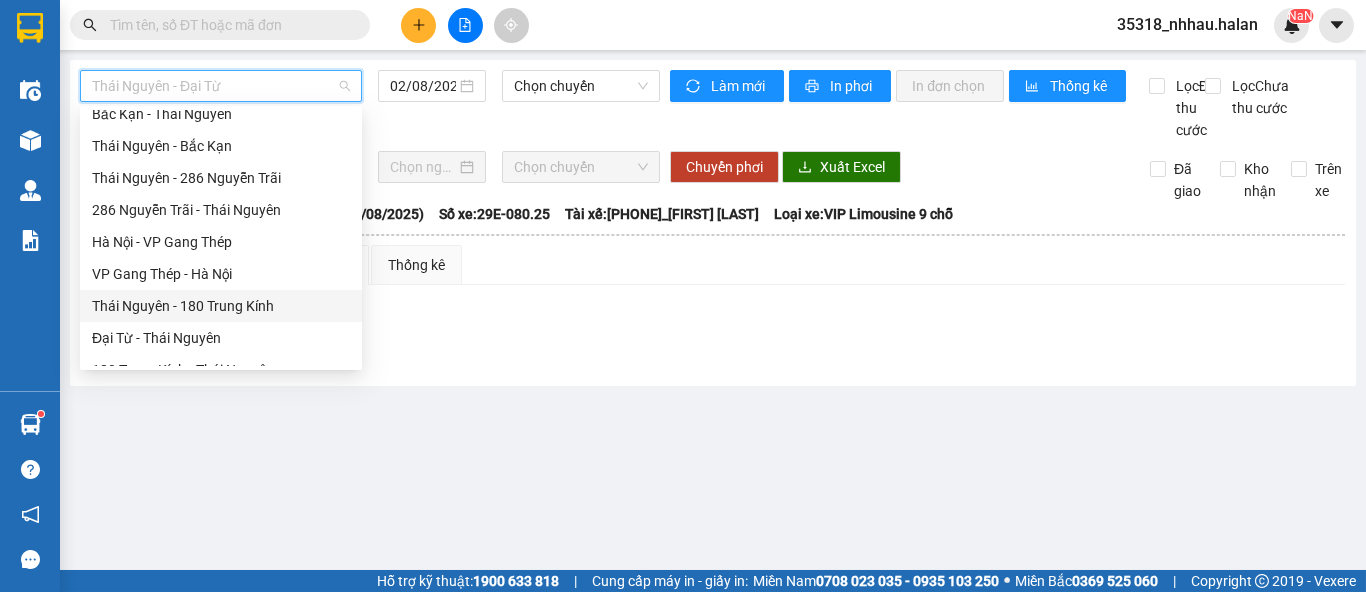 click on "Thái Nguyên - 180 Trung Kính" at bounding box center (221, 306) 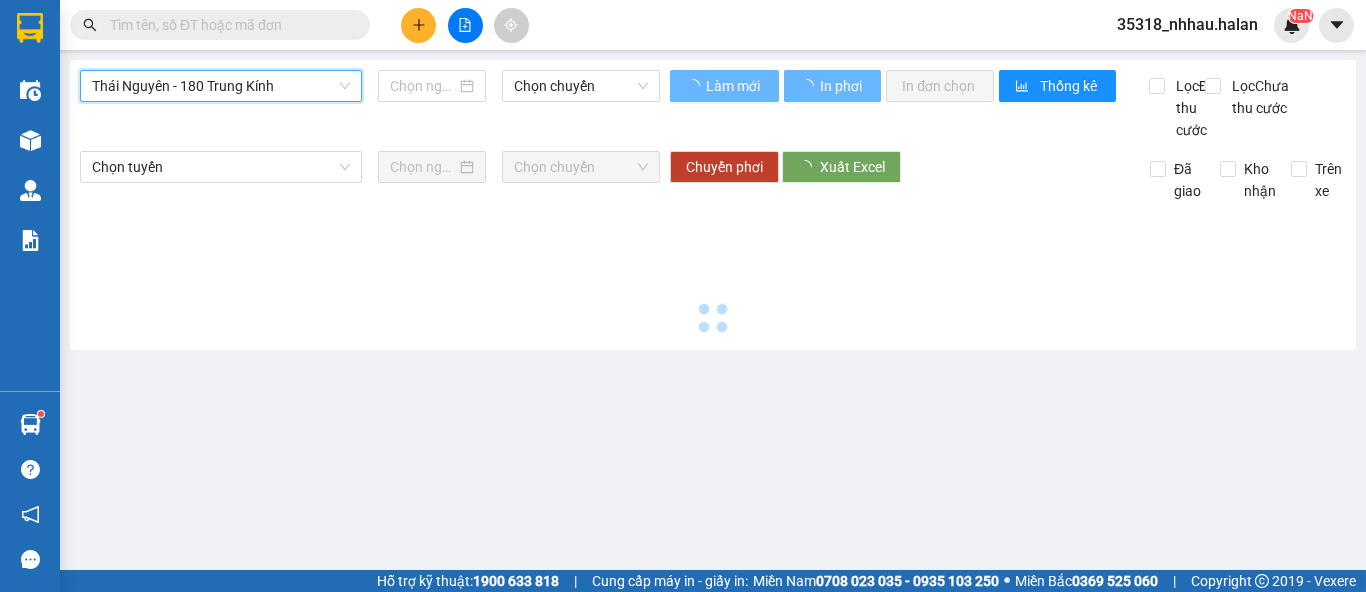 type on "02/08/2025" 